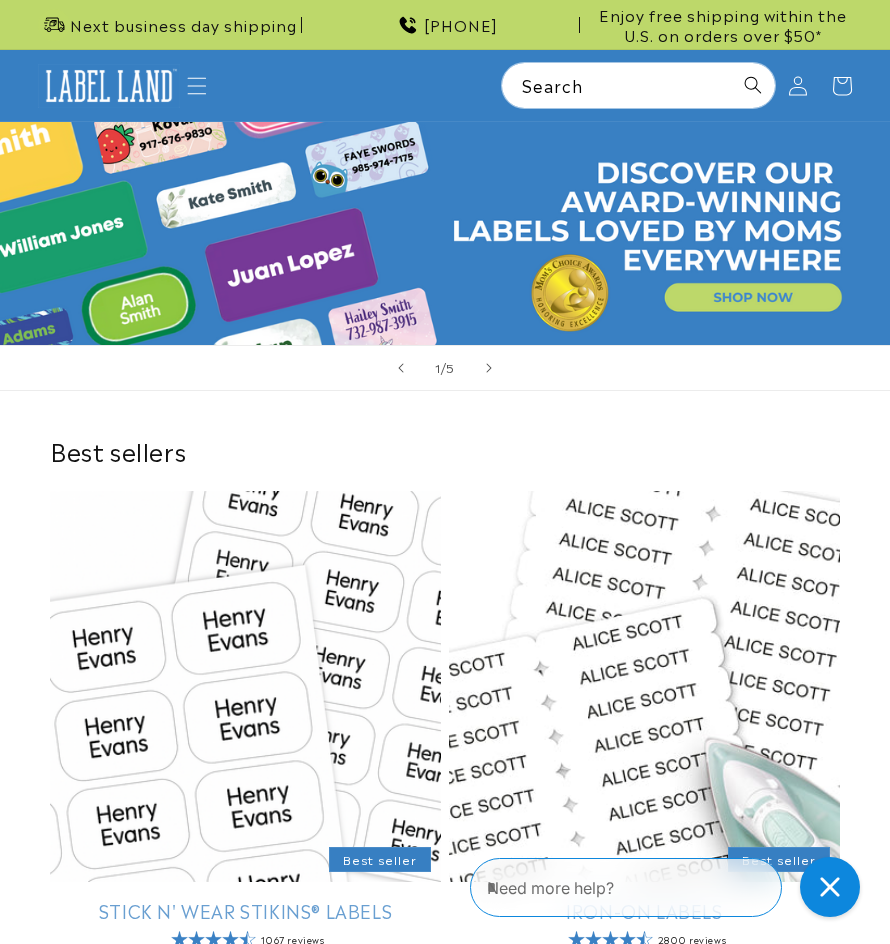 scroll, scrollTop: 0, scrollLeft: 0, axis: both 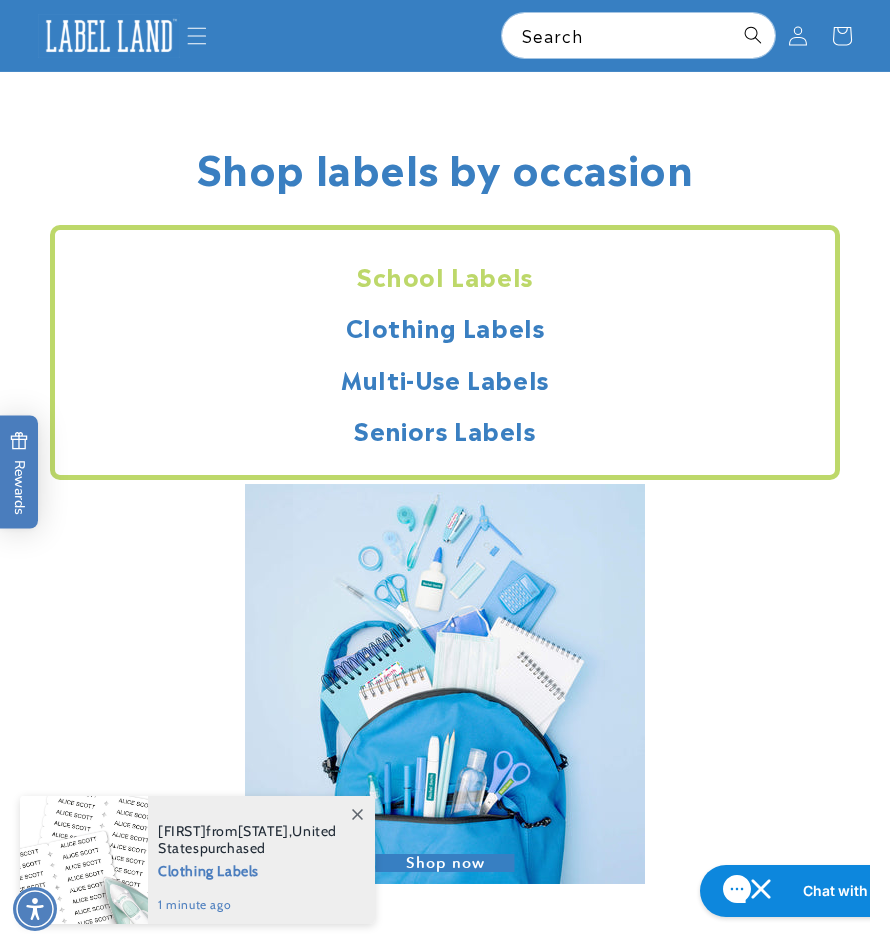 click on "School Labels" at bounding box center [445, 275] 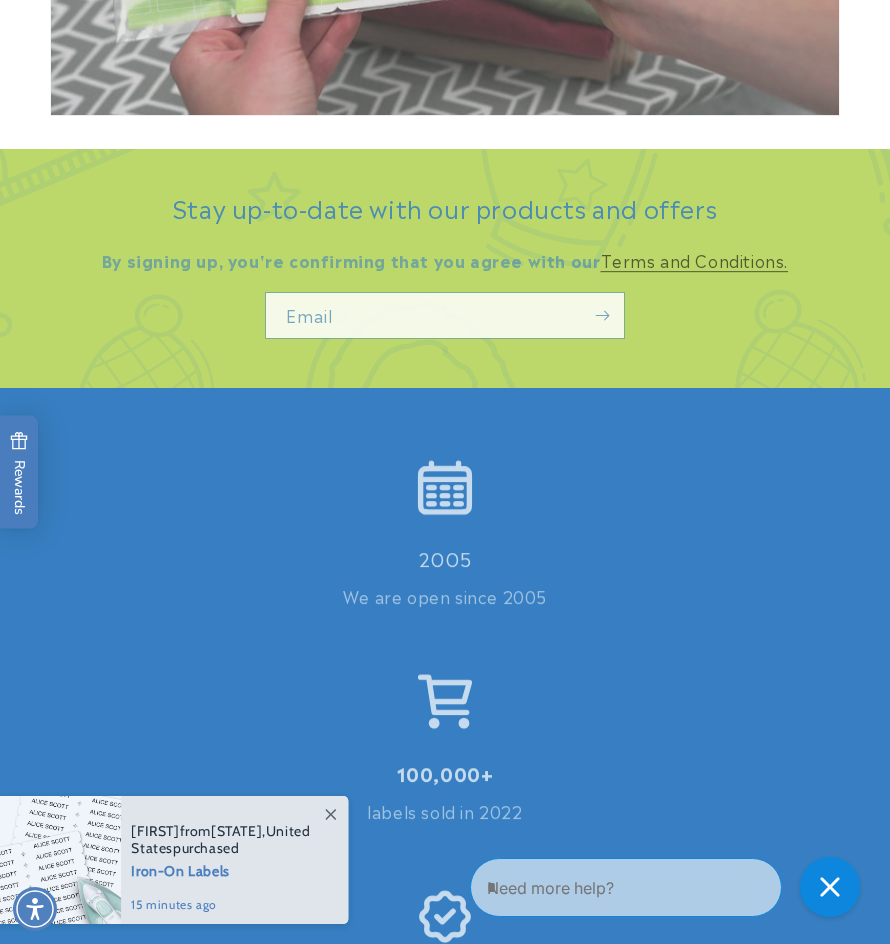 scroll, scrollTop: 5900, scrollLeft: 0, axis: vertical 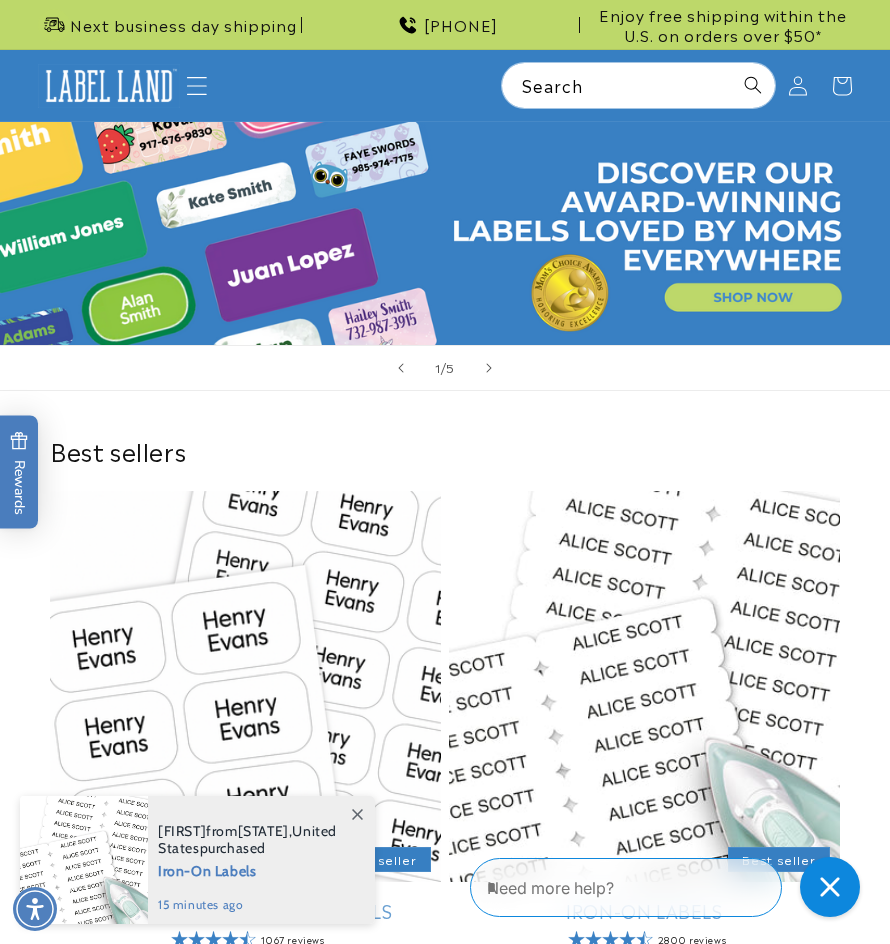 click 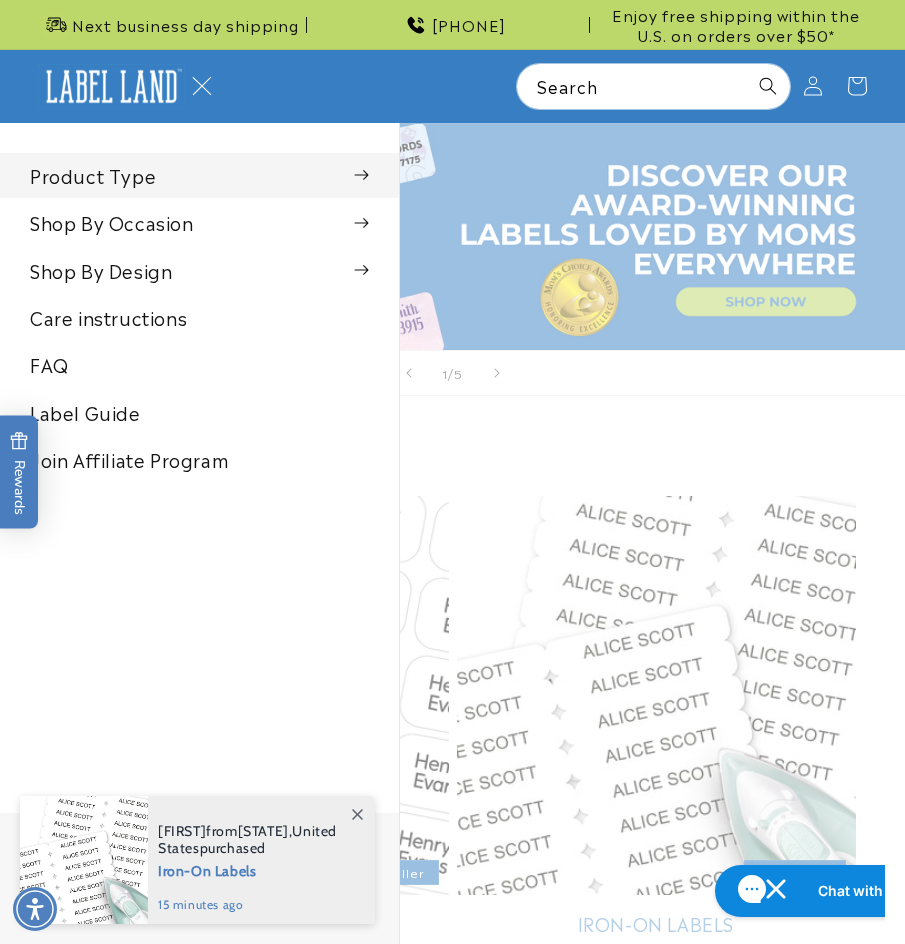 click on "Product Type" at bounding box center (199, 175) 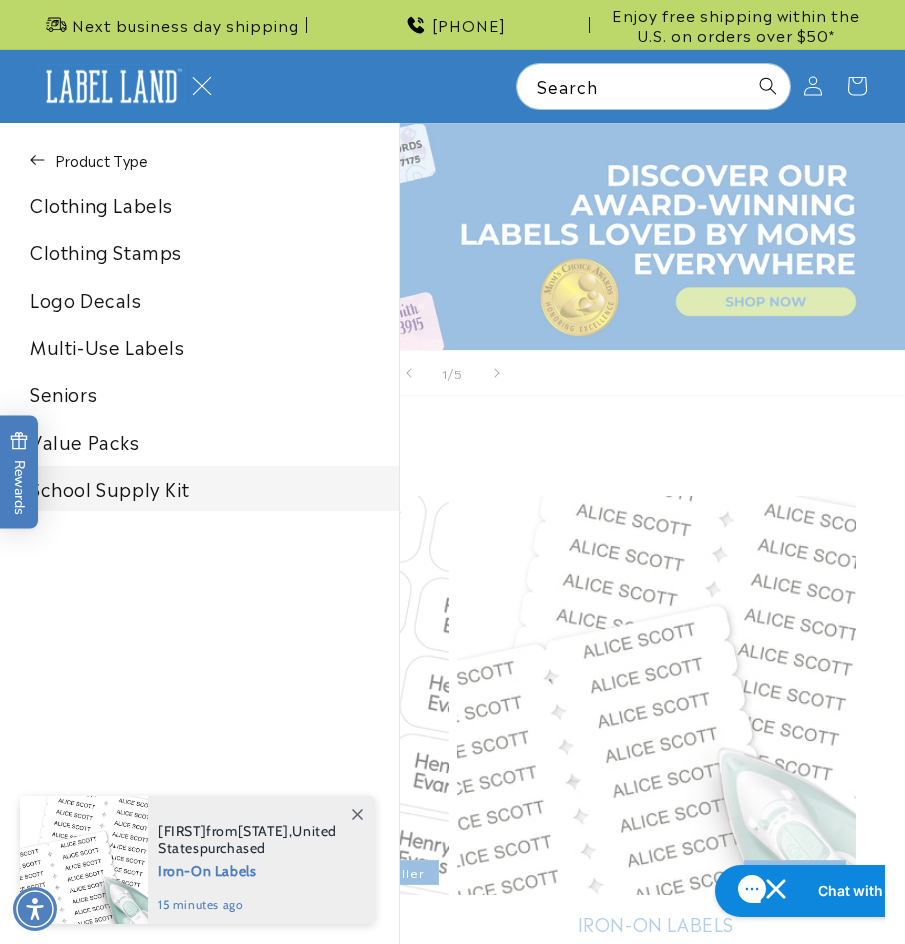 click on "School Supply Kit" at bounding box center [199, 488] 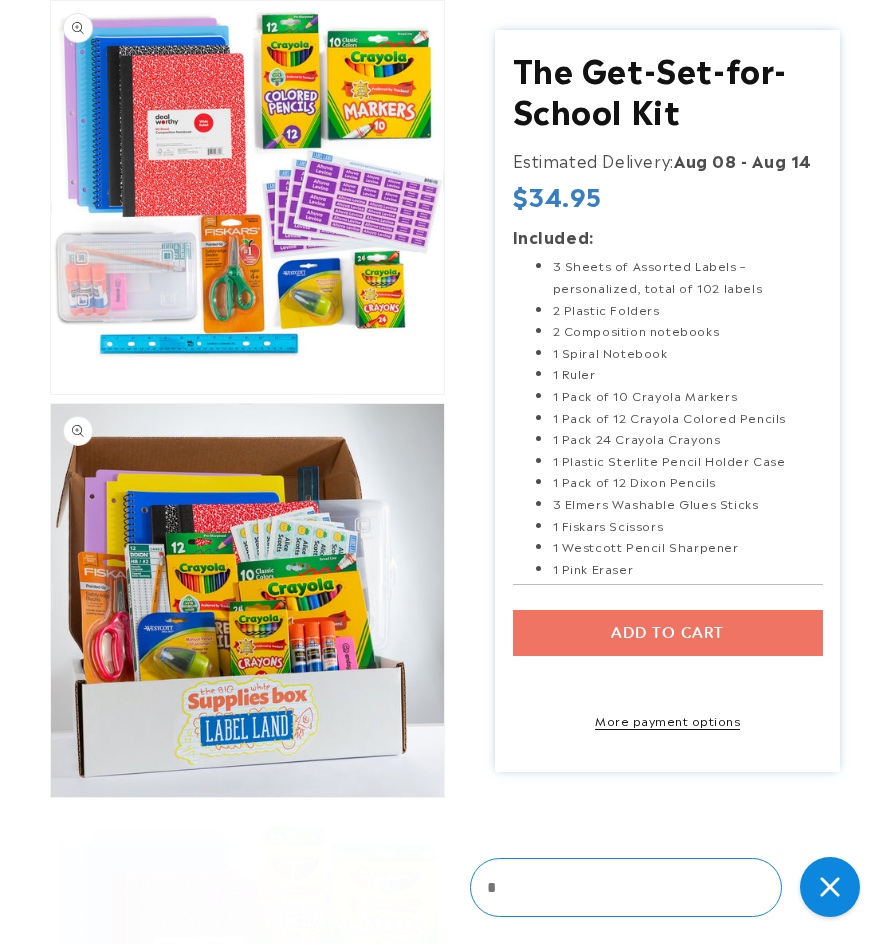 scroll, scrollTop: 300, scrollLeft: 0, axis: vertical 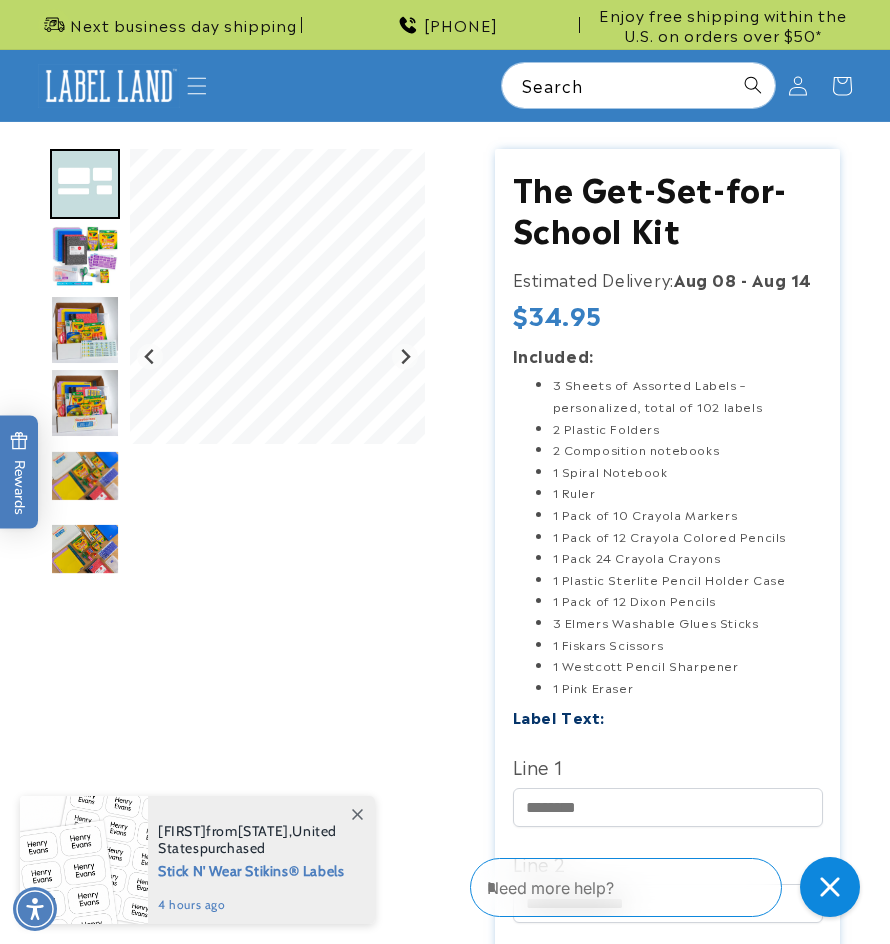 click at bounding box center (85, 257) 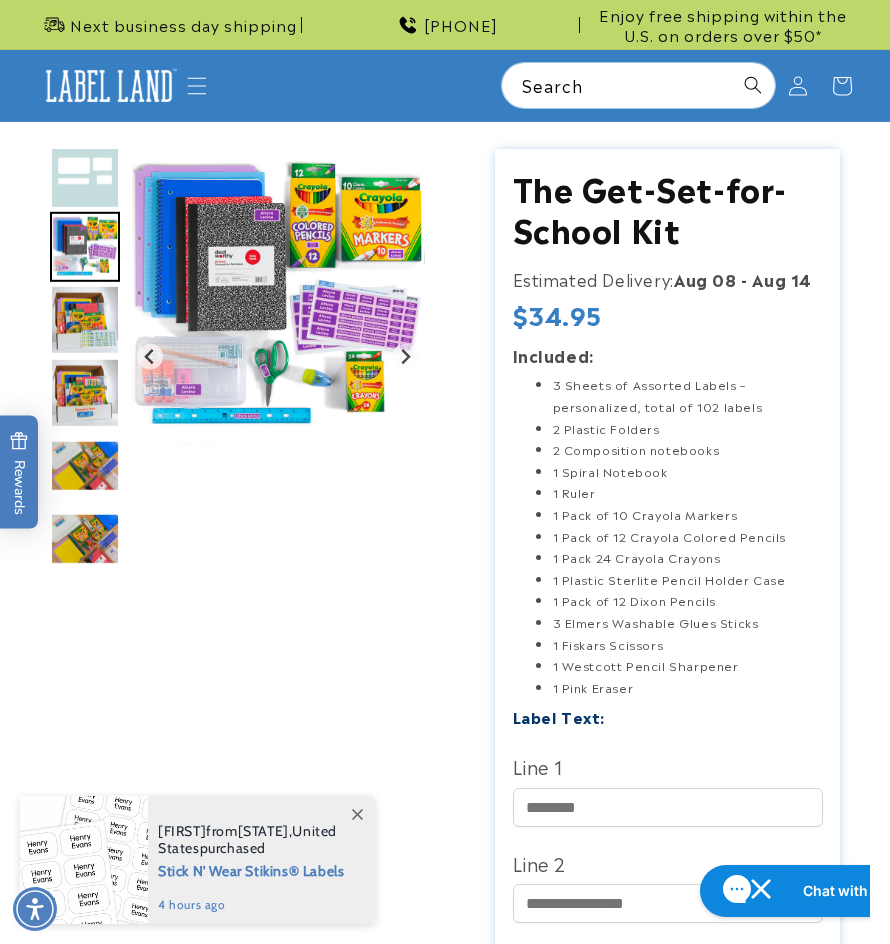 click at bounding box center [85, 320] 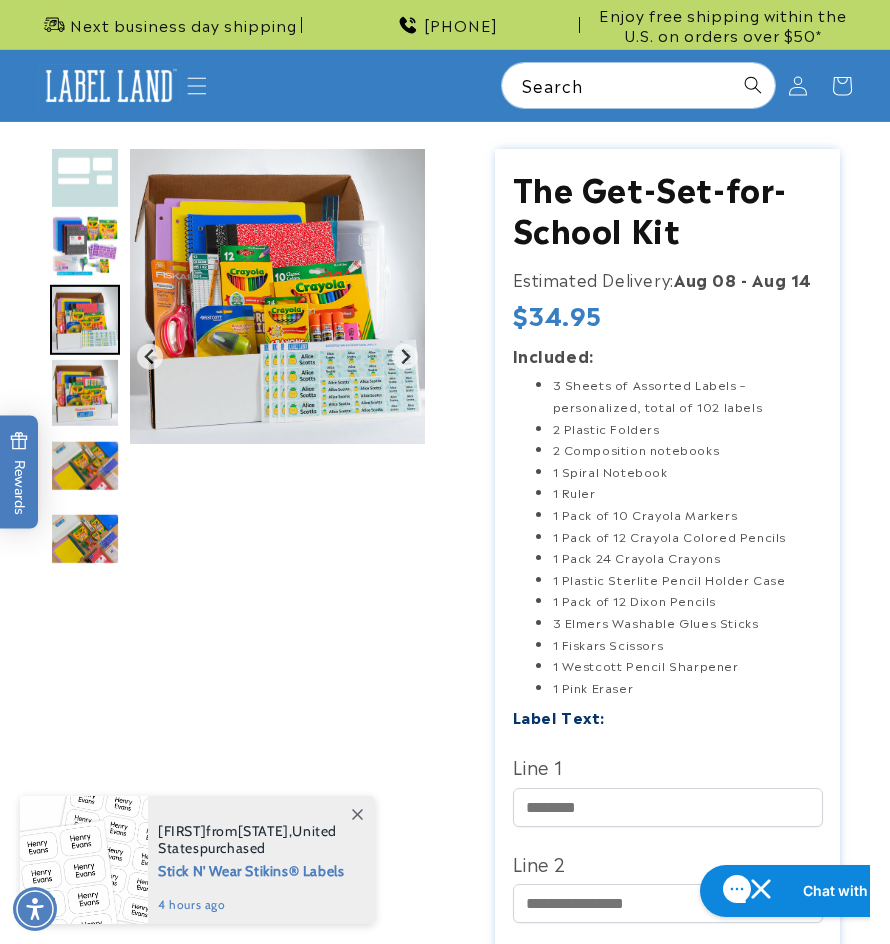 click at bounding box center (85, 393) 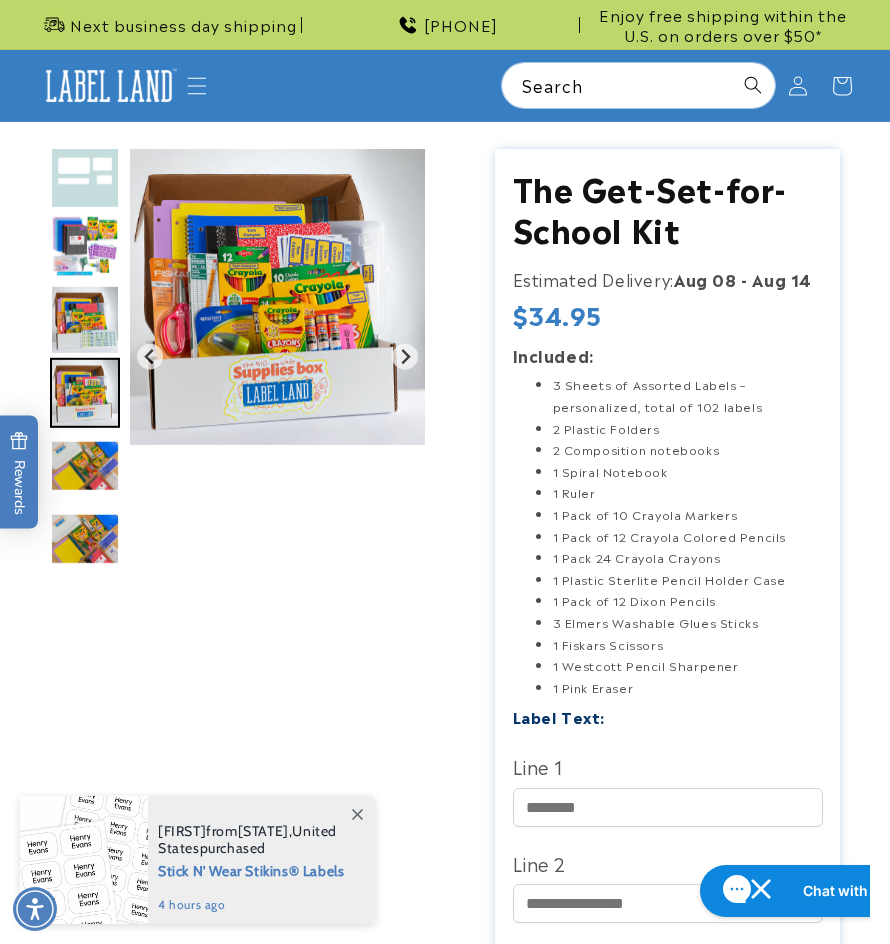 drag, startPoint x: 79, startPoint y: 470, endPoint x: 75, endPoint y: 487, distance: 17.464249 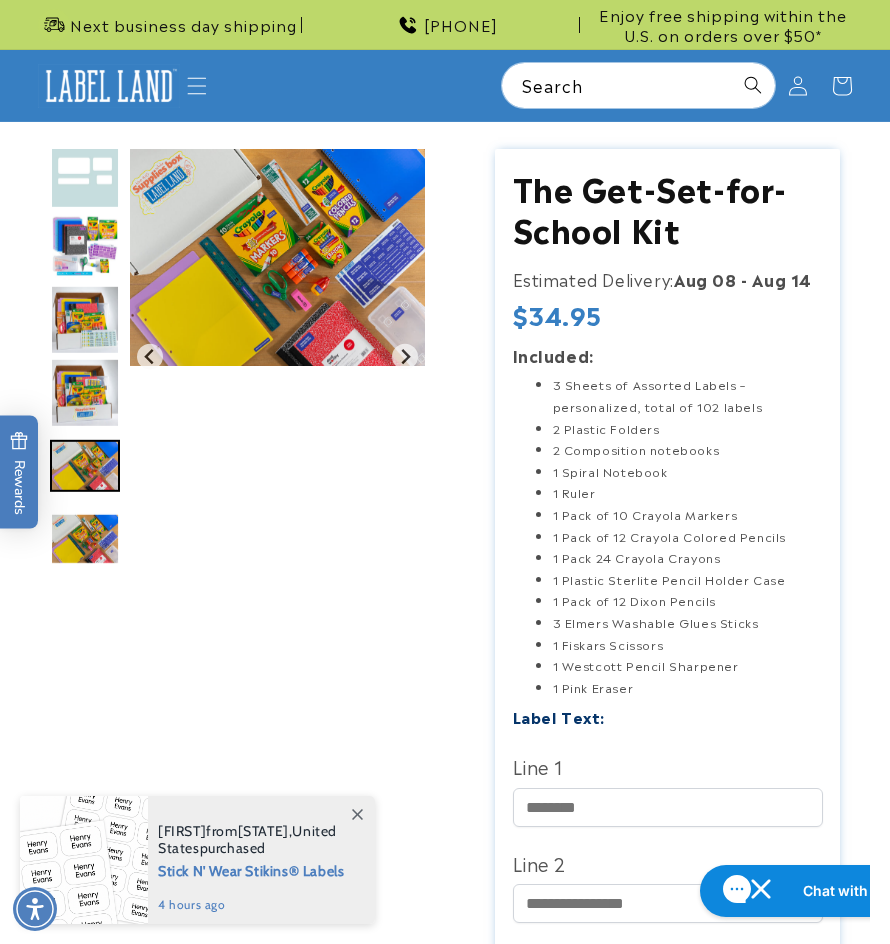 drag, startPoint x: 72, startPoint y: 544, endPoint x: 79, endPoint y: 478, distance: 66.37017 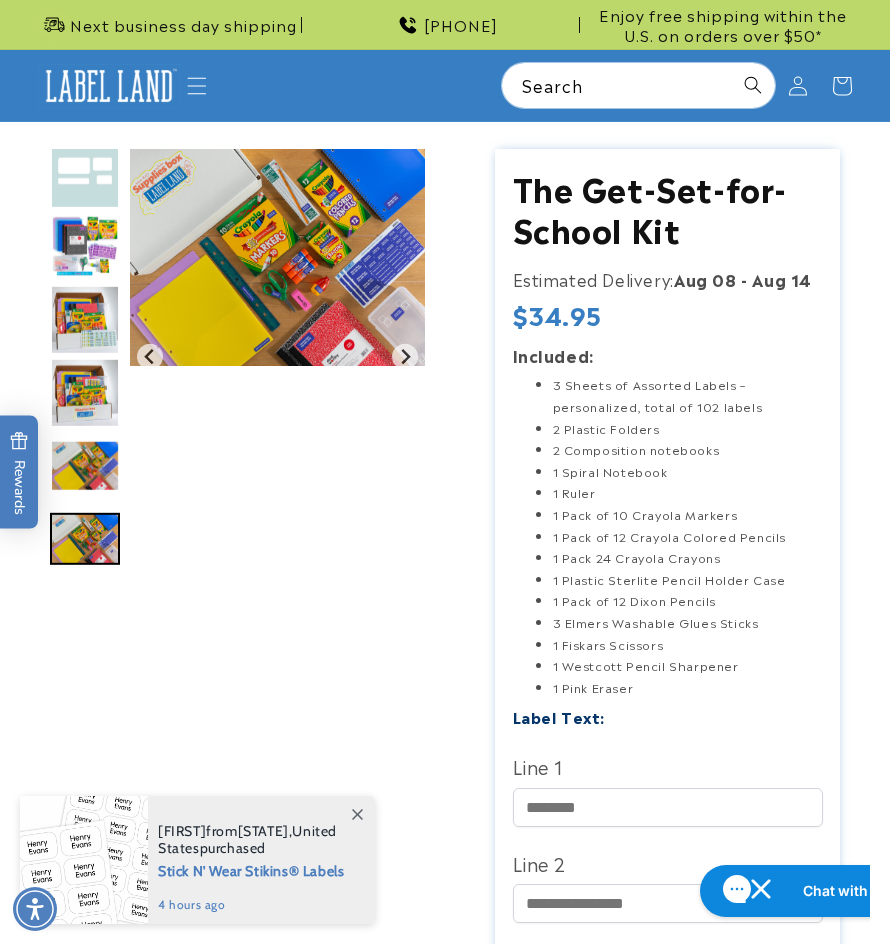 click at bounding box center [85, 278] 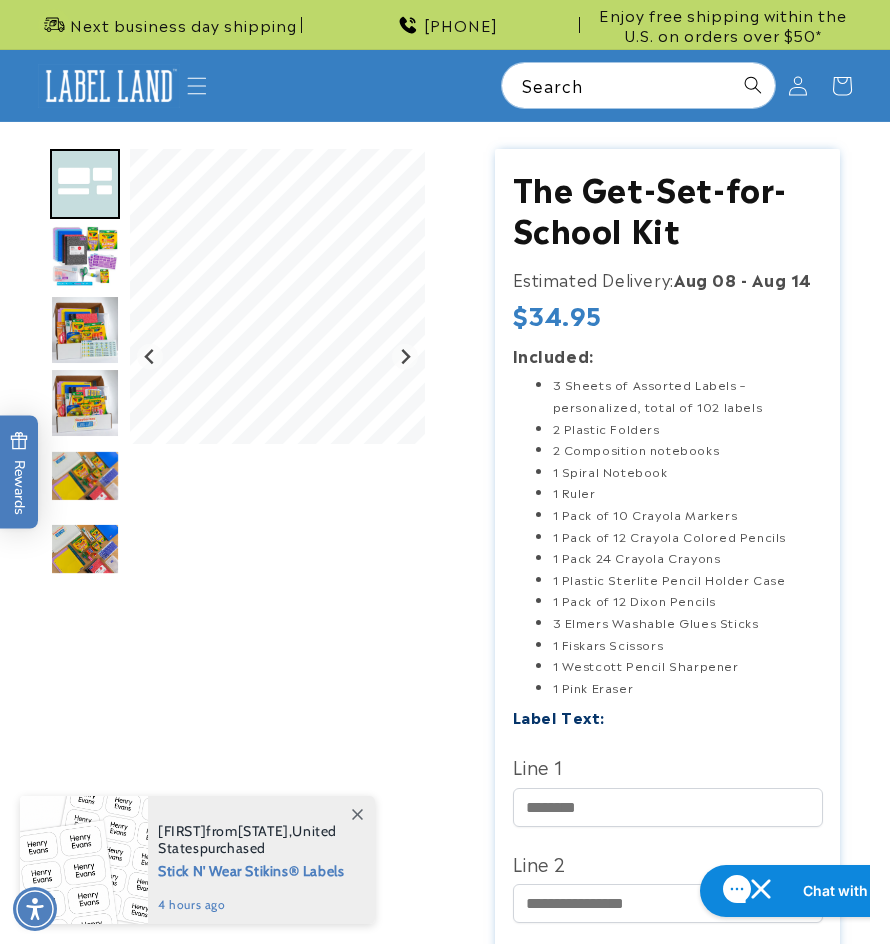 click at bounding box center (85, 257) 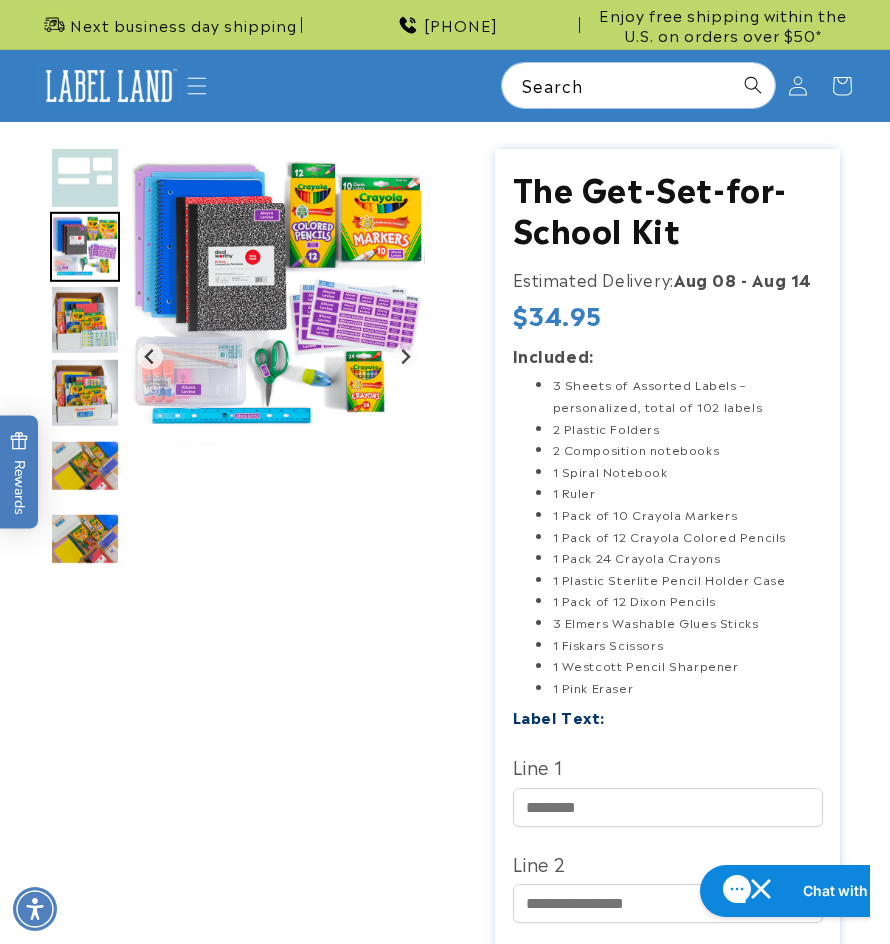 click at bounding box center [85, 320] 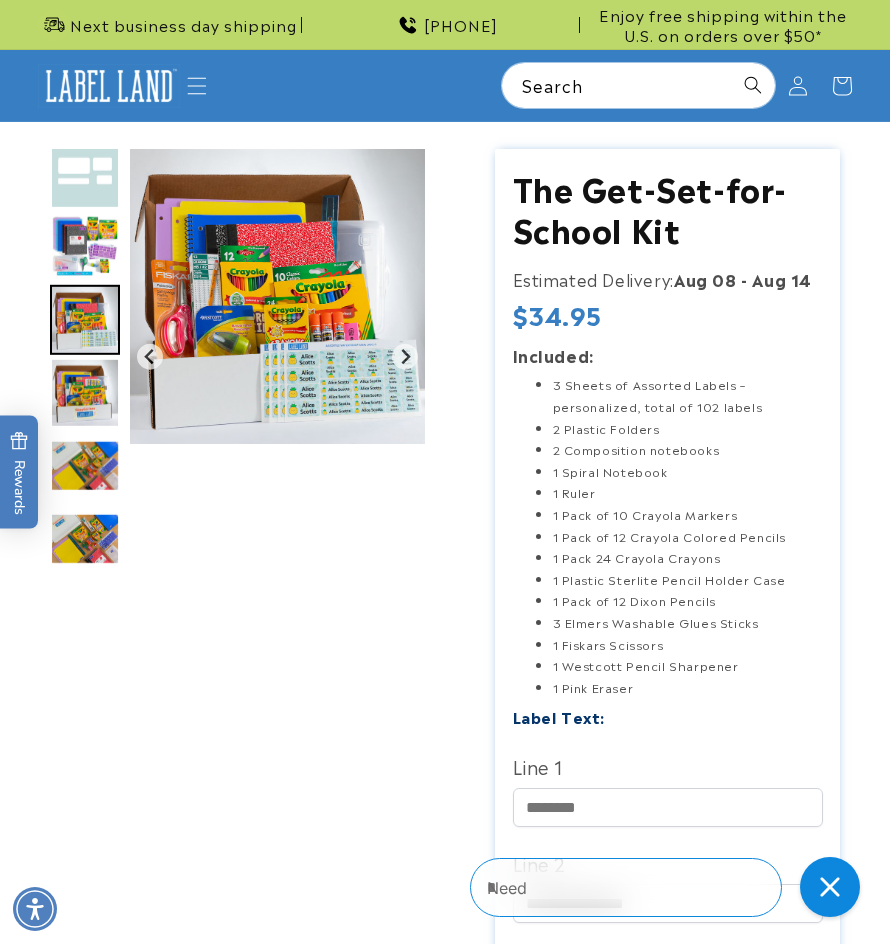 click at bounding box center [85, 393] 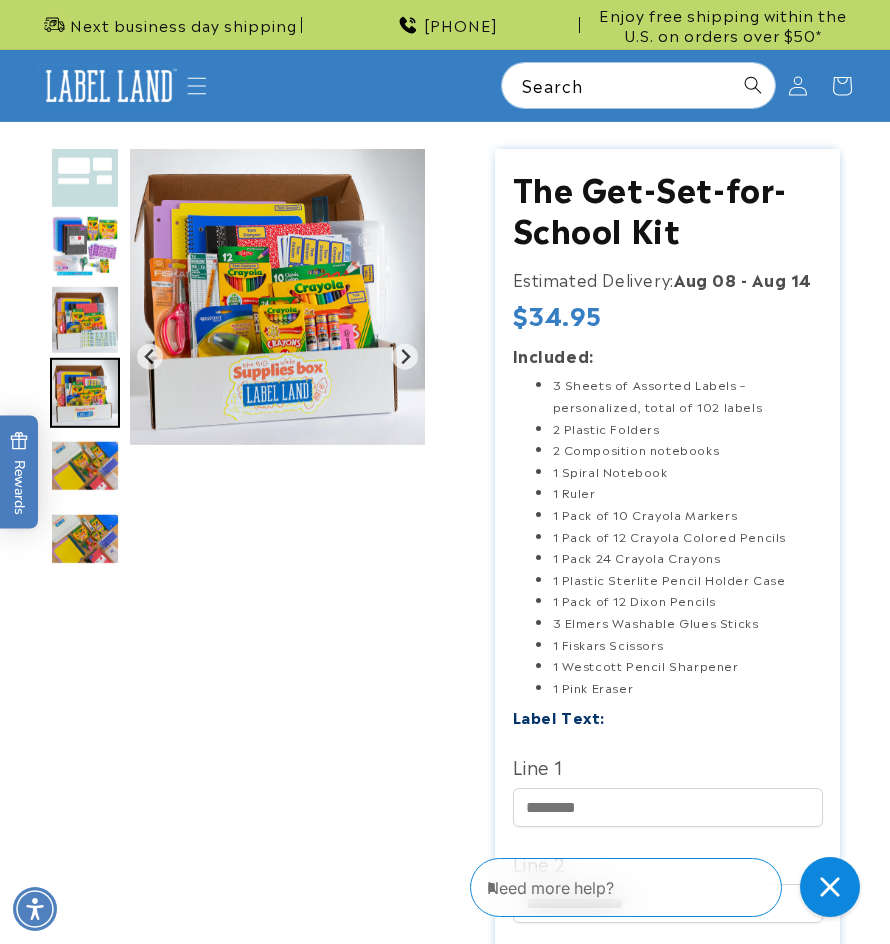 click at bounding box center (85, 466) 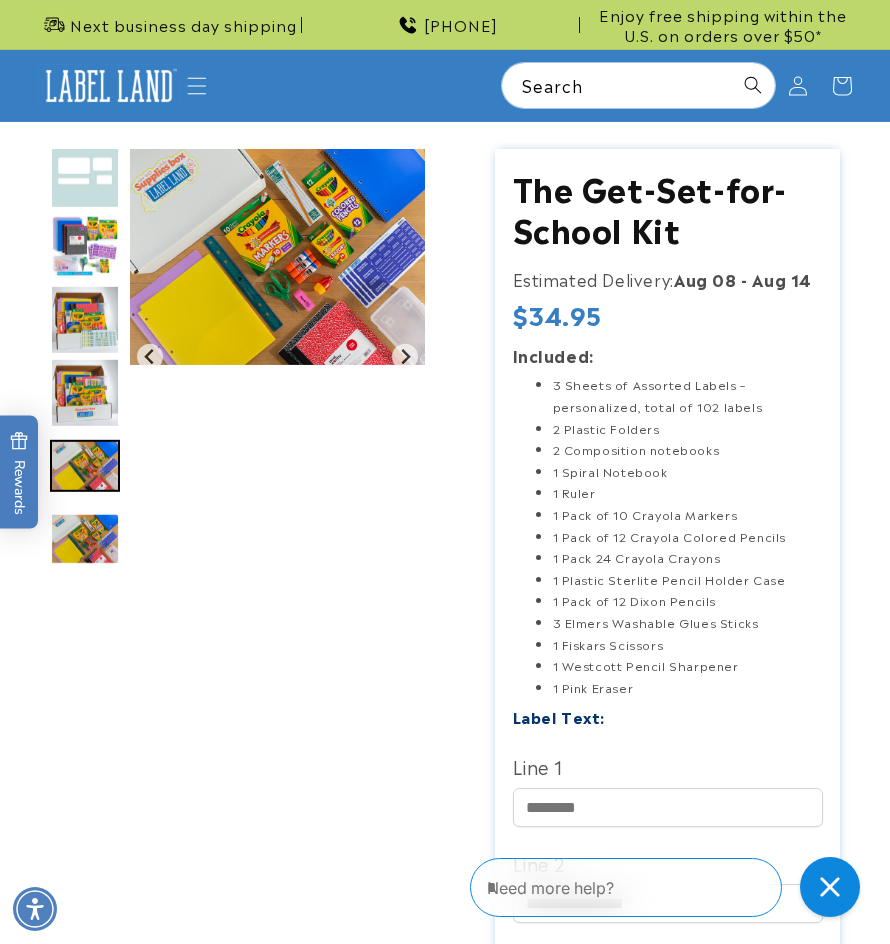 click at bounding box center [85, 539] 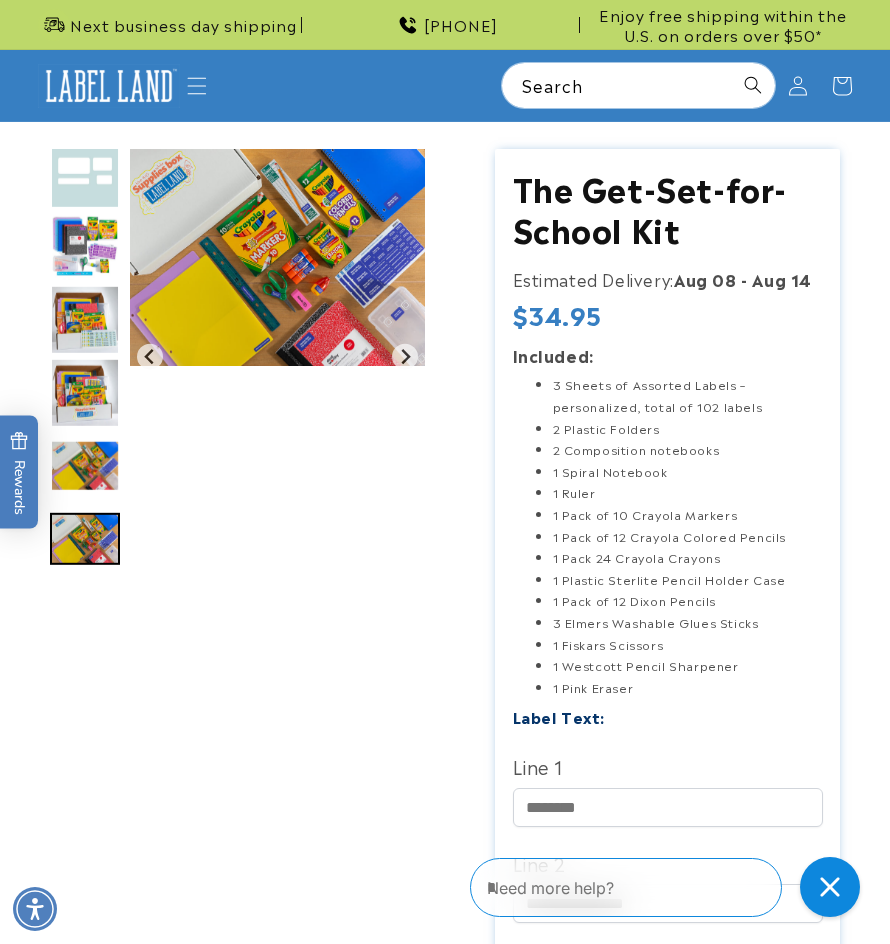 click at bounding box center (85, 466) 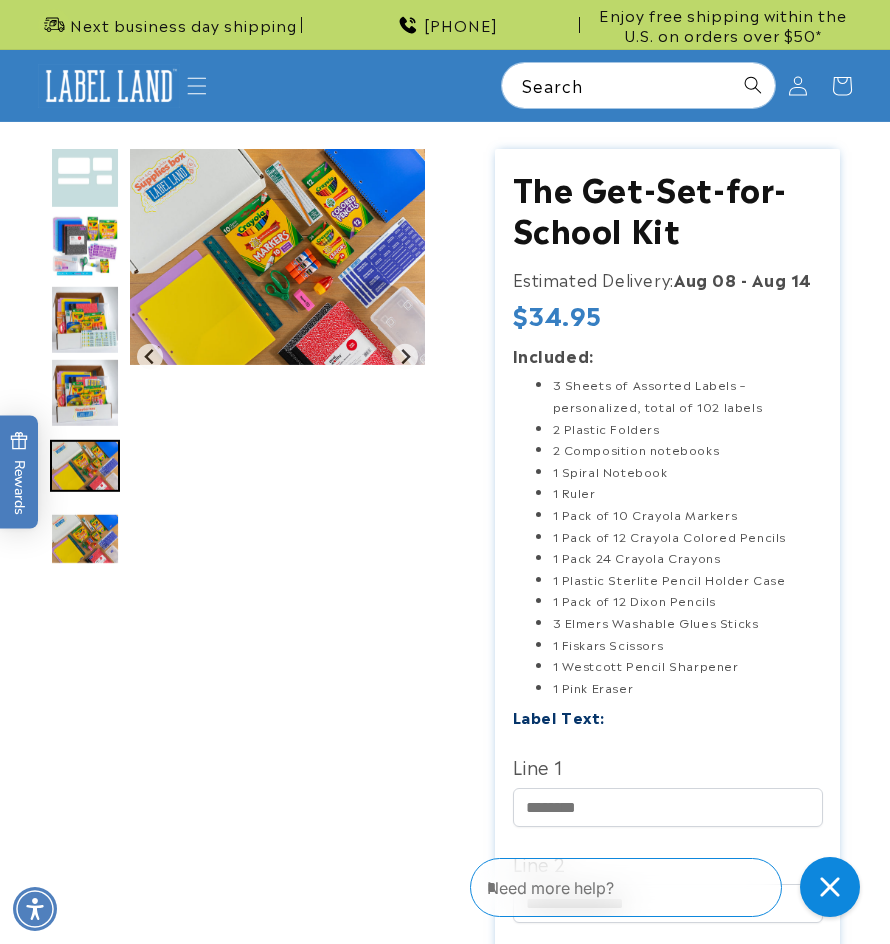 click at bounding box center (85, 466) 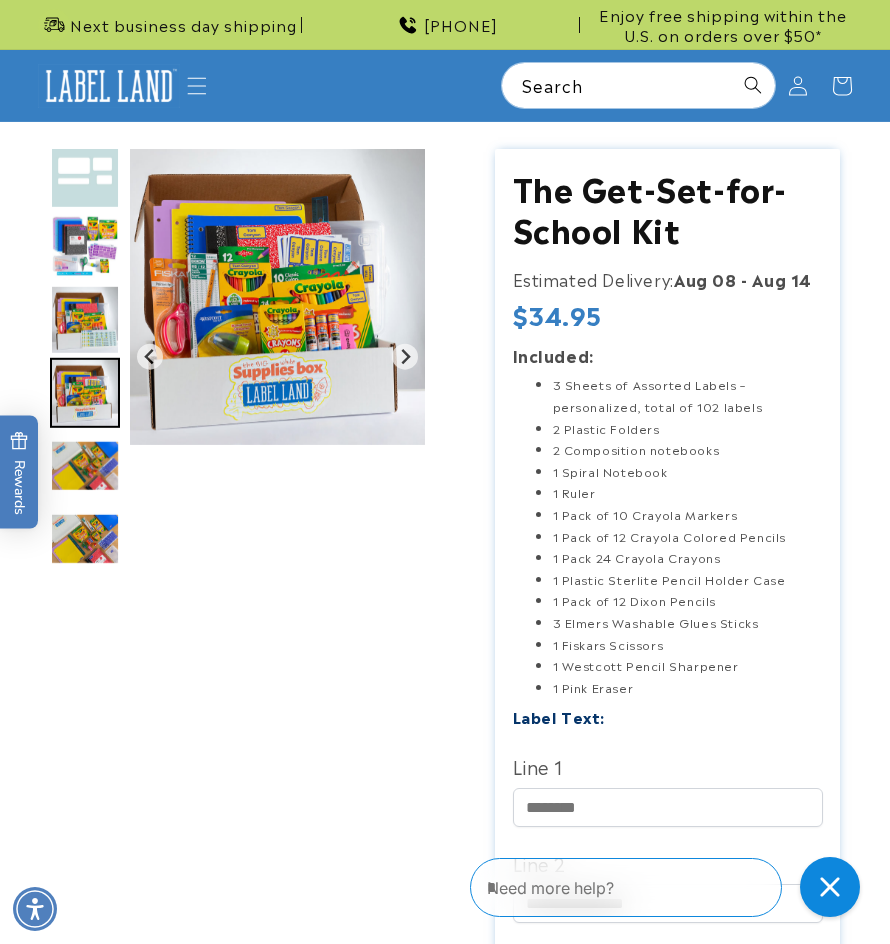 click at bounding box center [85, 320] 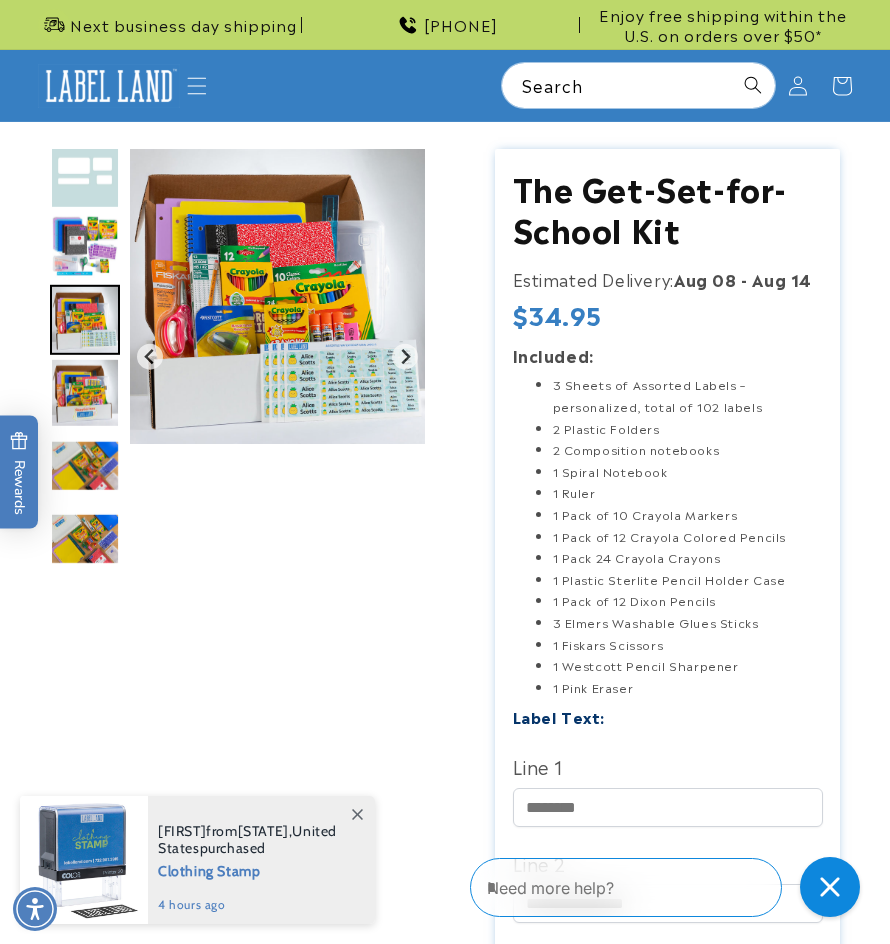 click at bounding box center (85, 247) 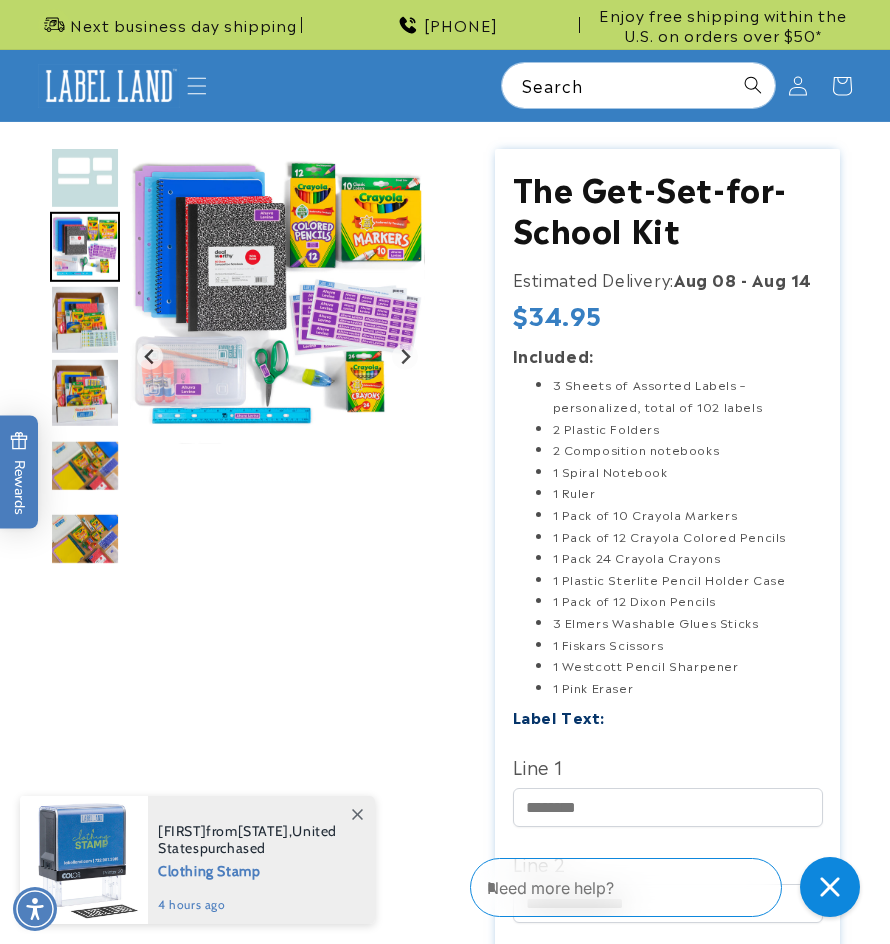 click 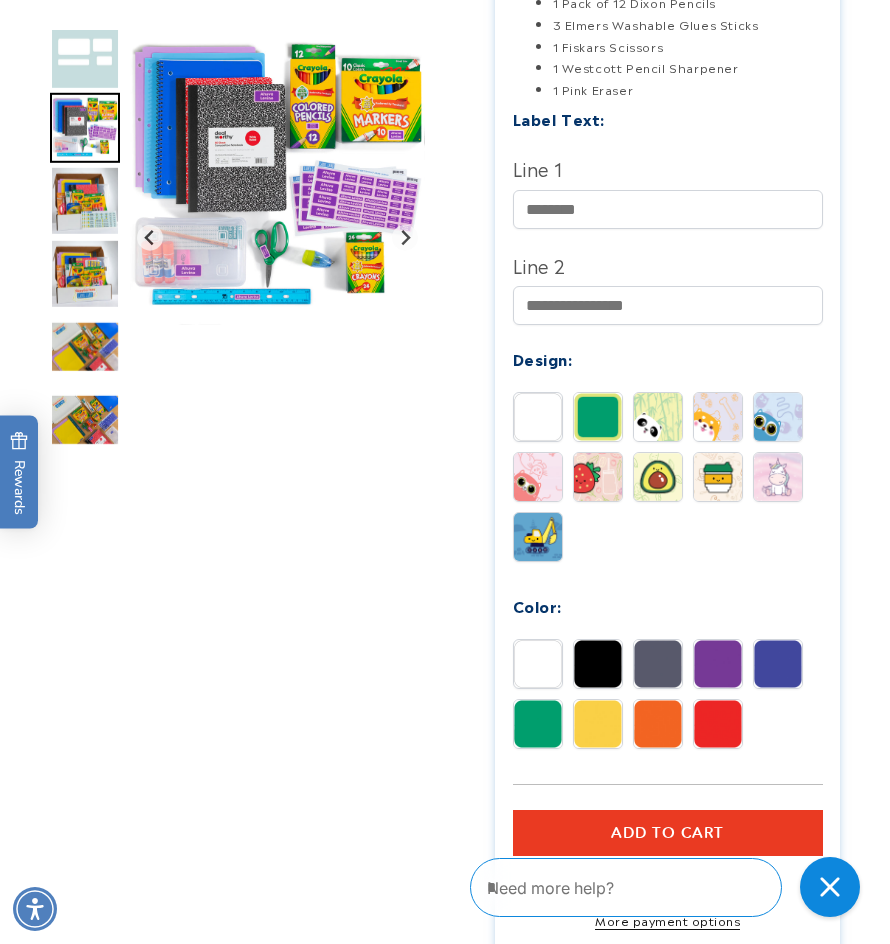 scroll, scrollTop: 700, scrollLeft: 0, axis: vertical 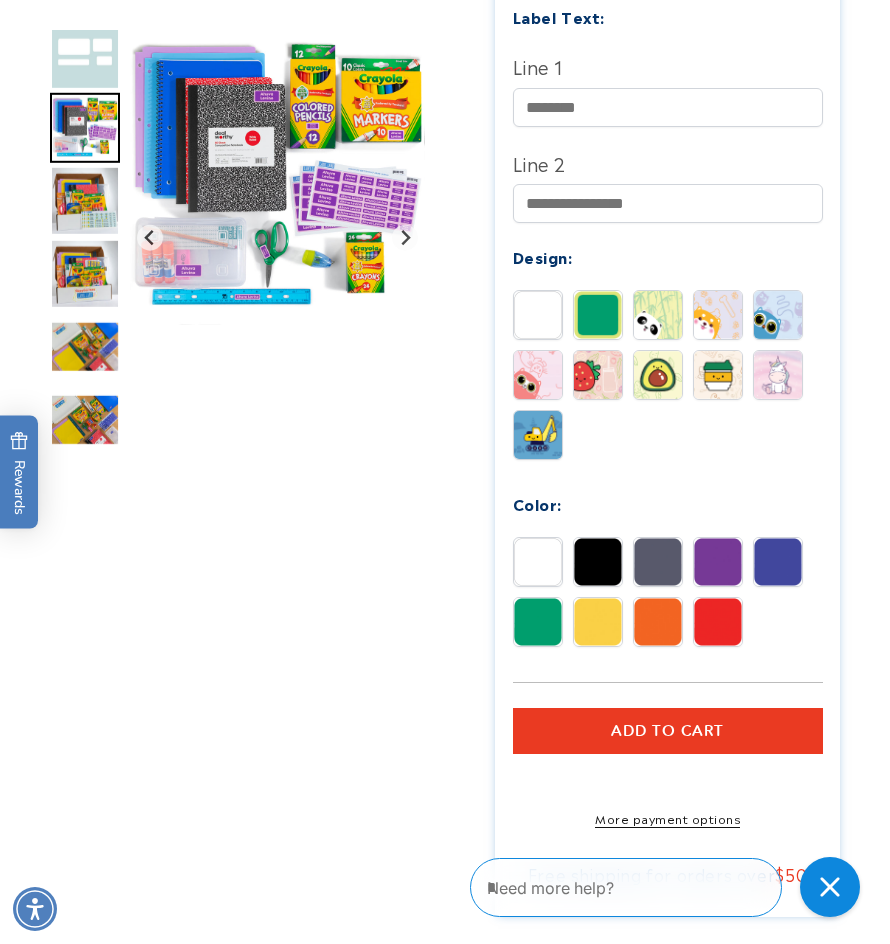 click at bounding box center (598, 315) 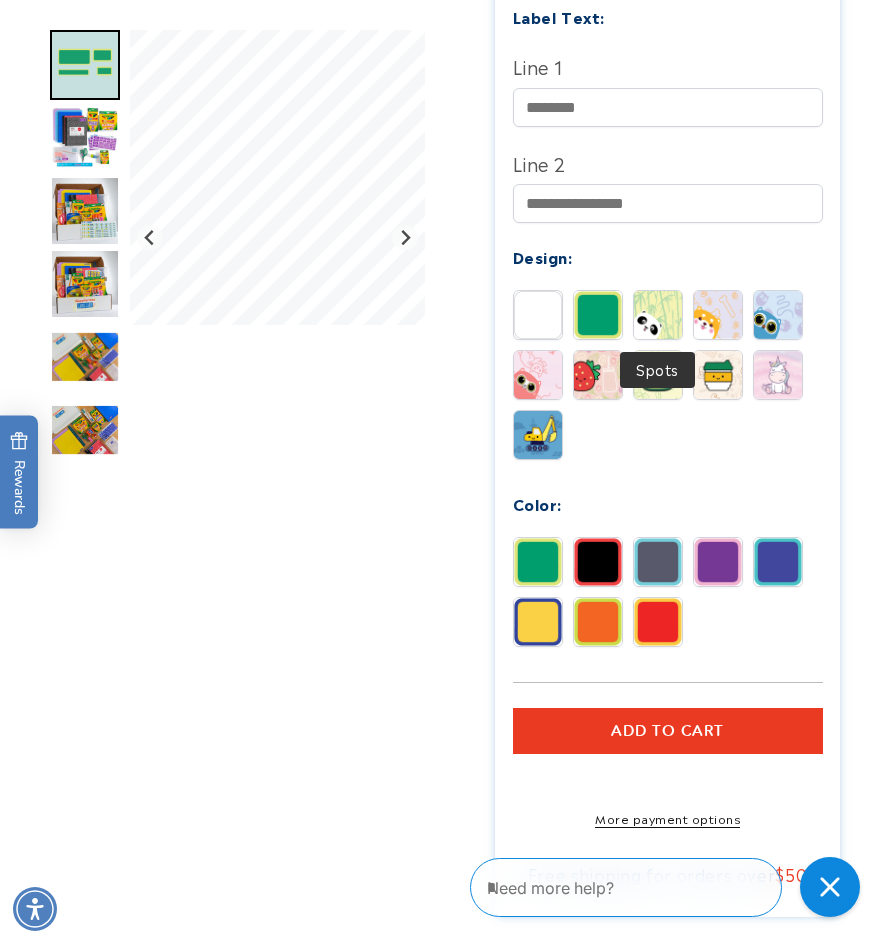 click at bounding box center (658, 315) 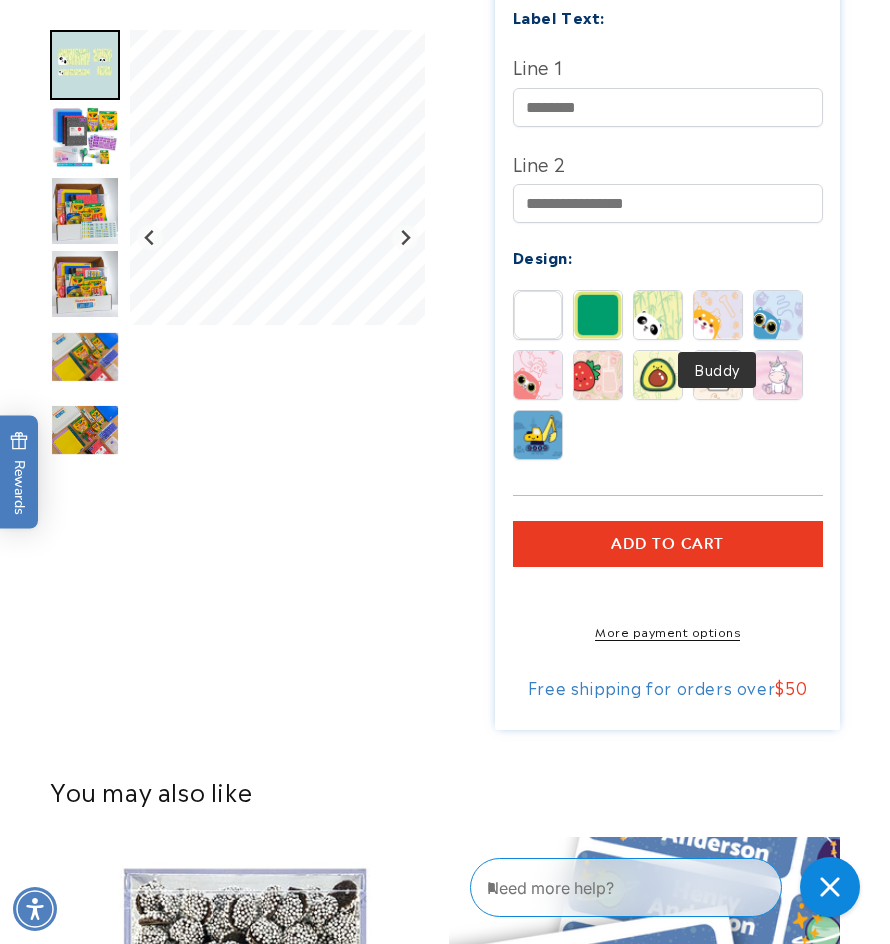click at bounding box center (718, 315) 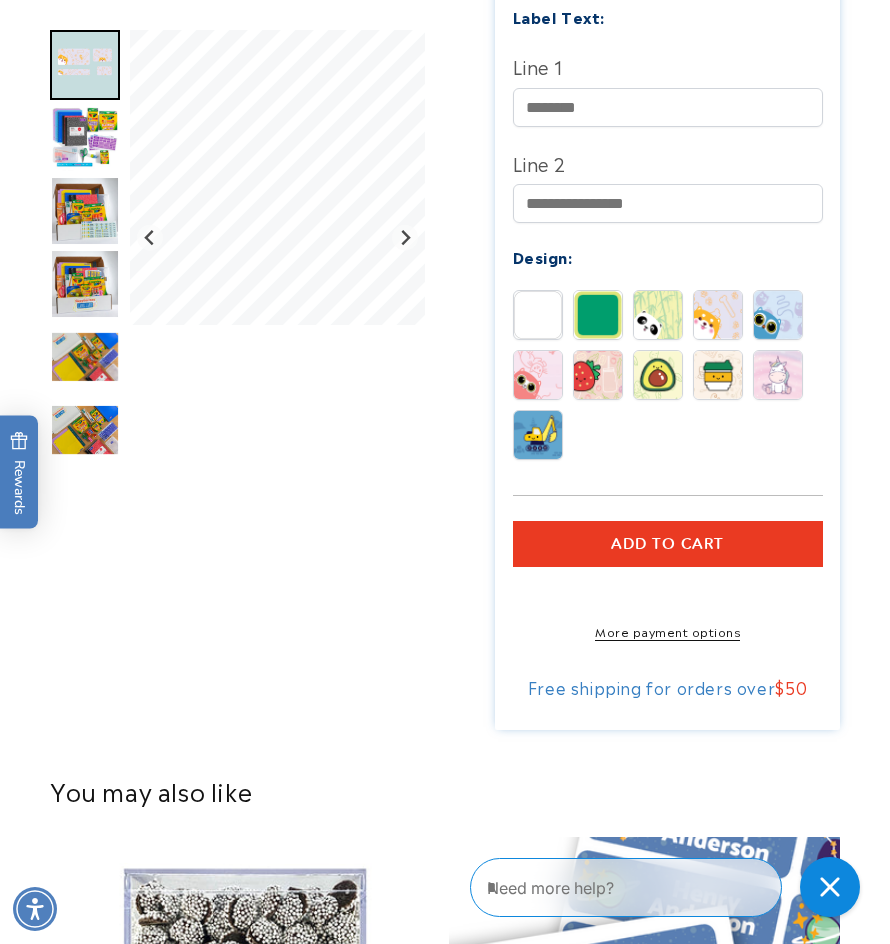 click at bounding box center [778, 315] 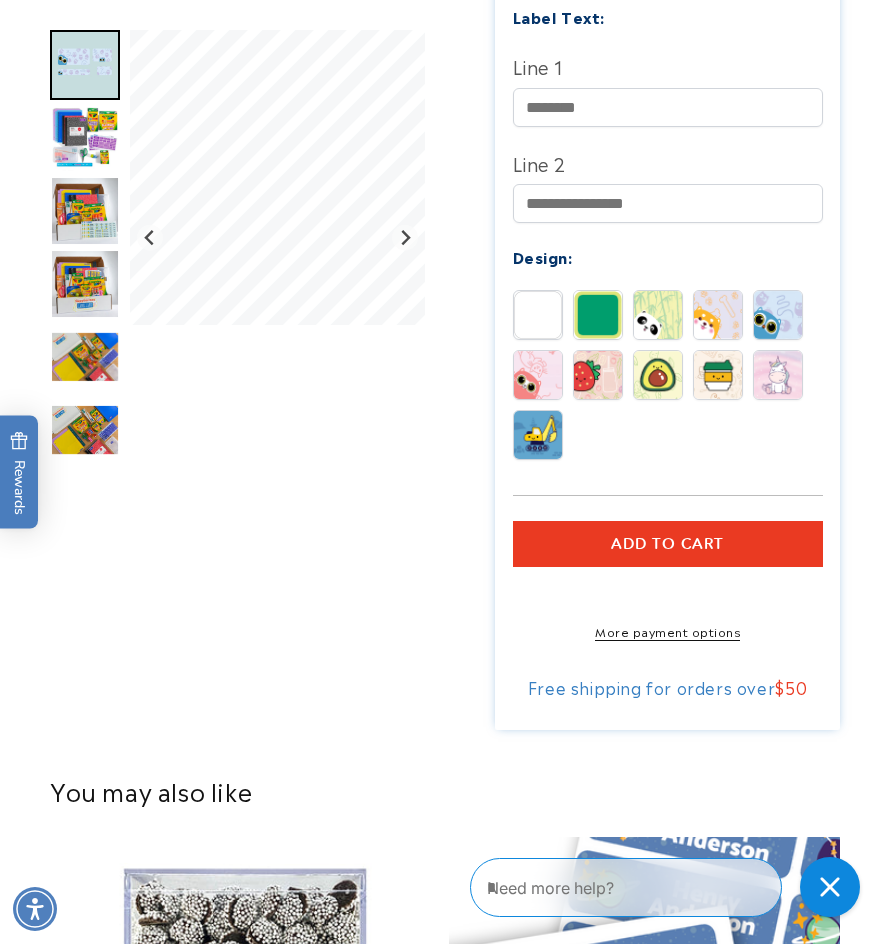 click at bounding box center [85, 138] 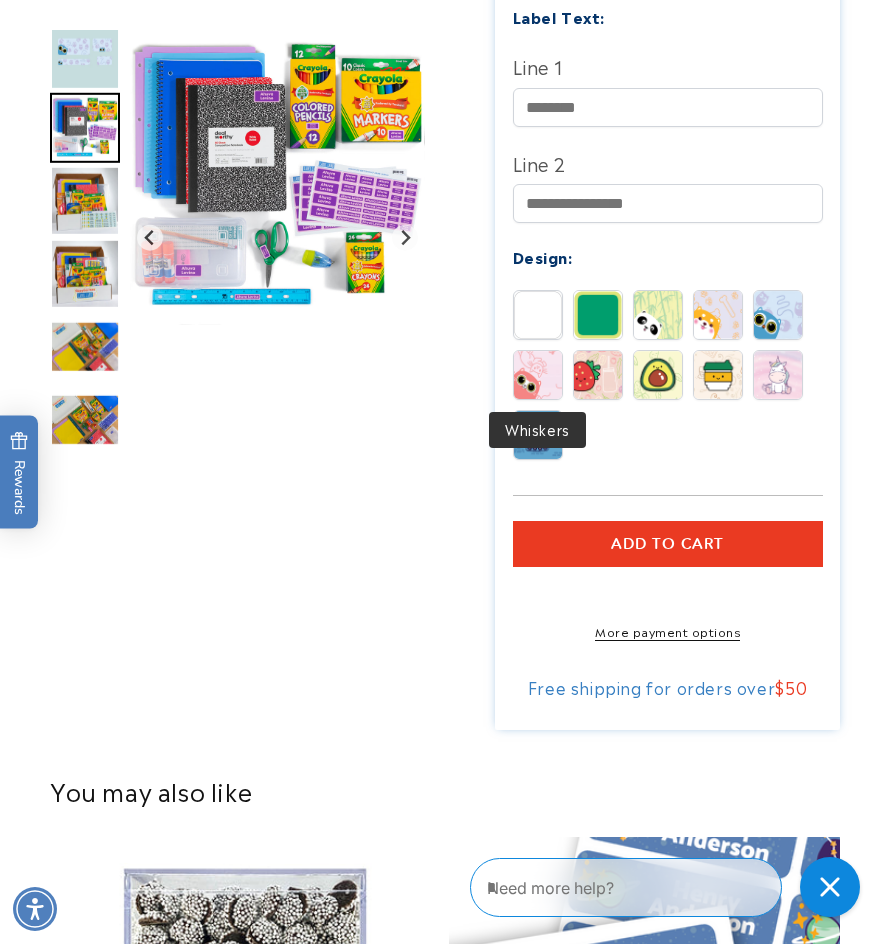 click at bounding box center [538, 375] 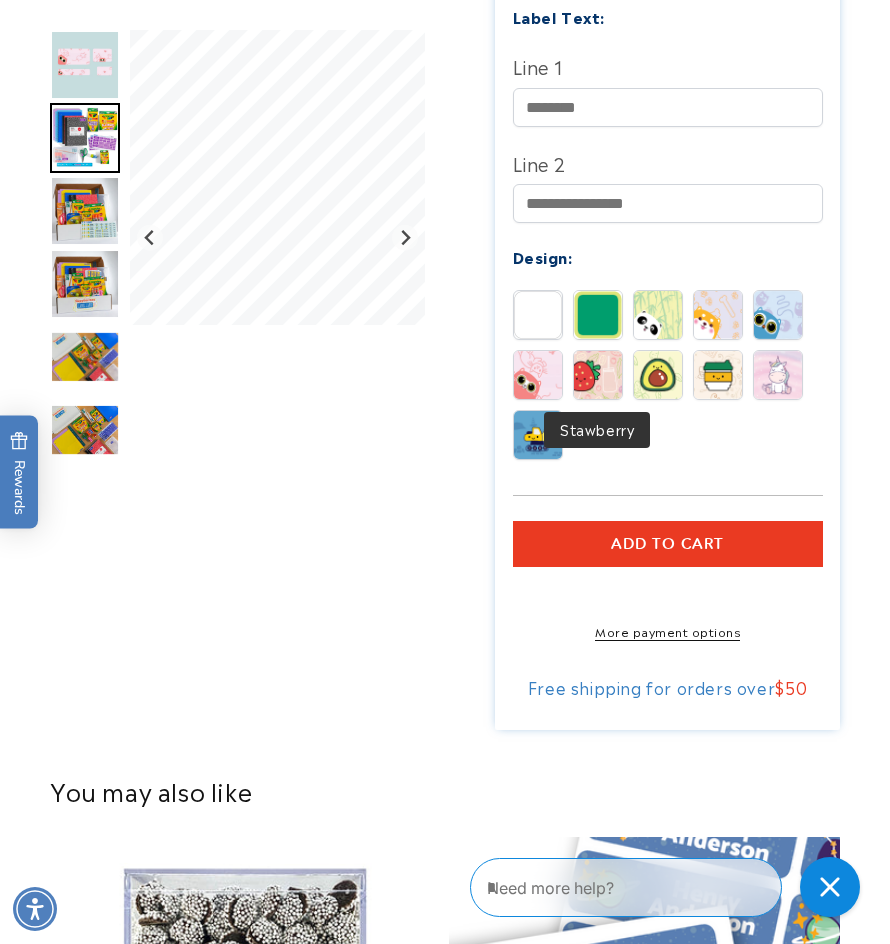 click at bounding box center (598, 375) 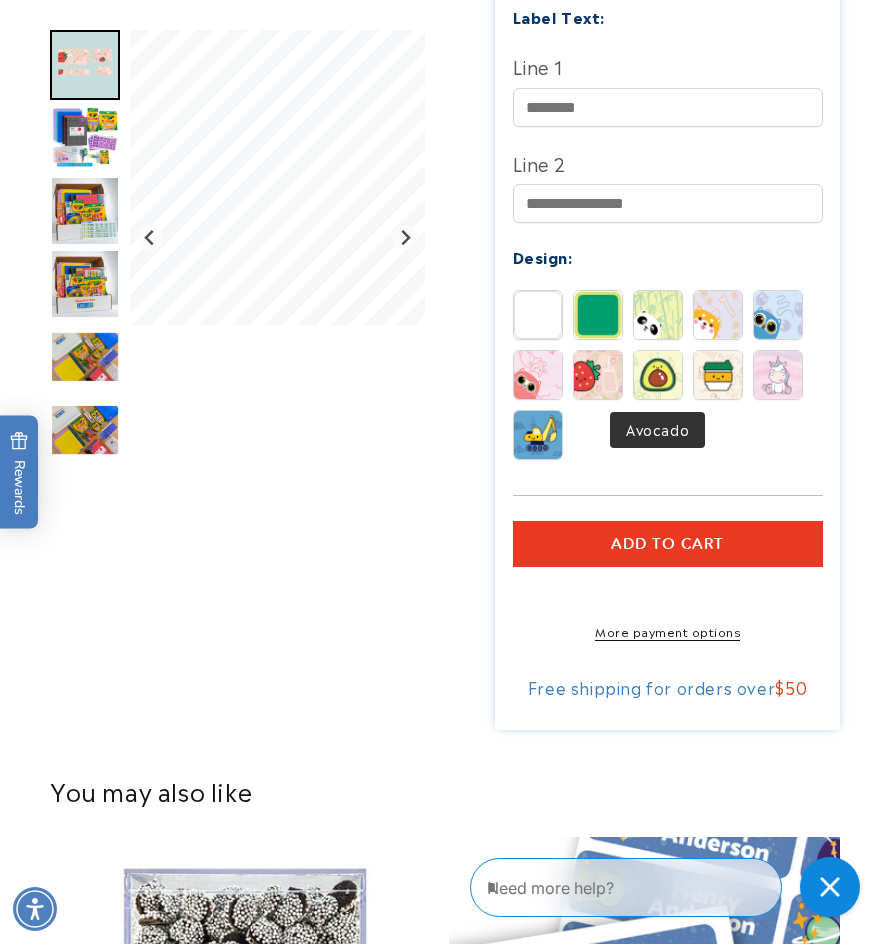 click at bounding box center (658, 375) 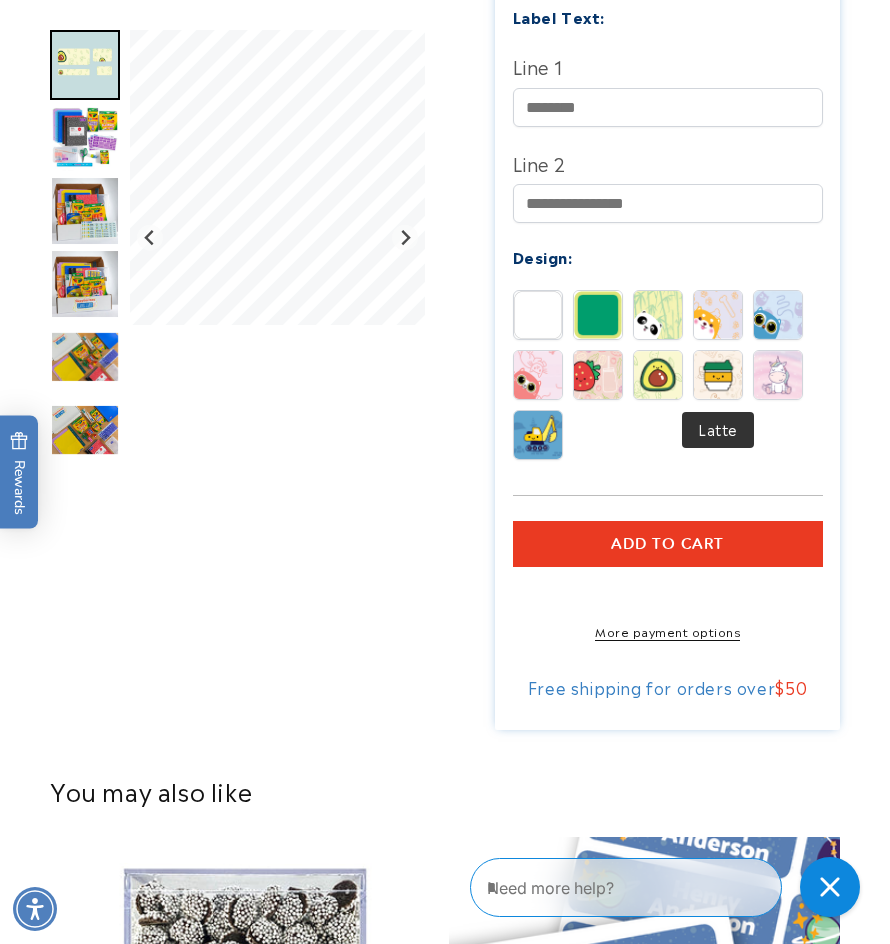 click at bounding box center (718, 375) 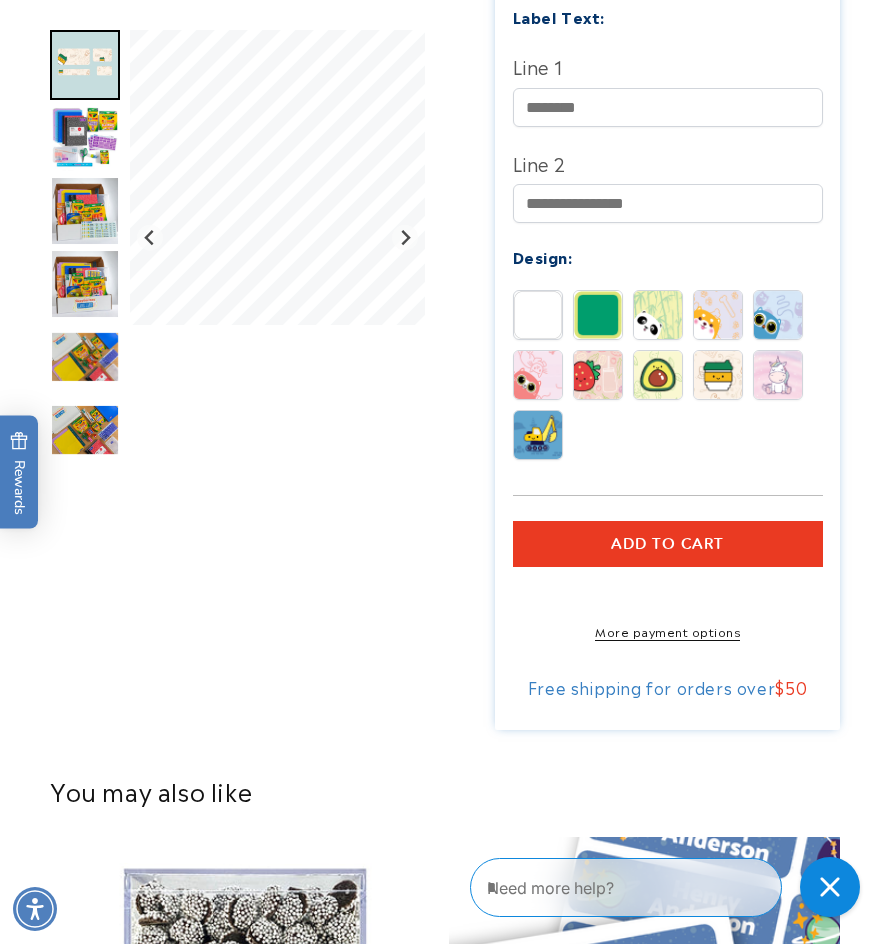 click at bounding box center [778, 375] 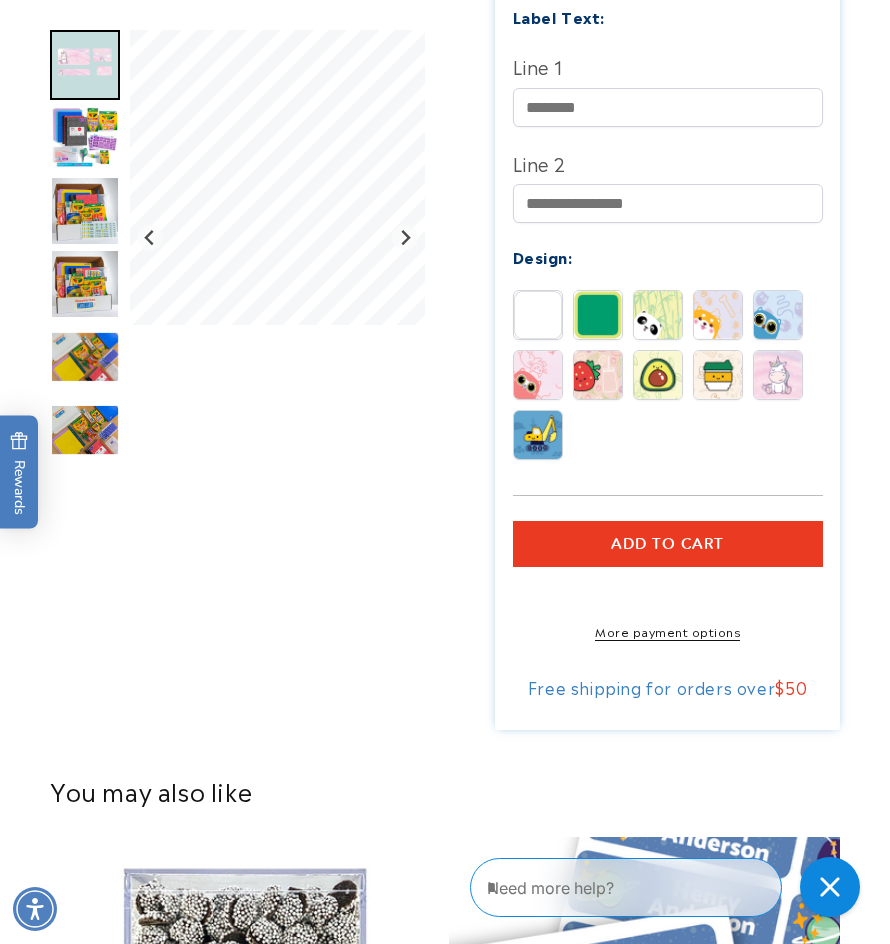 click at bounding box center [538, 435] 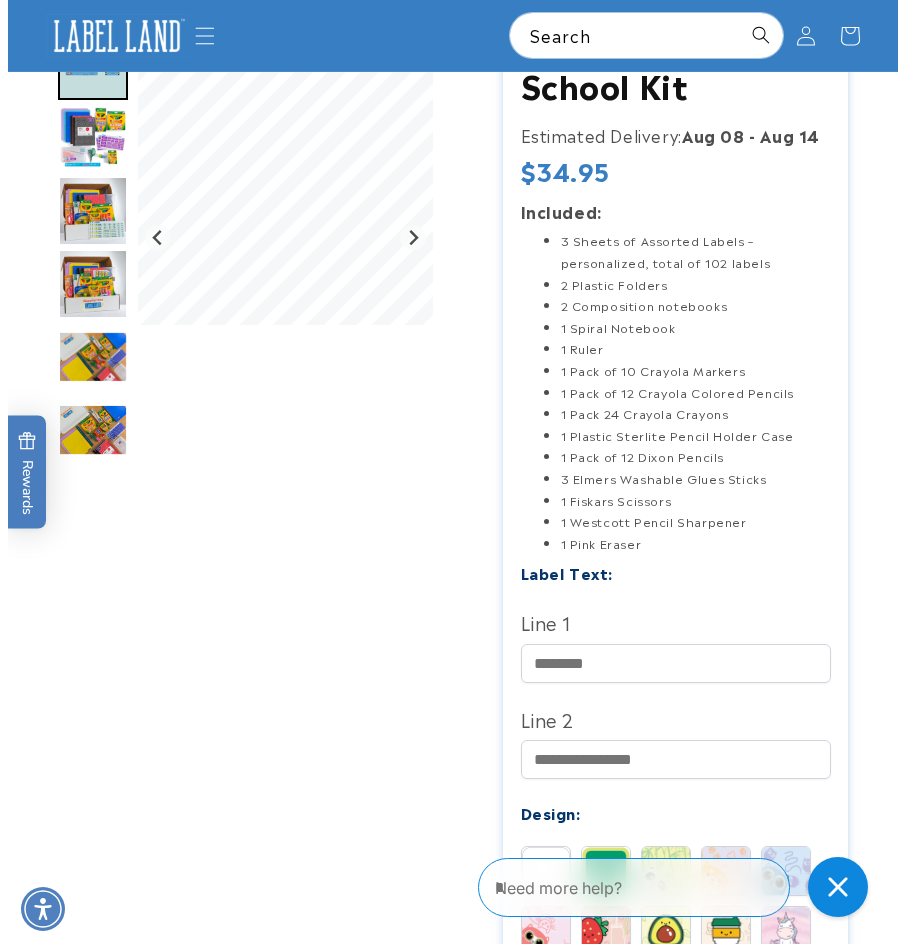 scroll, scrollTop: 0, scrollLeft: 0, axis: both 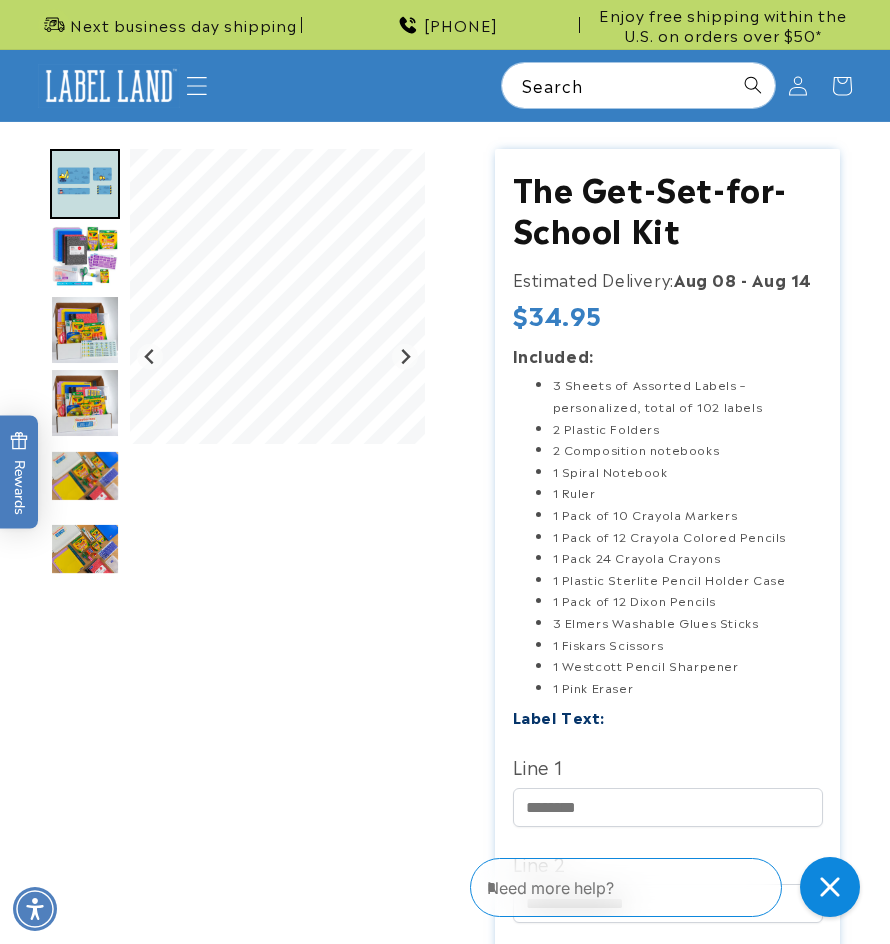 click 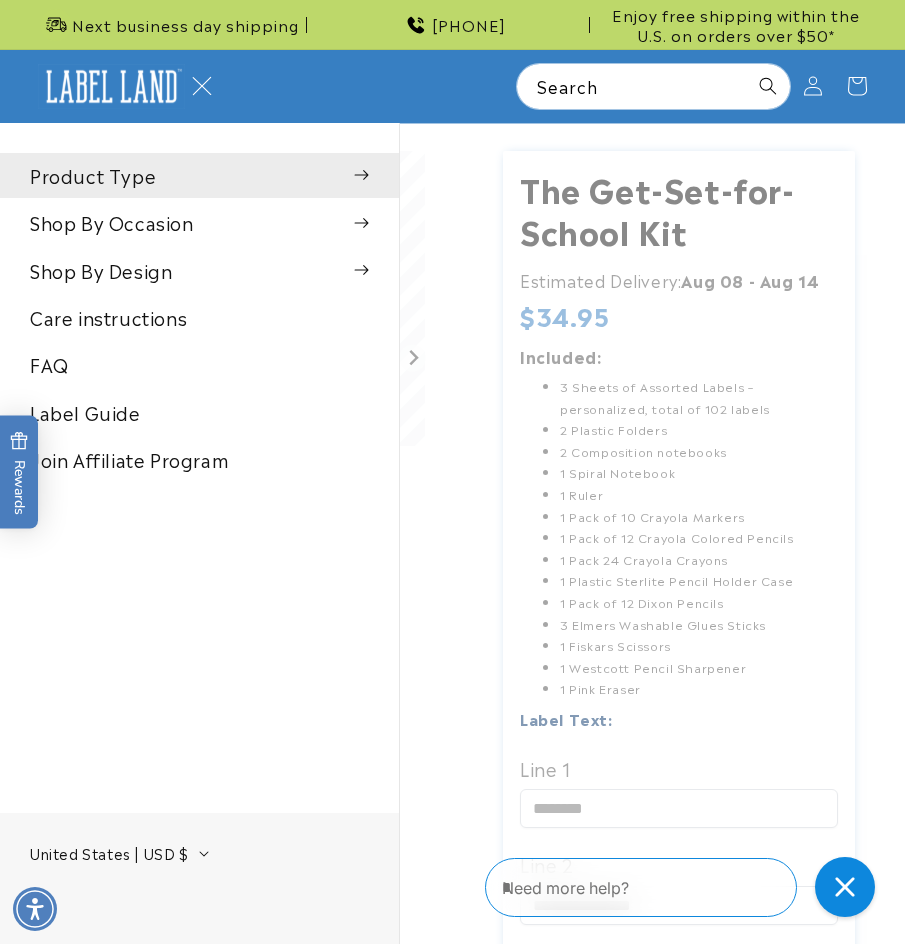 click on "Product Type" at bounding box center (199, 175) 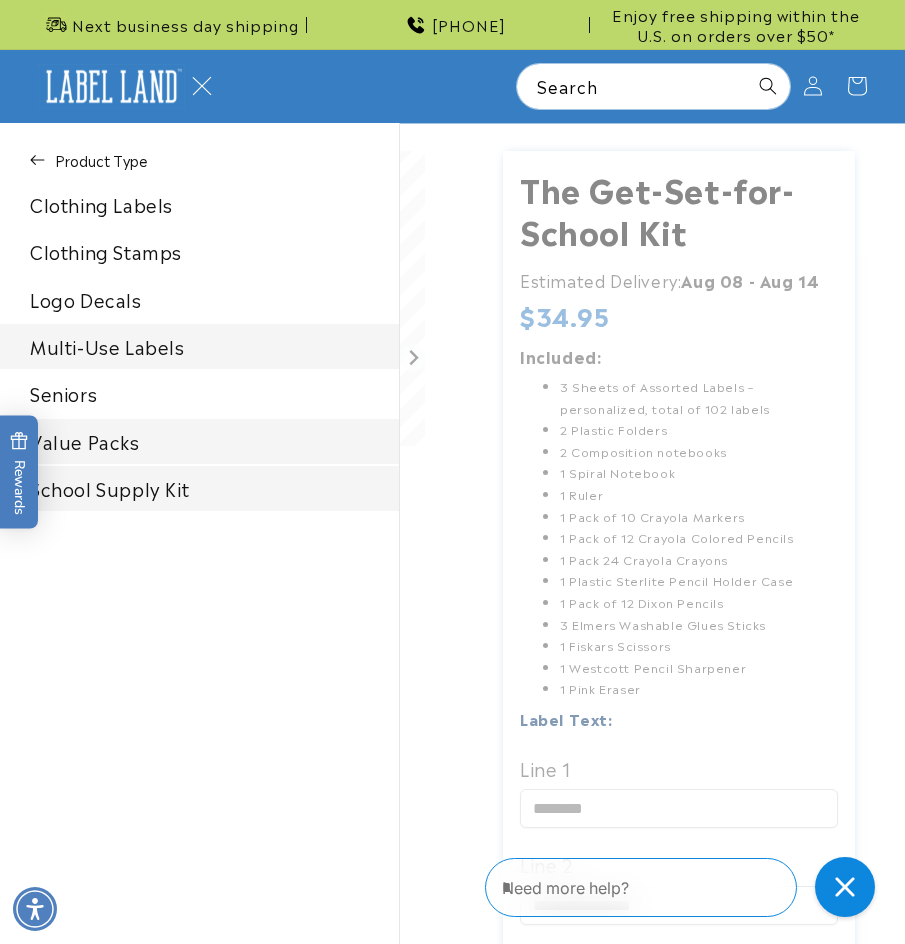 drag, startPoint x: 160, startPoint y: 344, endPoint x: 284, endPoint y: 444, distance: 159.29846 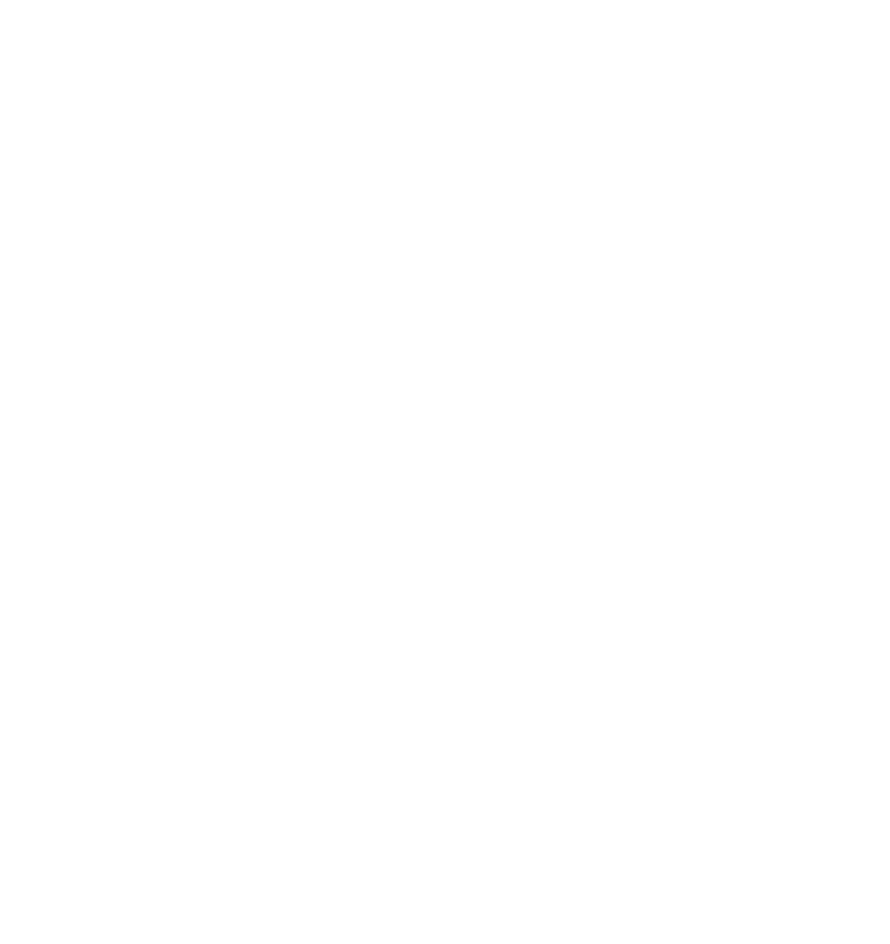 scroll, scrollTop: 0, scrollLeft: 0, axis: both 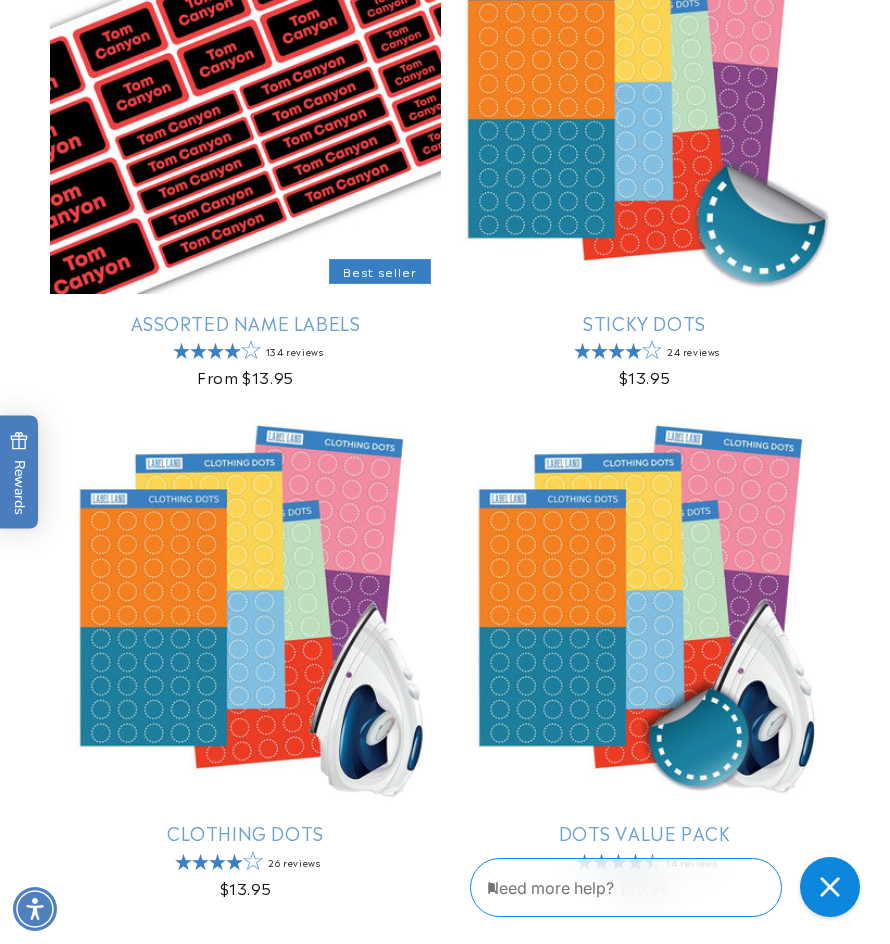 click on "Assorted Name Labels" at bounding box center (245, 322) 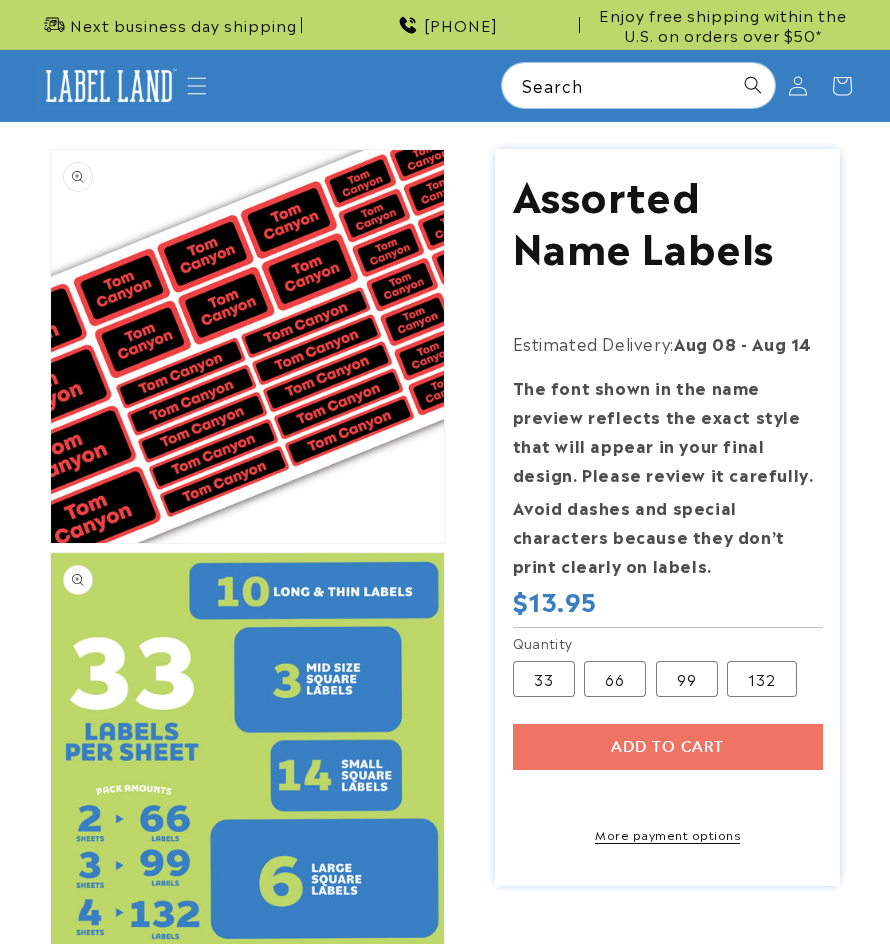 scroll, scrollTop: 0, scrollLeft: 0, axis: both 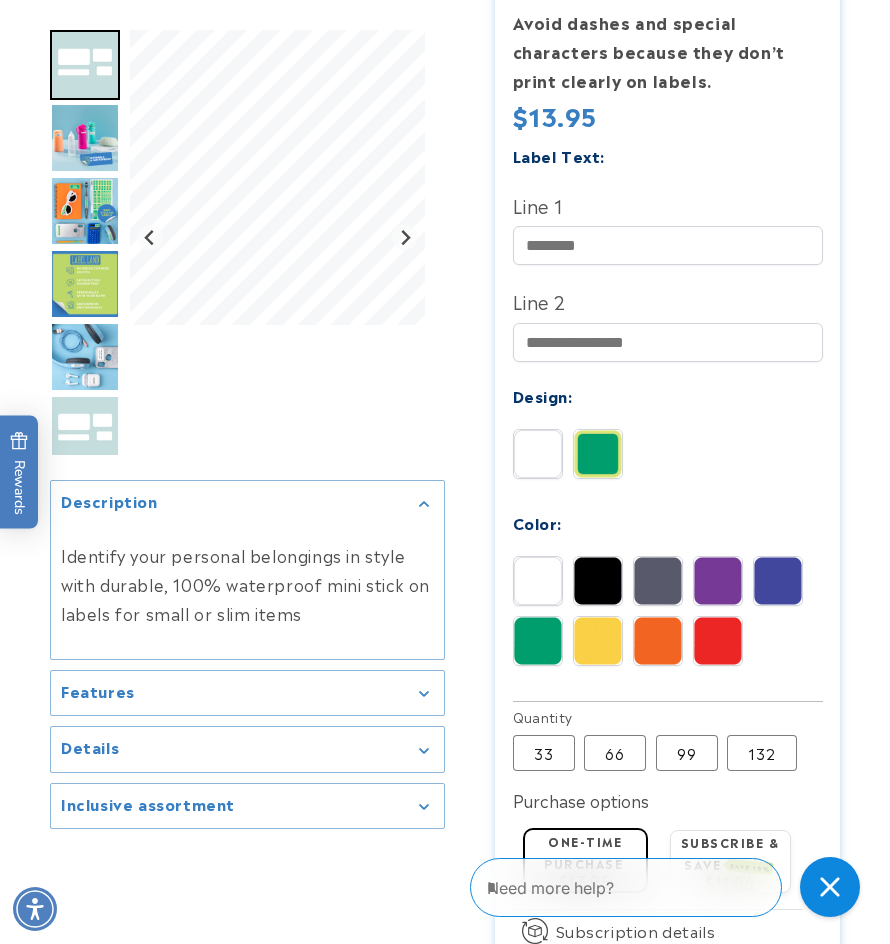 click on "Features" at bounding box center (247, 693) 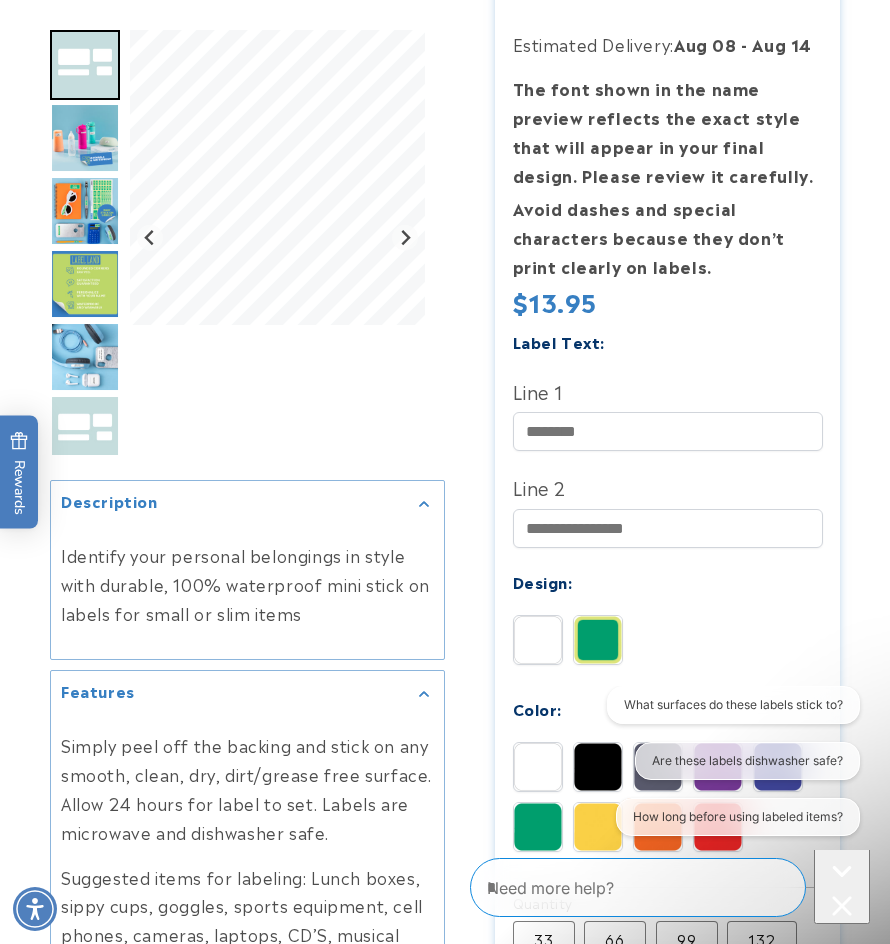 scroll, scrollTop: 0, scrollLeft: 0, axis: both 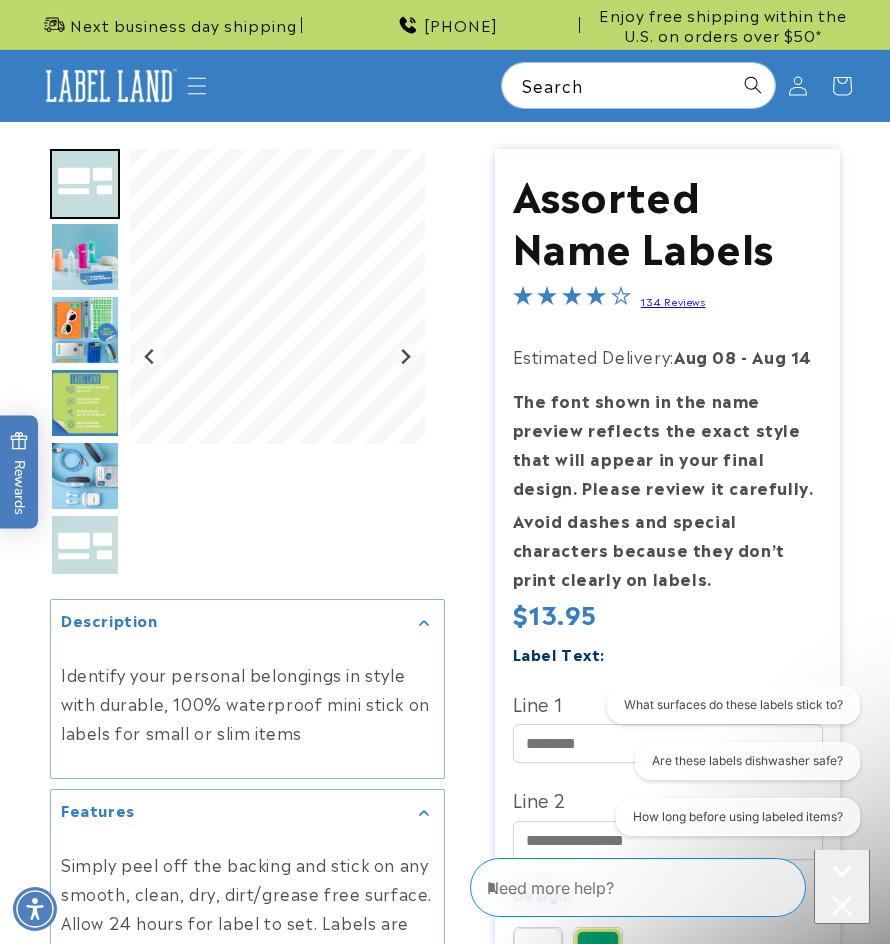 click at bounding box center [85, 257] 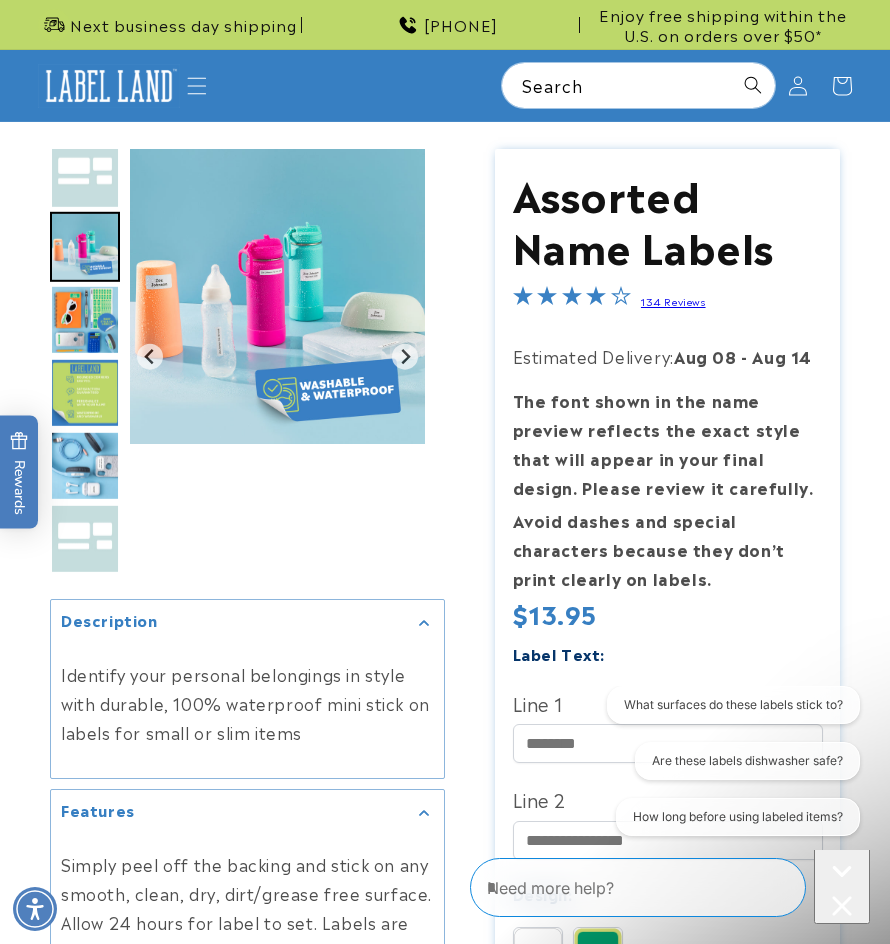click at bounding box center [85, 320] 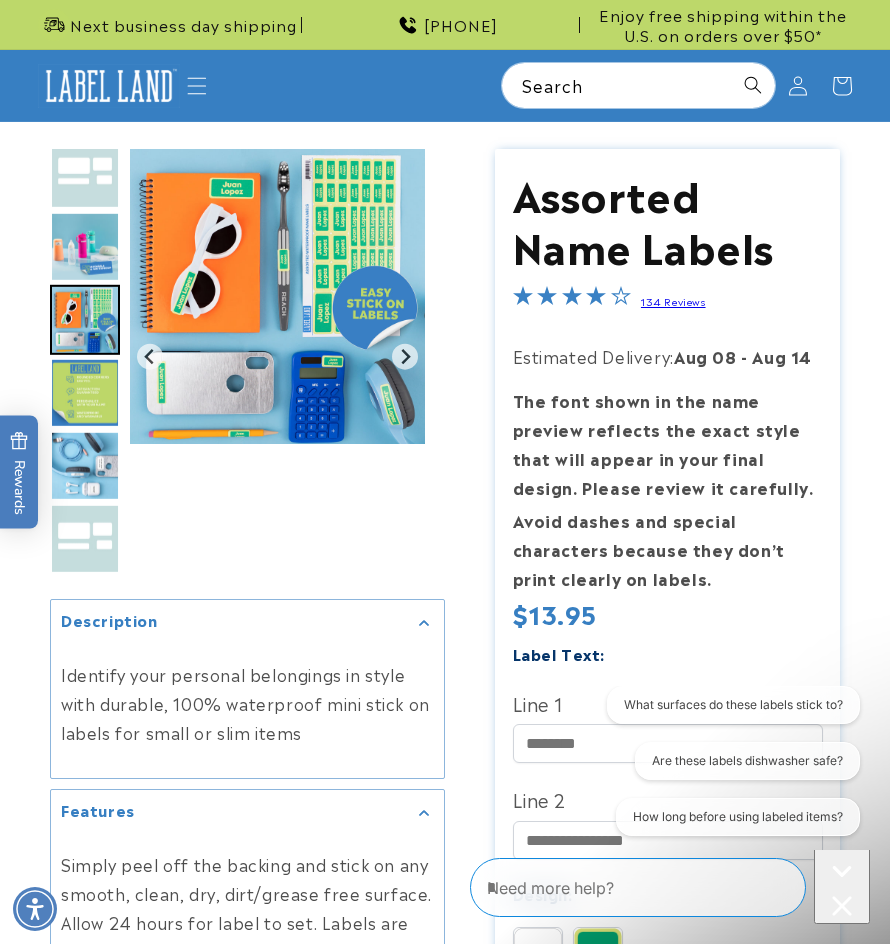 click at bounding box center (85, 393) 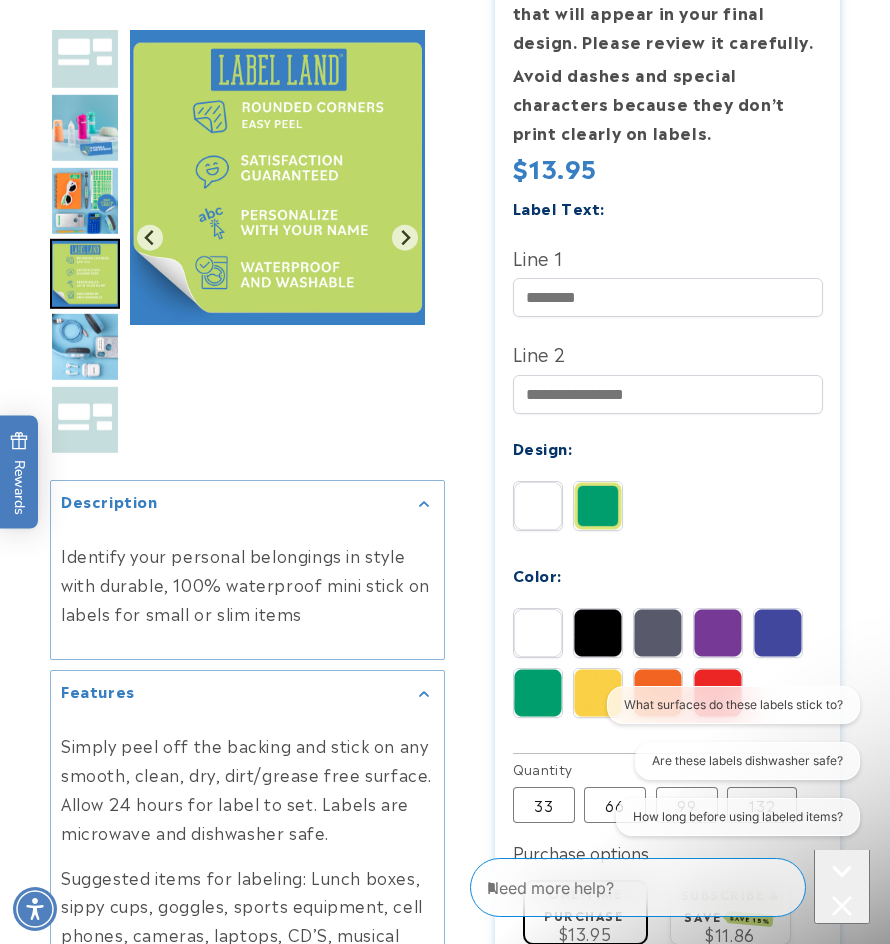 scroll, scrollTop: 800, scrollLeft: 0, axis: vertical 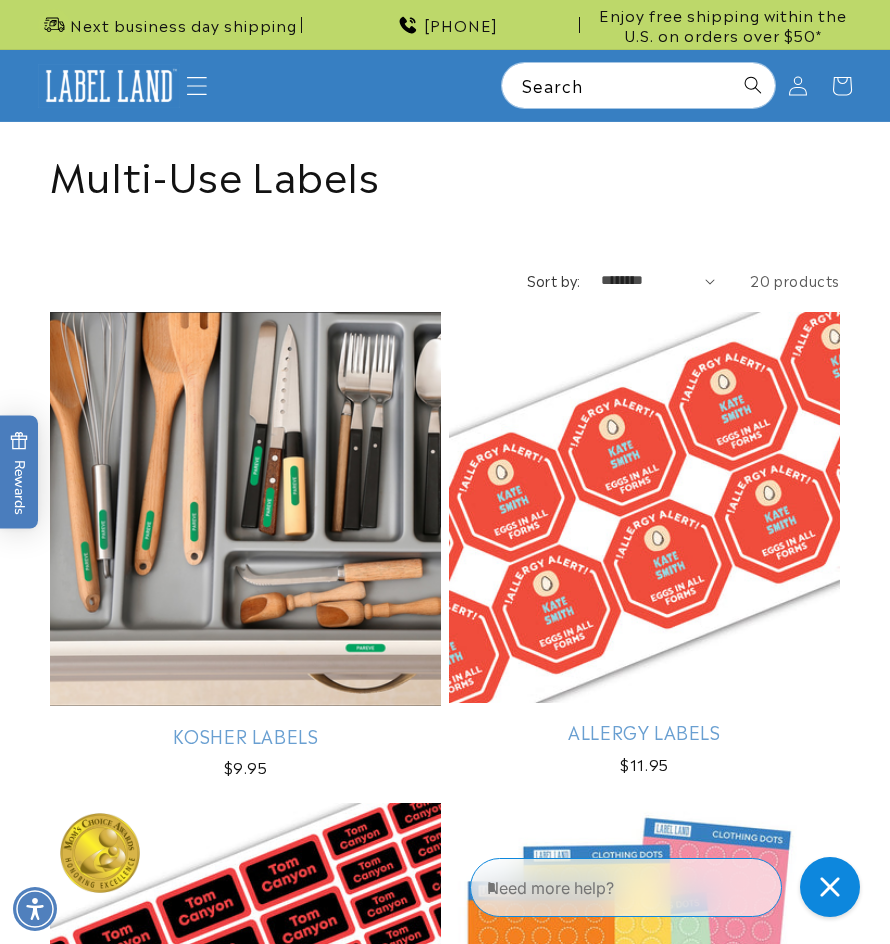 click at bounding box center [197, 86] 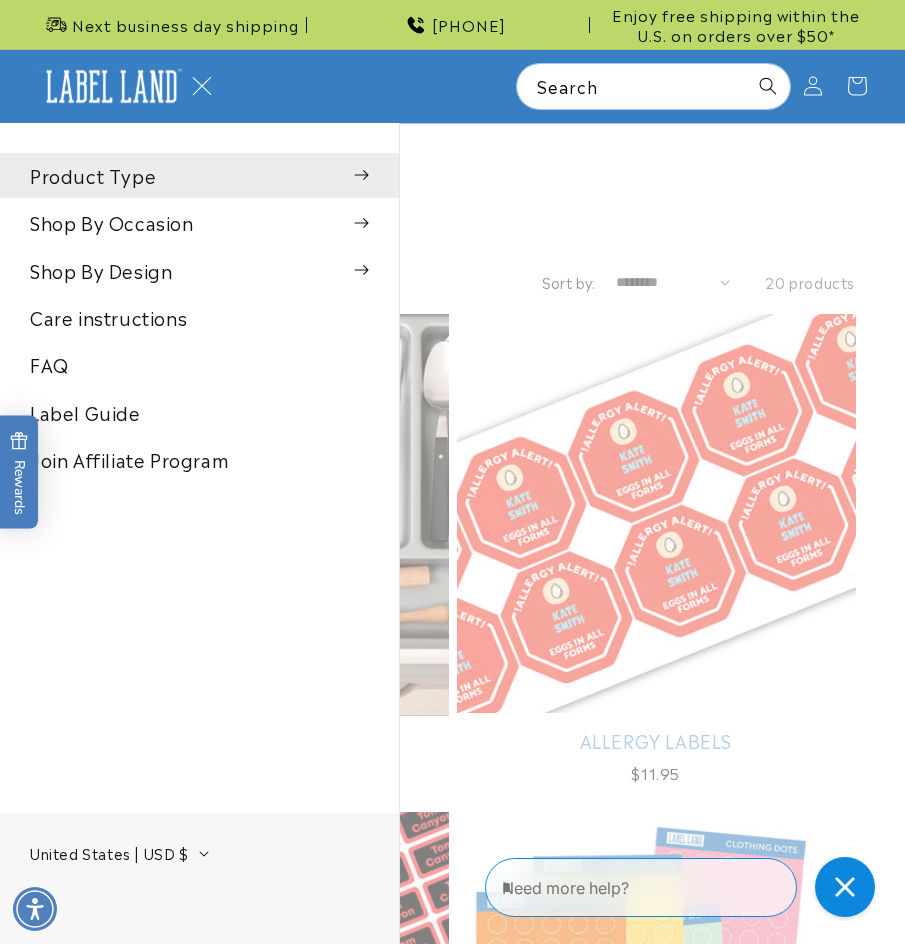 click on "Product Type" at bounding box center (199, 175) 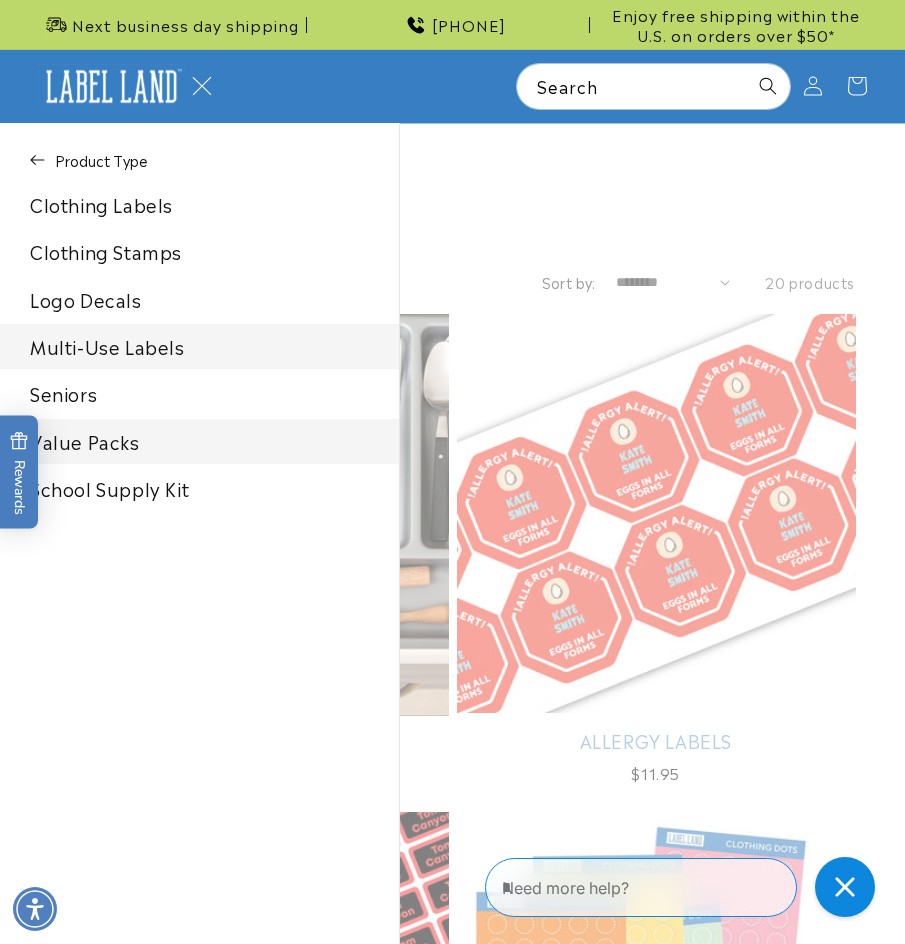 click on "Value Packs" at bounding box center (199, 441) 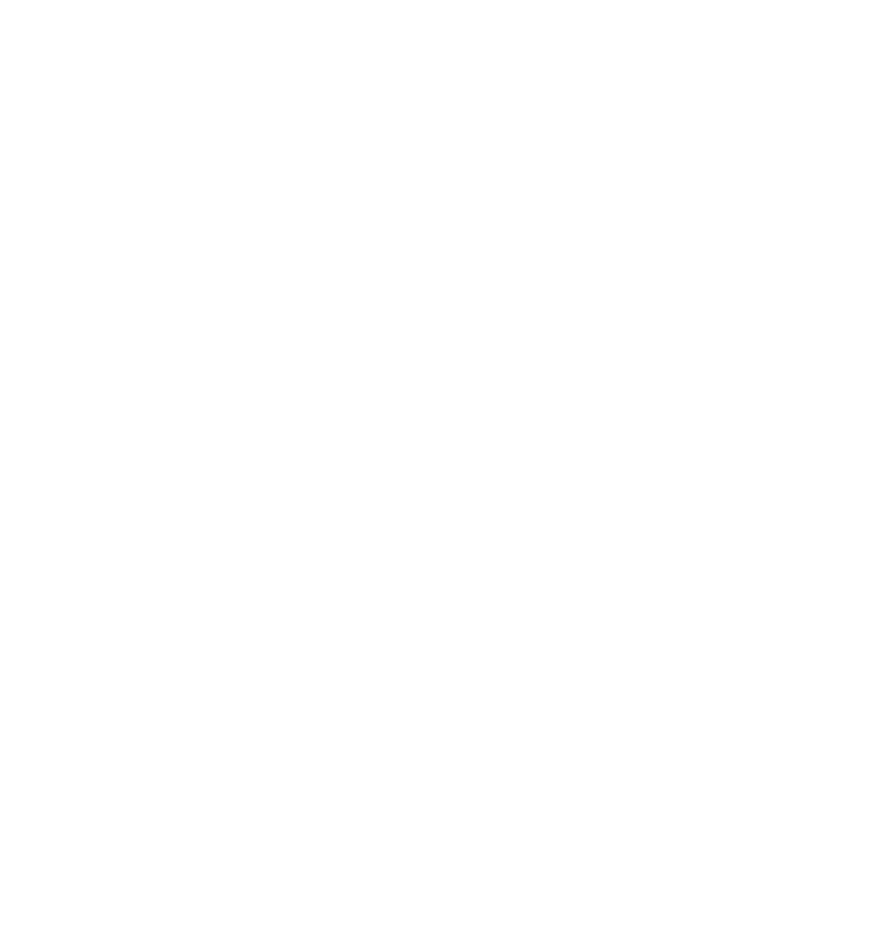 scroll, scrollTop: 0, scrollLeft: 0, axis: both 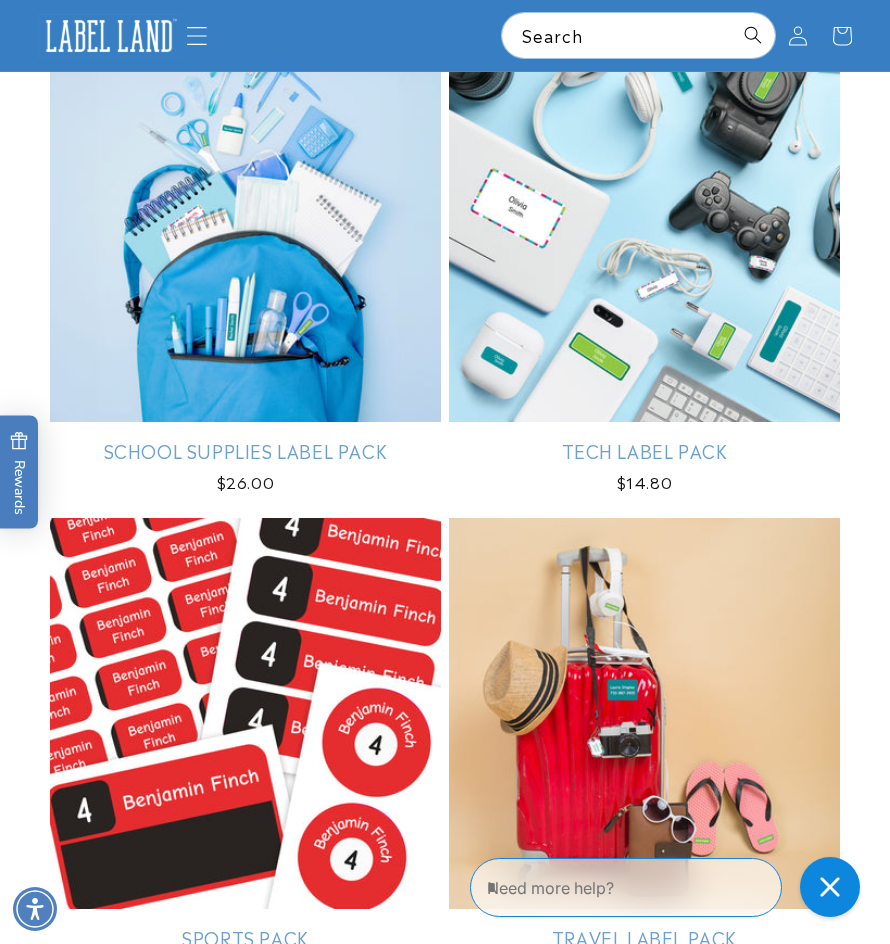 click 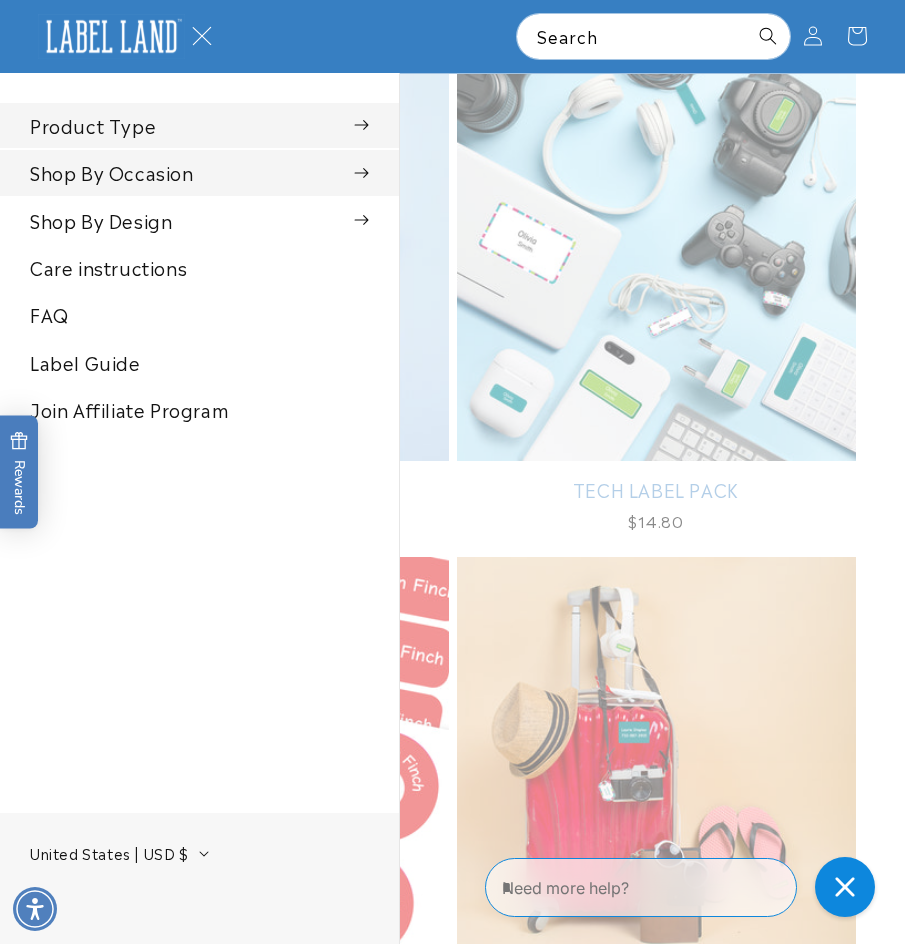 drag, startPoint x: 252, startPoint y: 143, endPoint x: 247, endPoint y: 164, distance: 21.587032 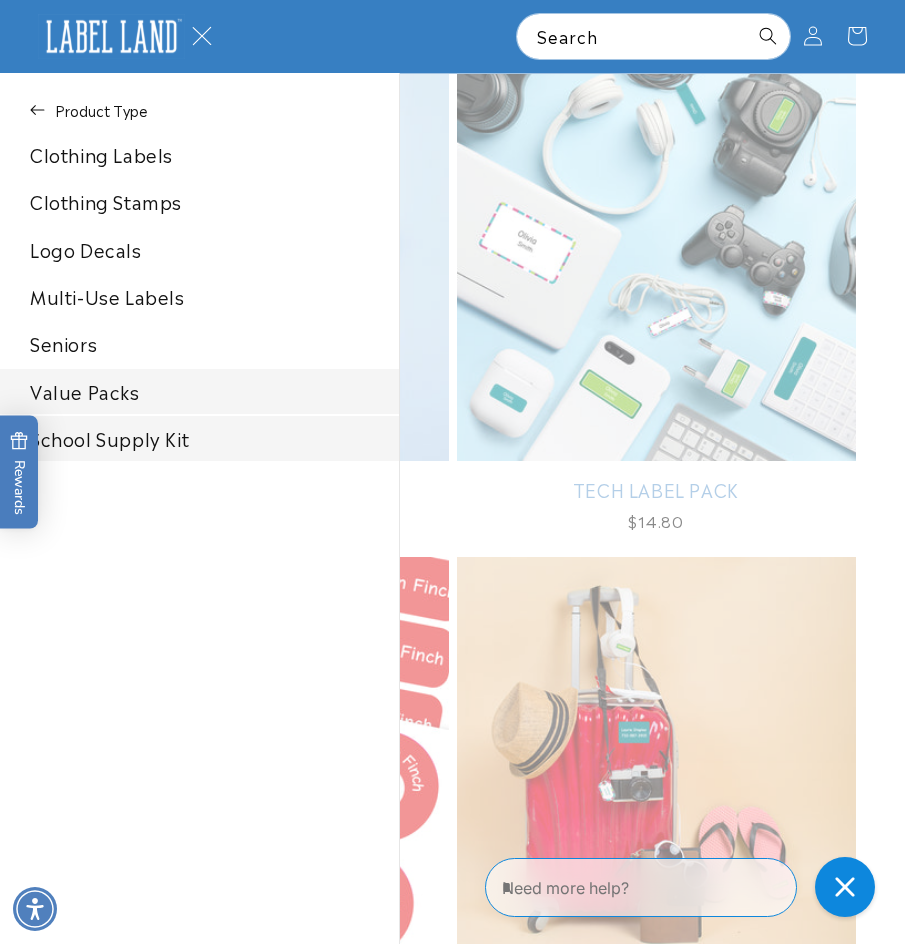 click on "School Supply Kit" at bounding box center [199, 438] 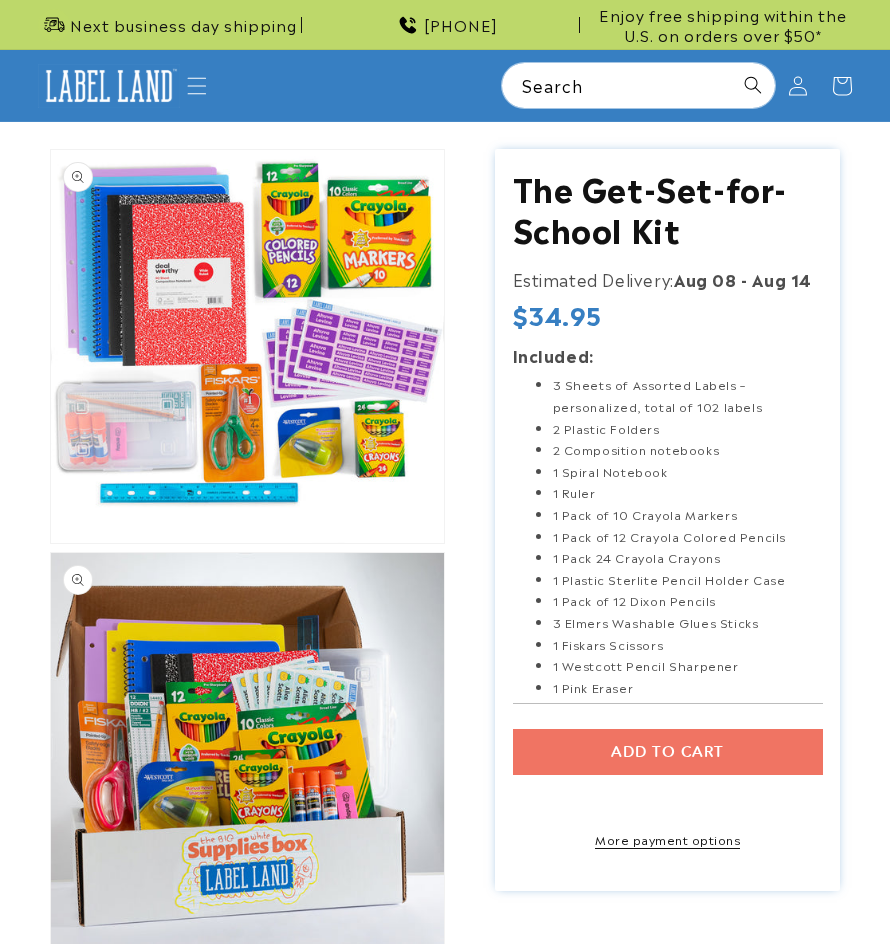 scroll, scrollTop: 0, scrollLeft: 0, axis: both 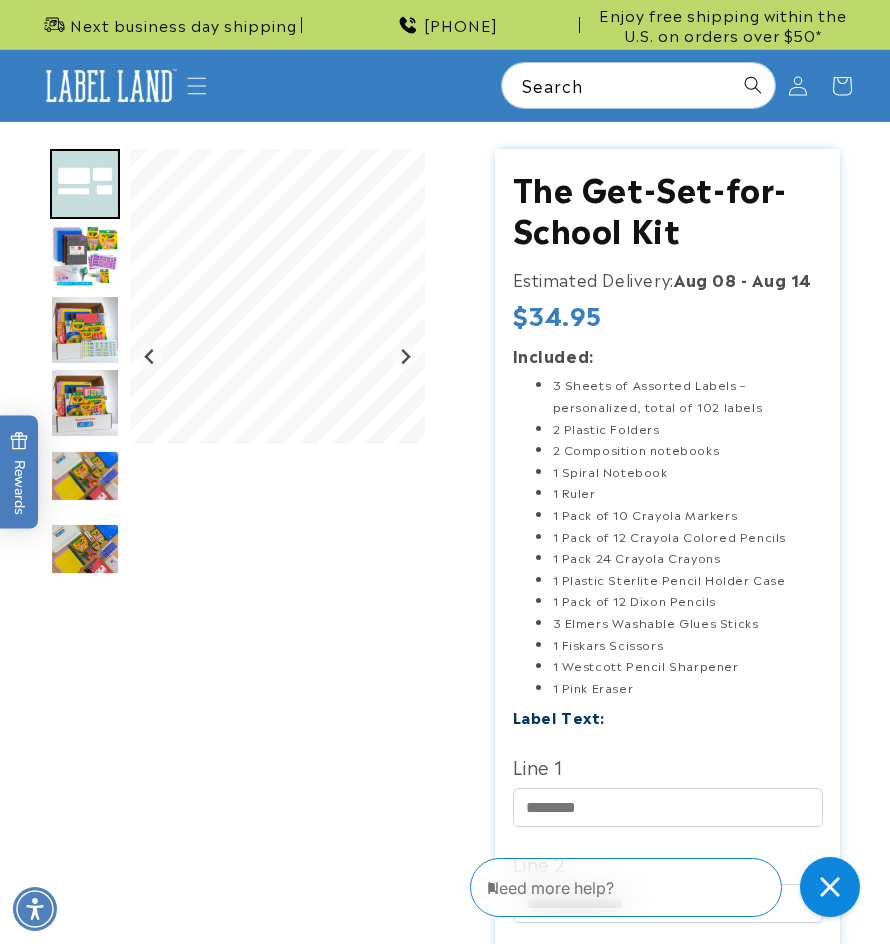 click at bounding box center (85, 330) 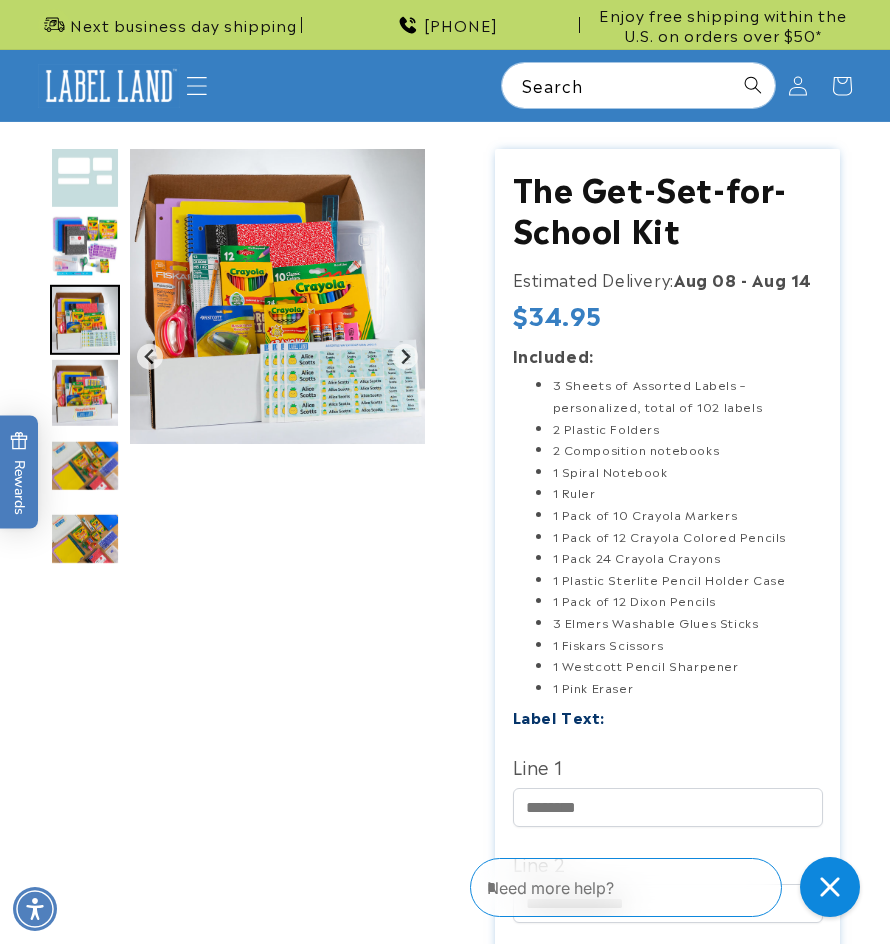 click at bounding box center [197, 86] 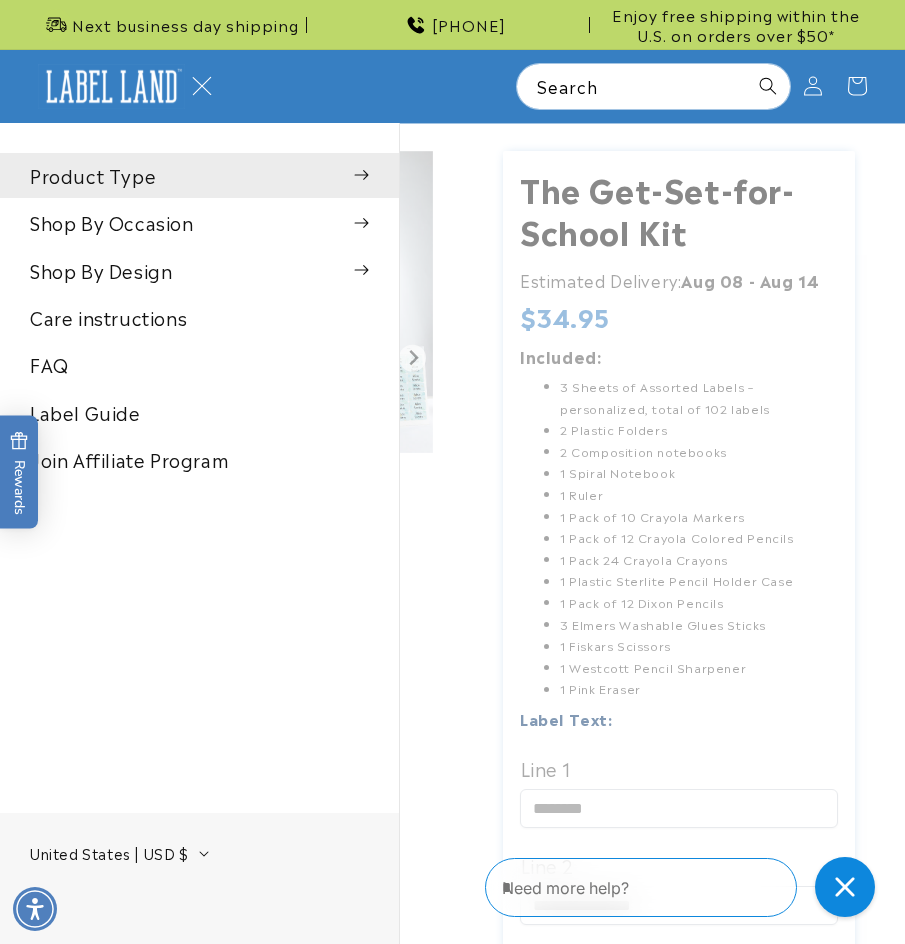 click on "Product Type" at bounding box center (199, 175) 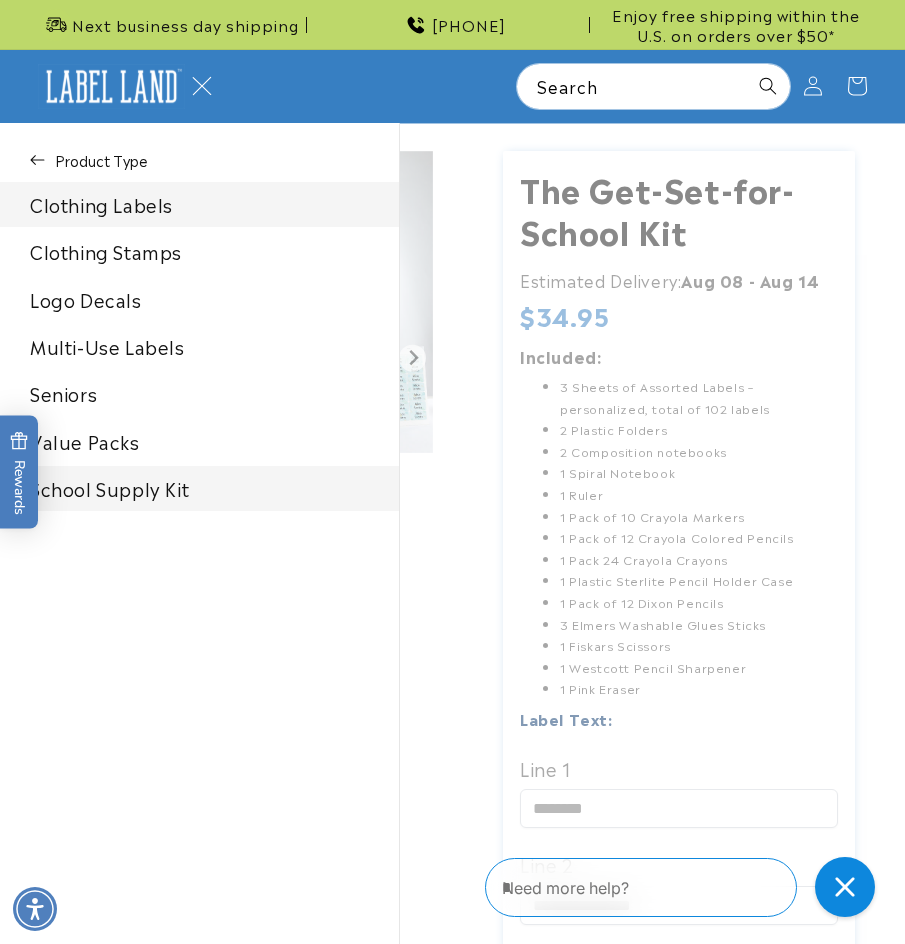 click on "Clothing Labels" at bounding box center (199, 204) 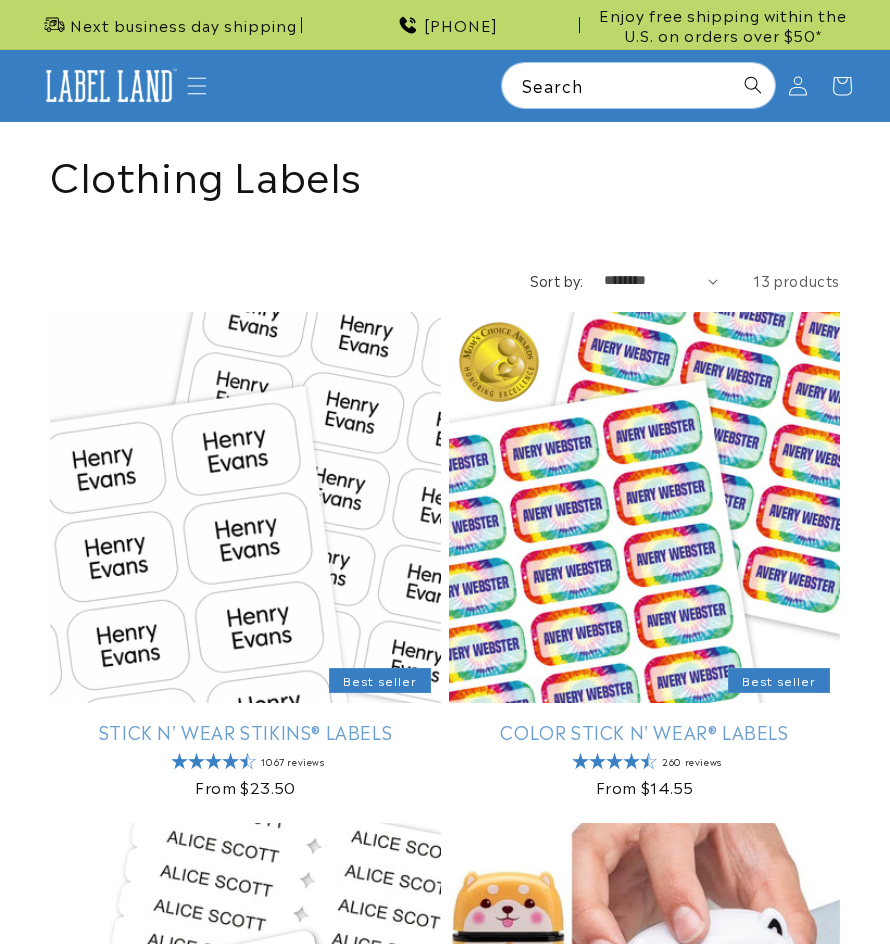 scroll, scrollTop: 0, scrollLeft: 0, axis: both 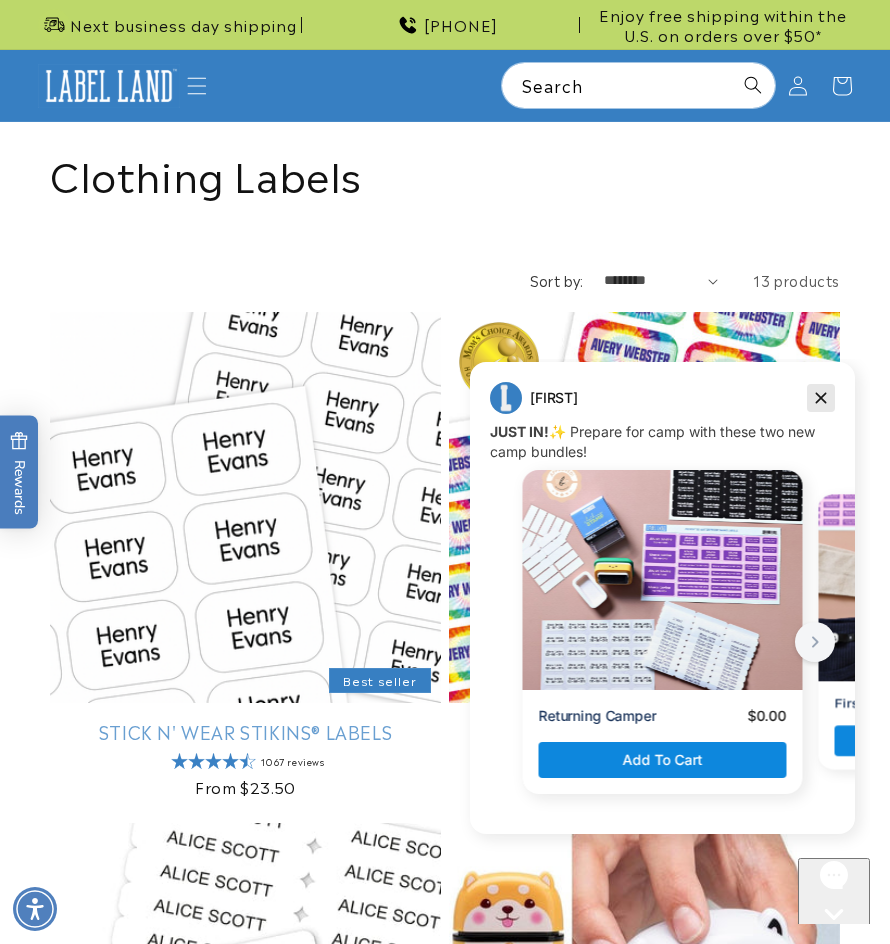 click 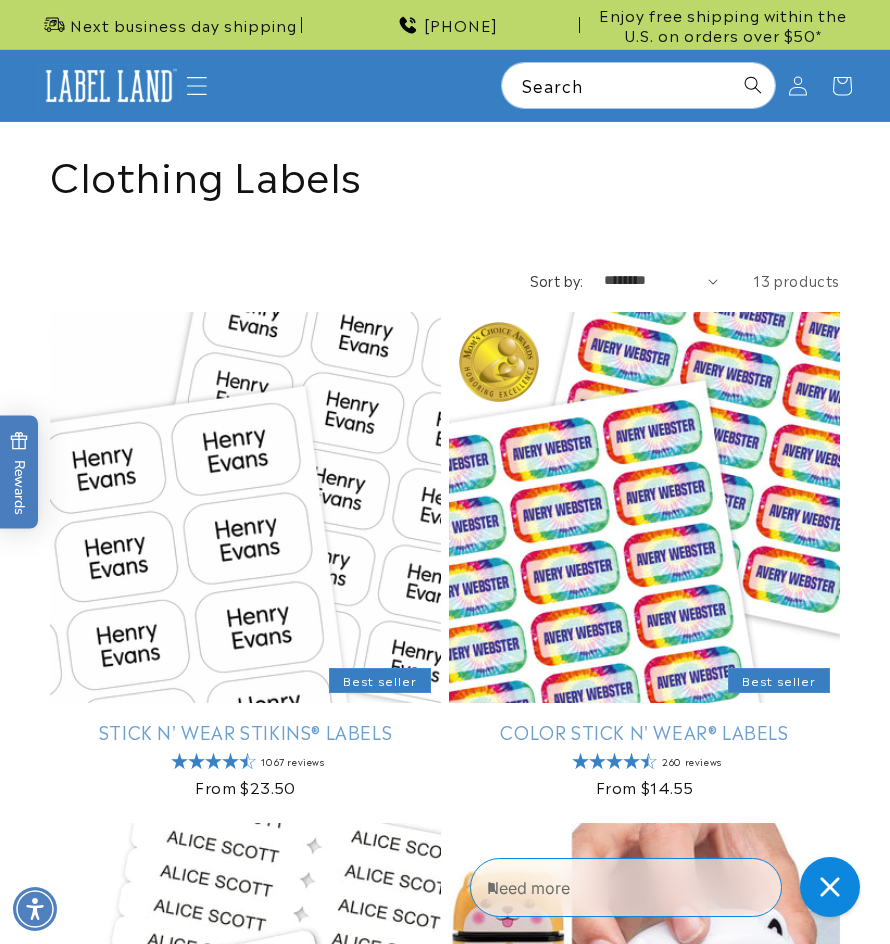click 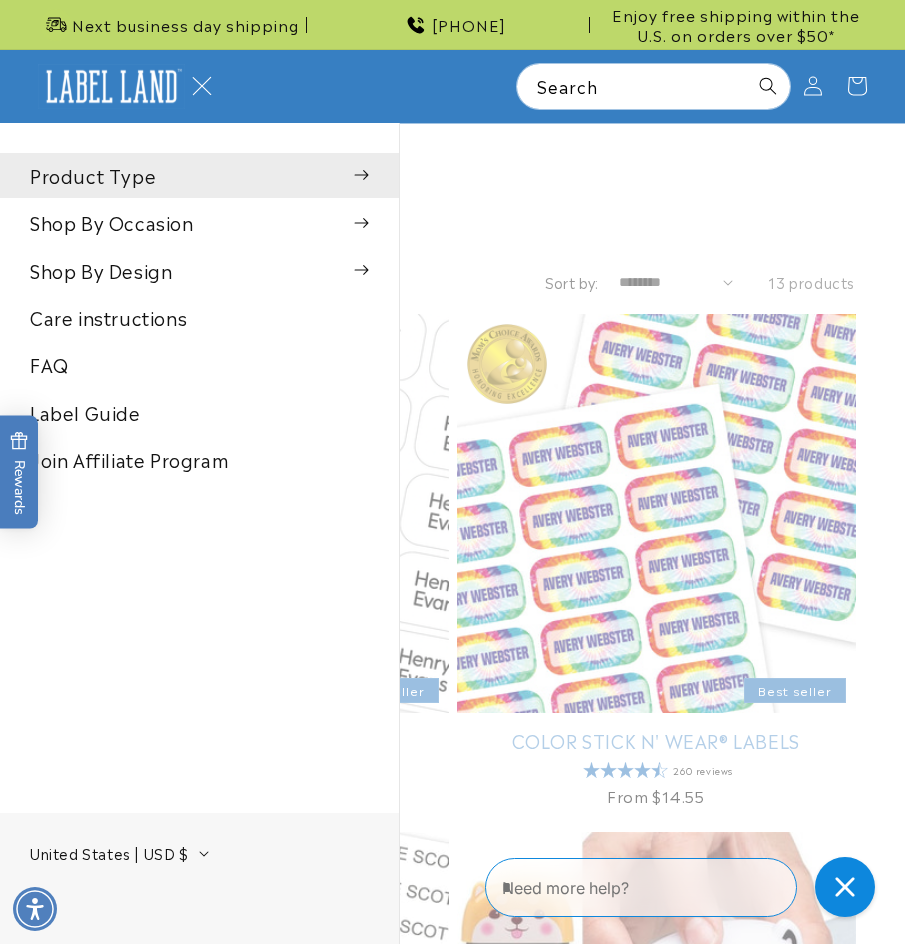 click on "Product Type" at bounding box center (199, 175) 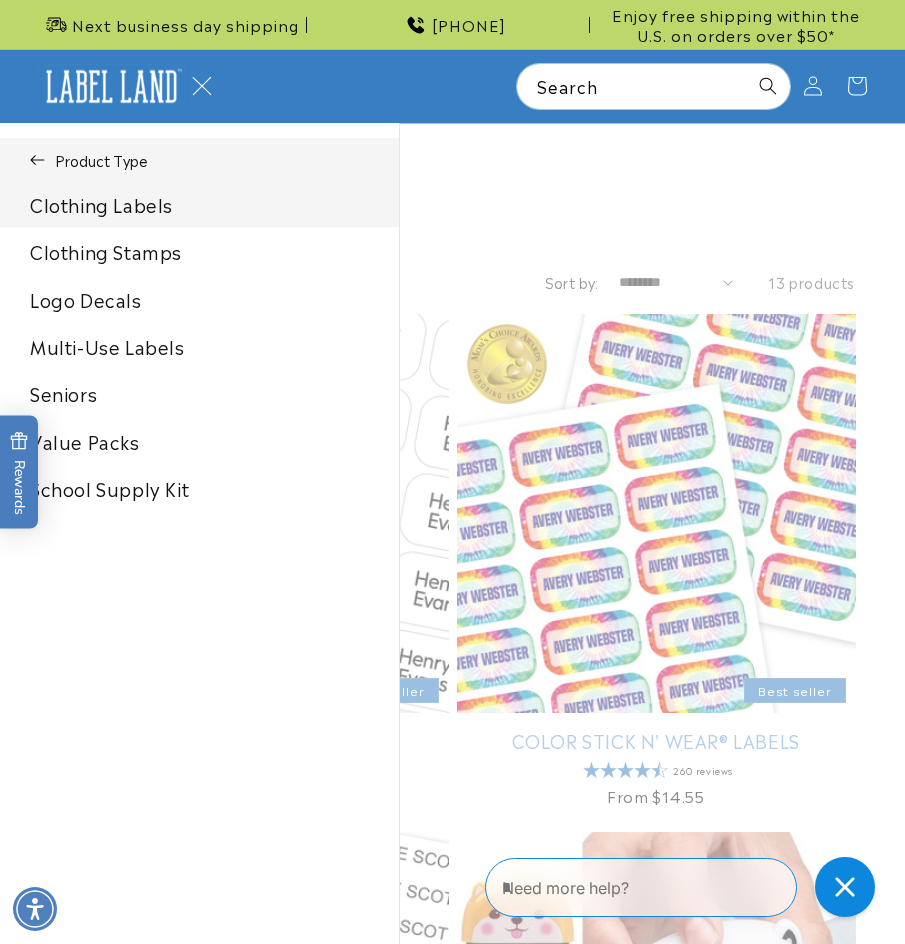 click on "Product Type" at bounding box center [199, 160] 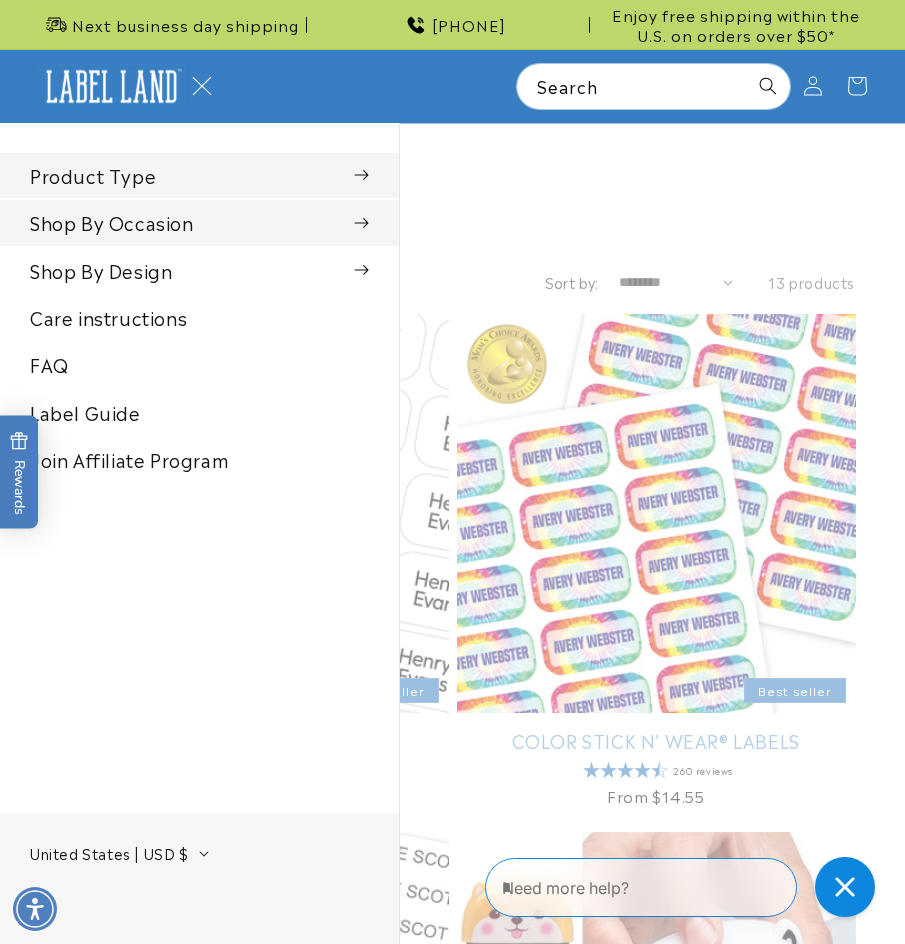 click on "Shop By Occasion" at bounding box center (199, 222) 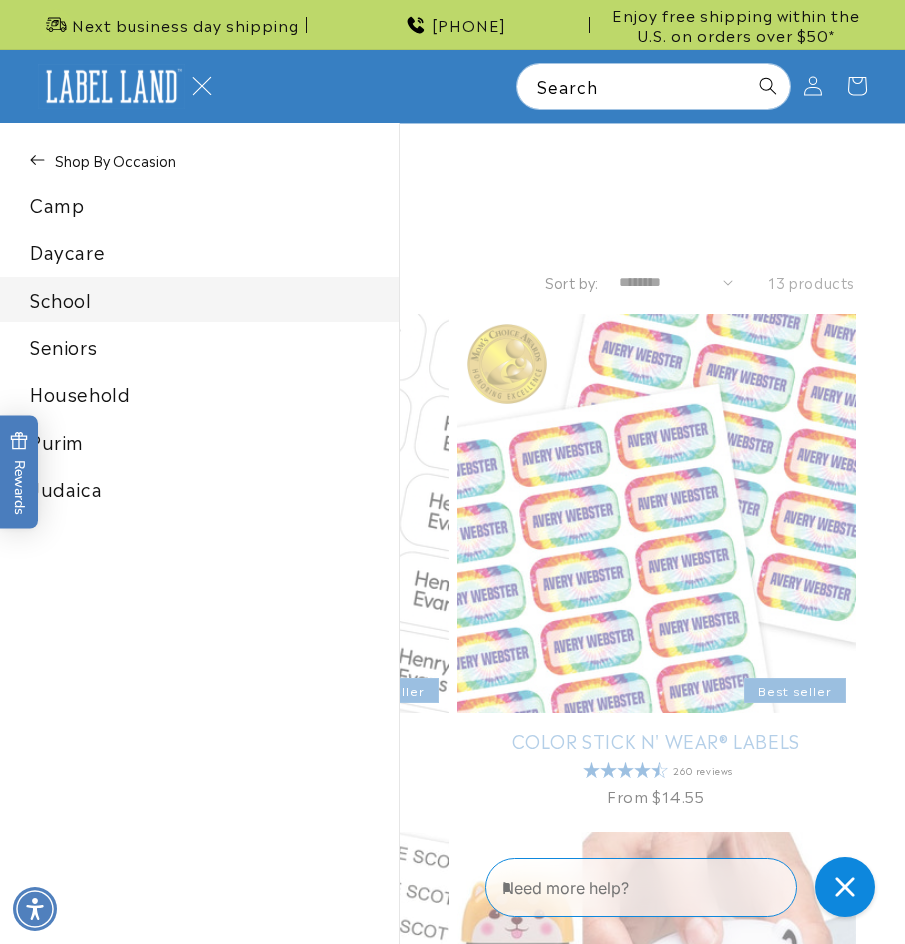 click on "School" at bounding box center [199, 299] 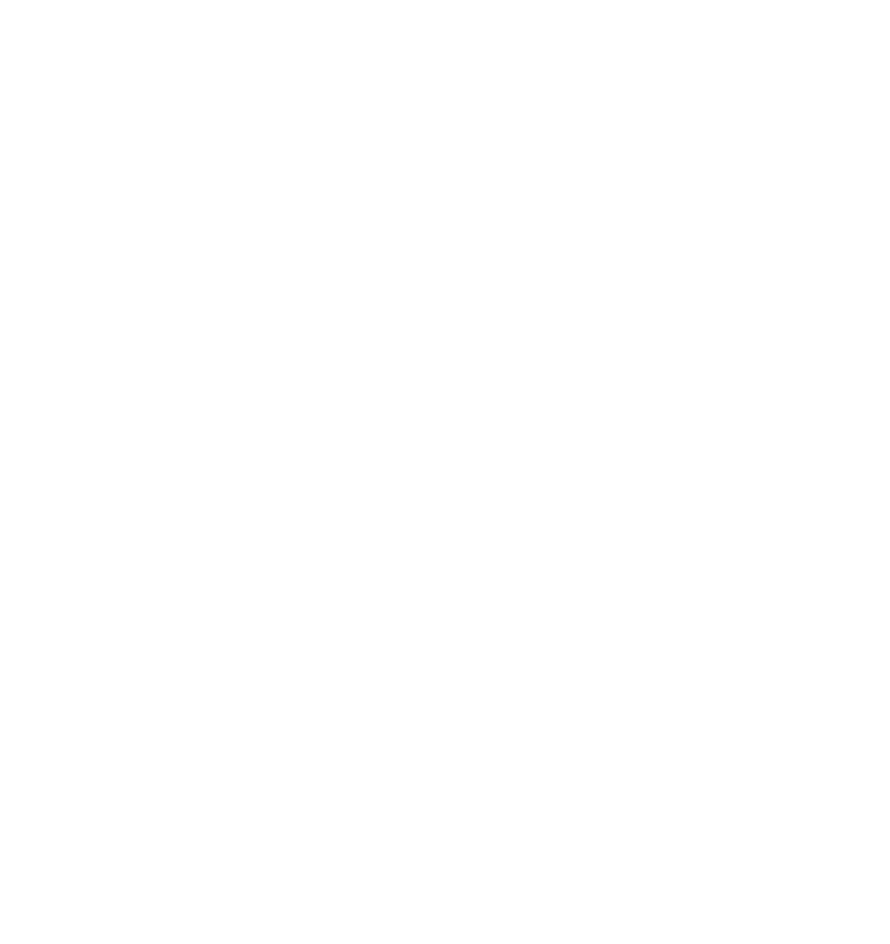 scroll, scrollTop: 0, scrollLeft: 0, axis: both 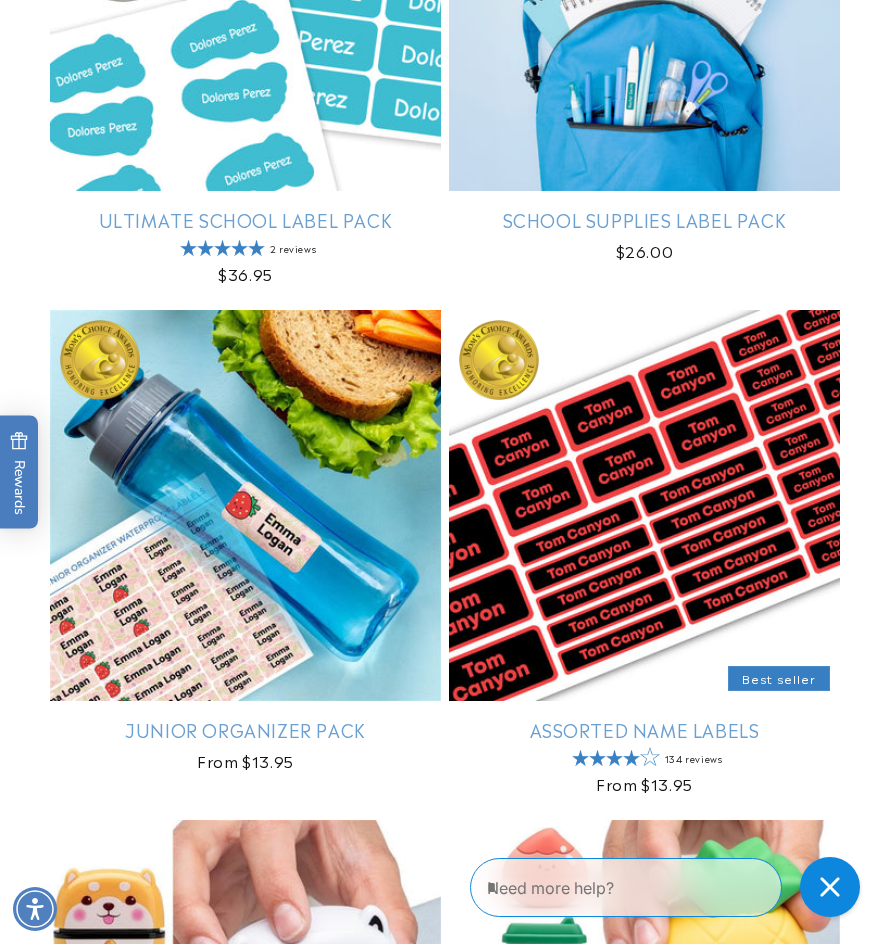 click on "Assorted Name Labels" at bounding box center (644, 729) 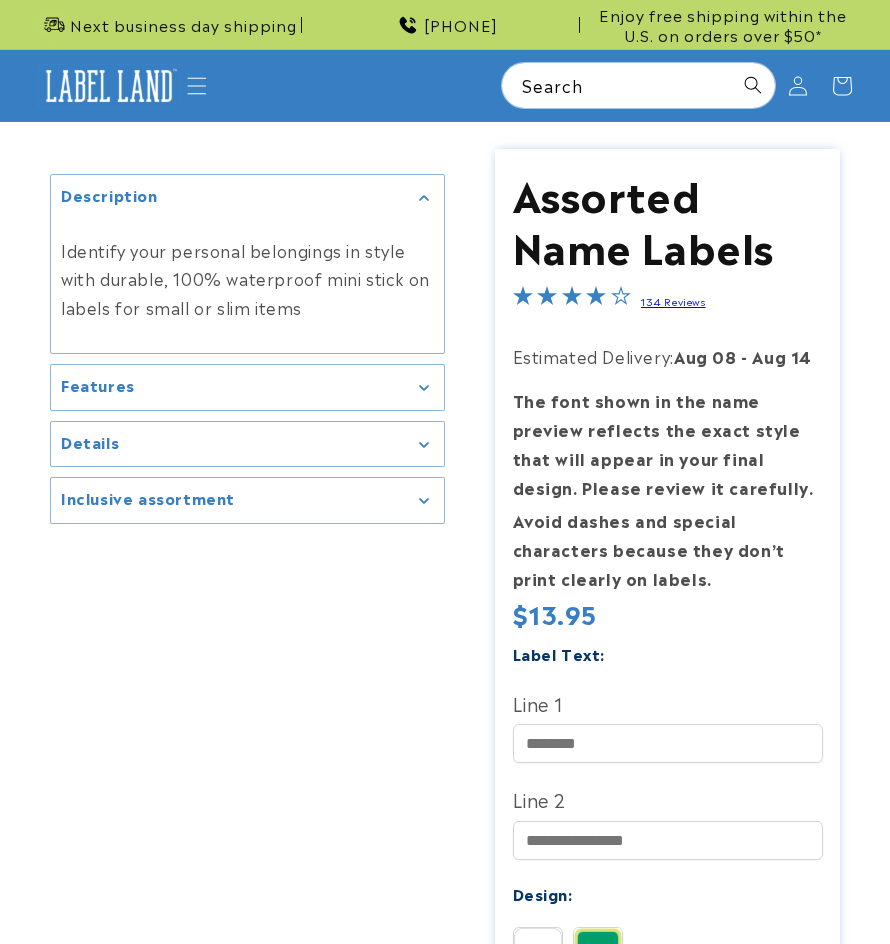 scroll, scrollTop: 0, scrollLeft: 0, axis: both 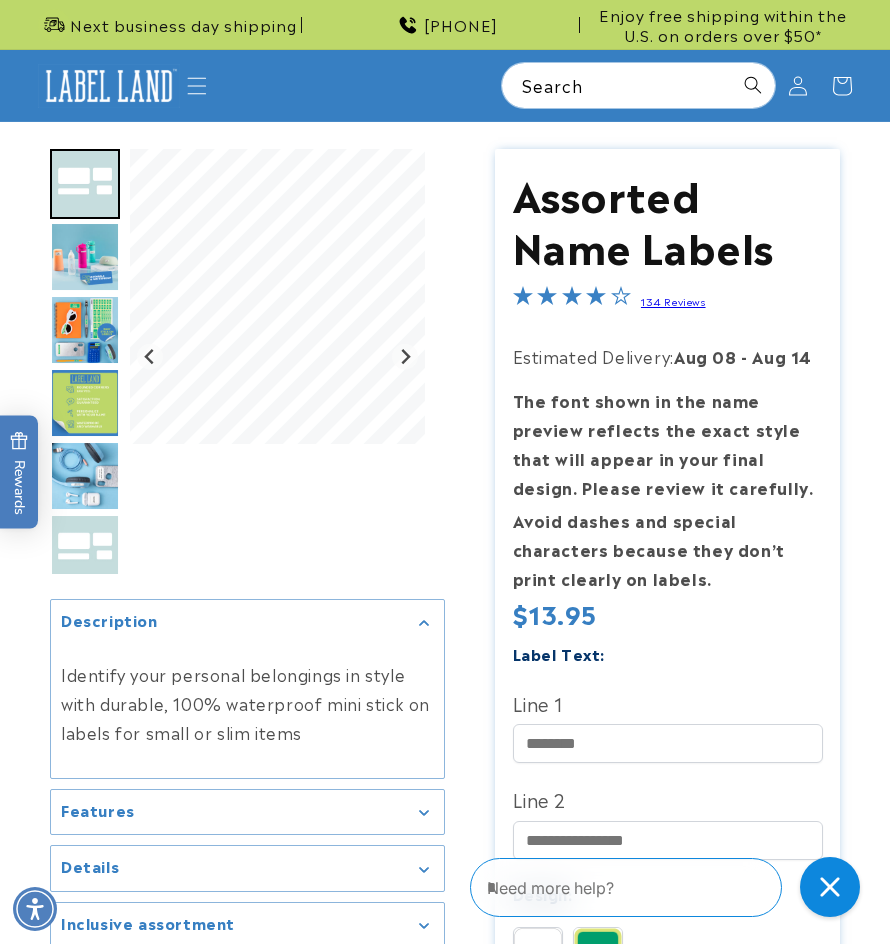 click at bounding box center [85, 403] 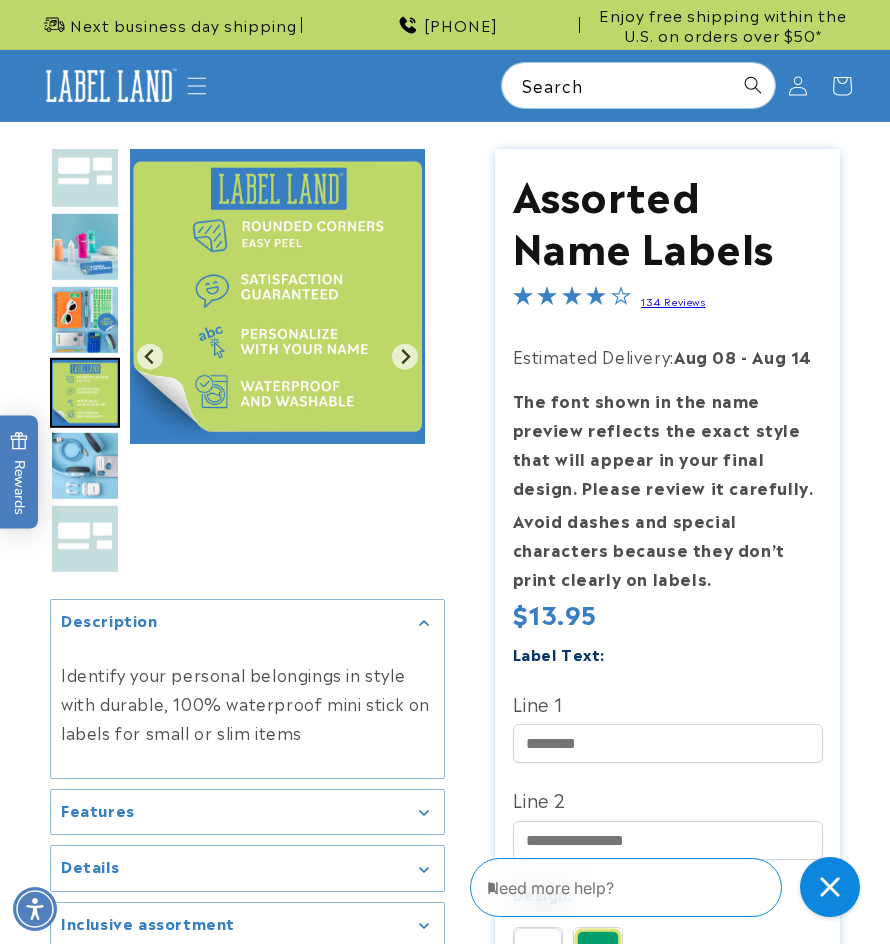 click at bounding box center (85, 466) 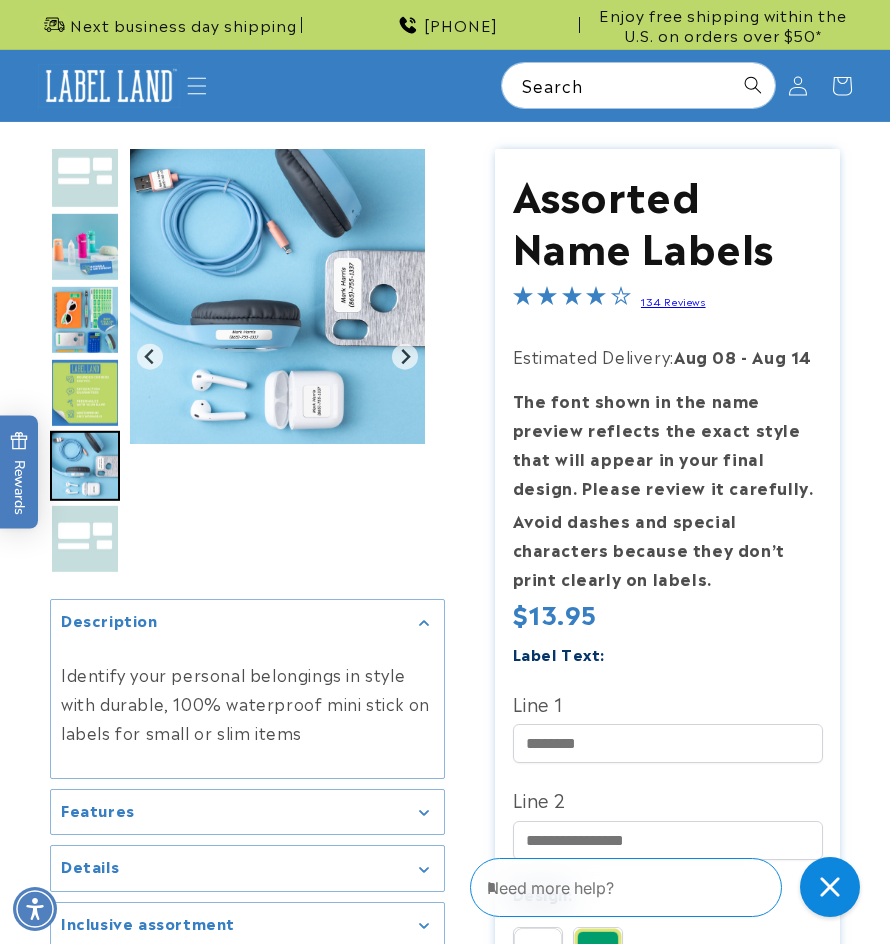 click at bounding box center (85, 539) 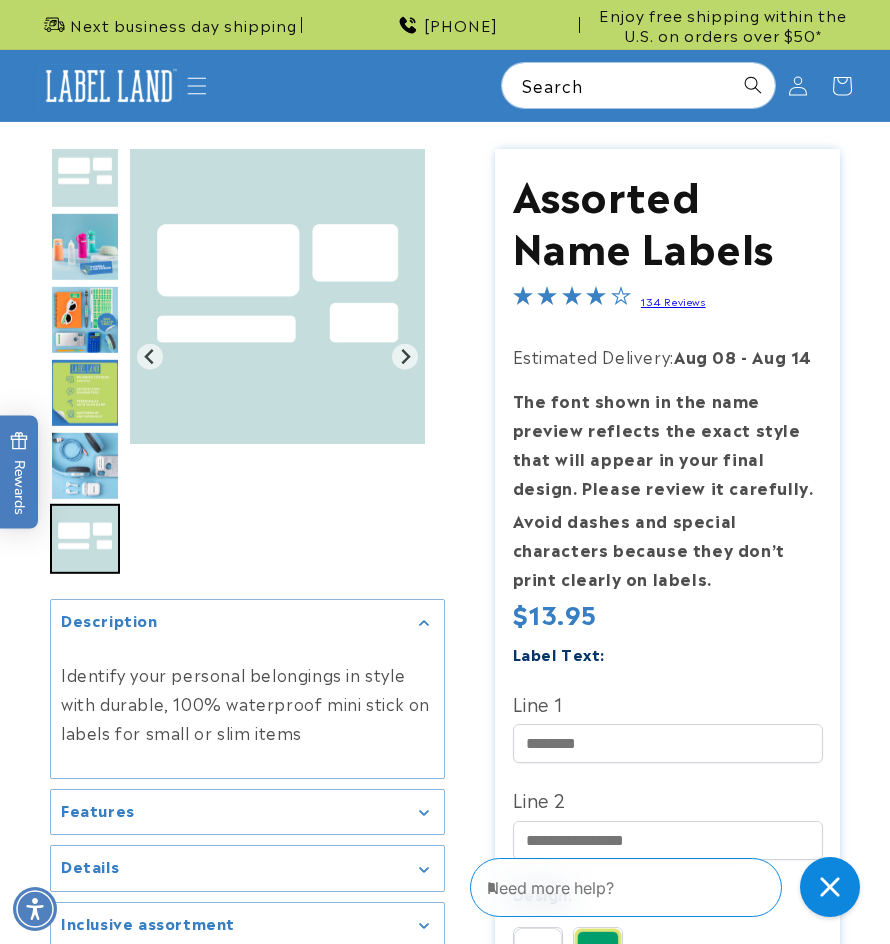 click at bounding box center (85, 320) 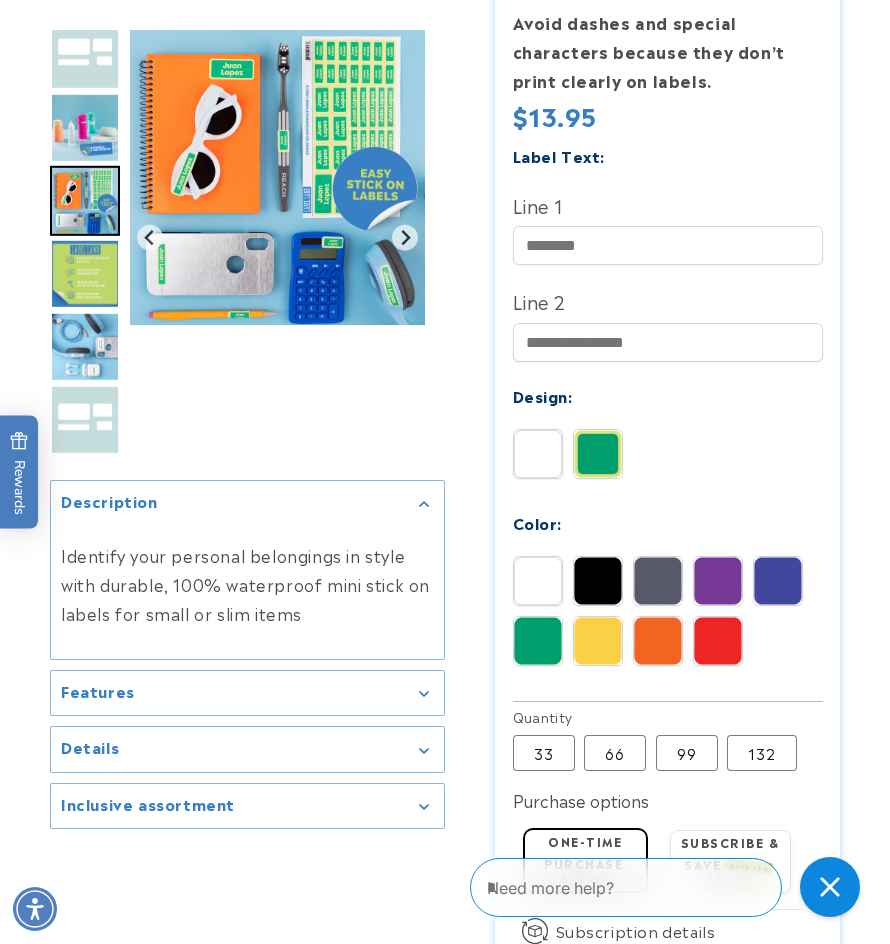 scroll, scrollTop: 500, scrollLeft: 0, axis: vertical 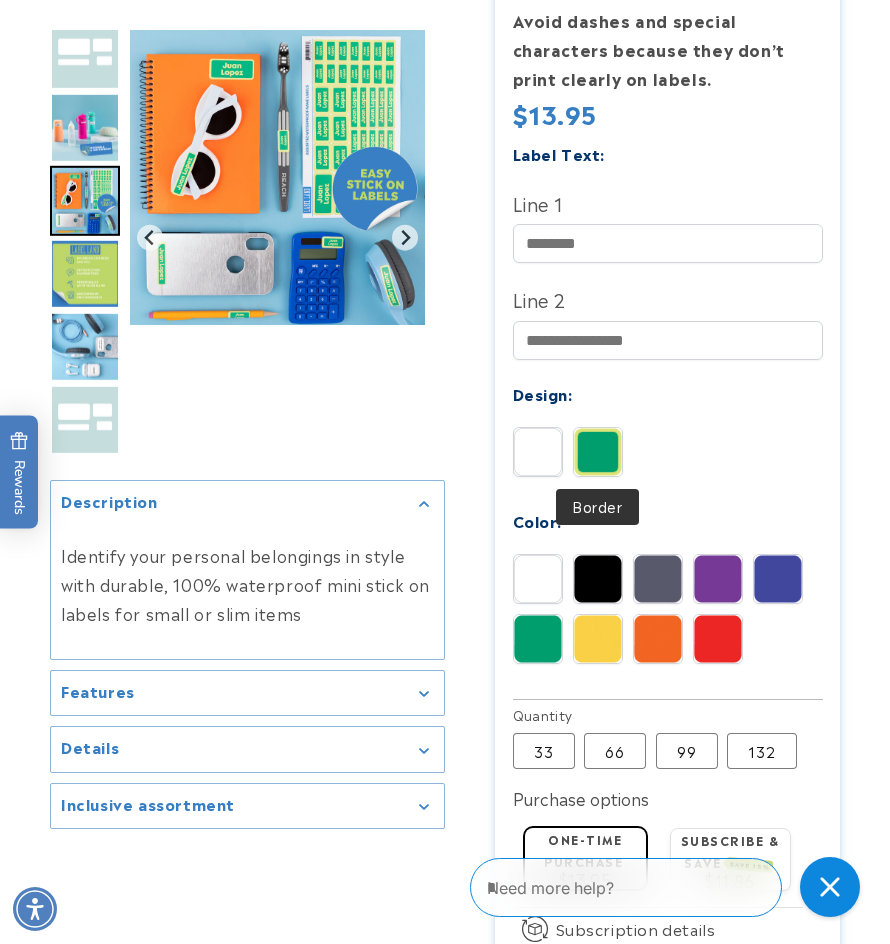 click at bounding box center [598, 452] 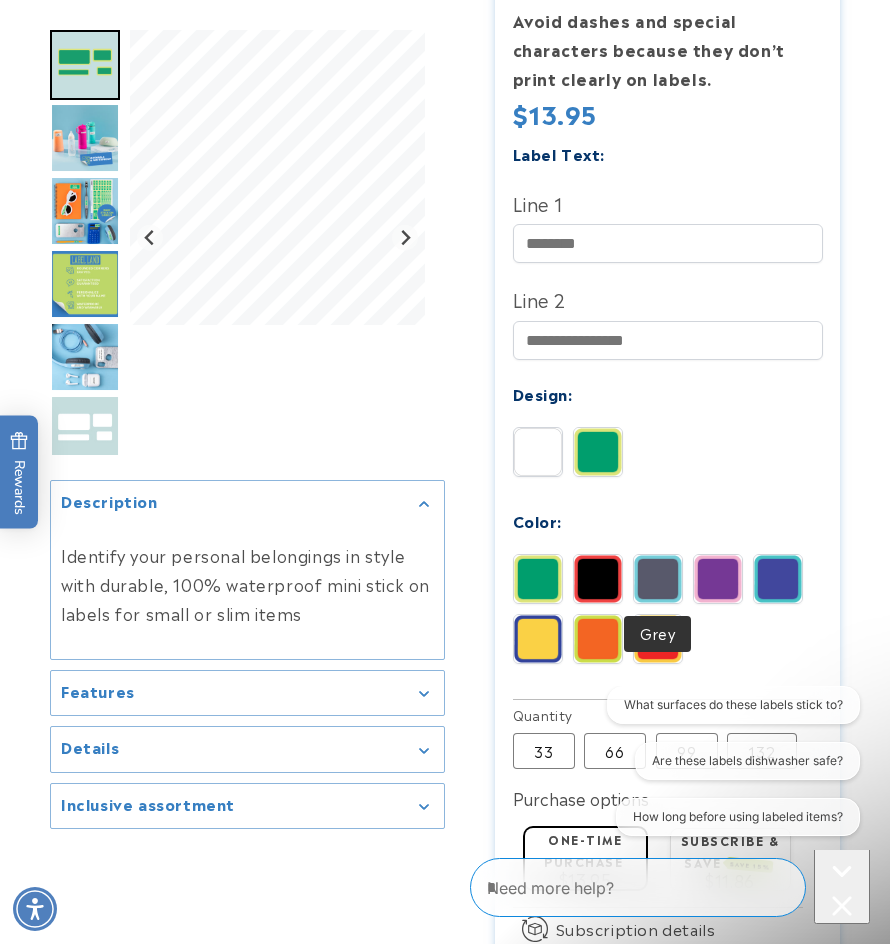 scroll, scrollTop: 0, scrollLeft: 0, axis: both 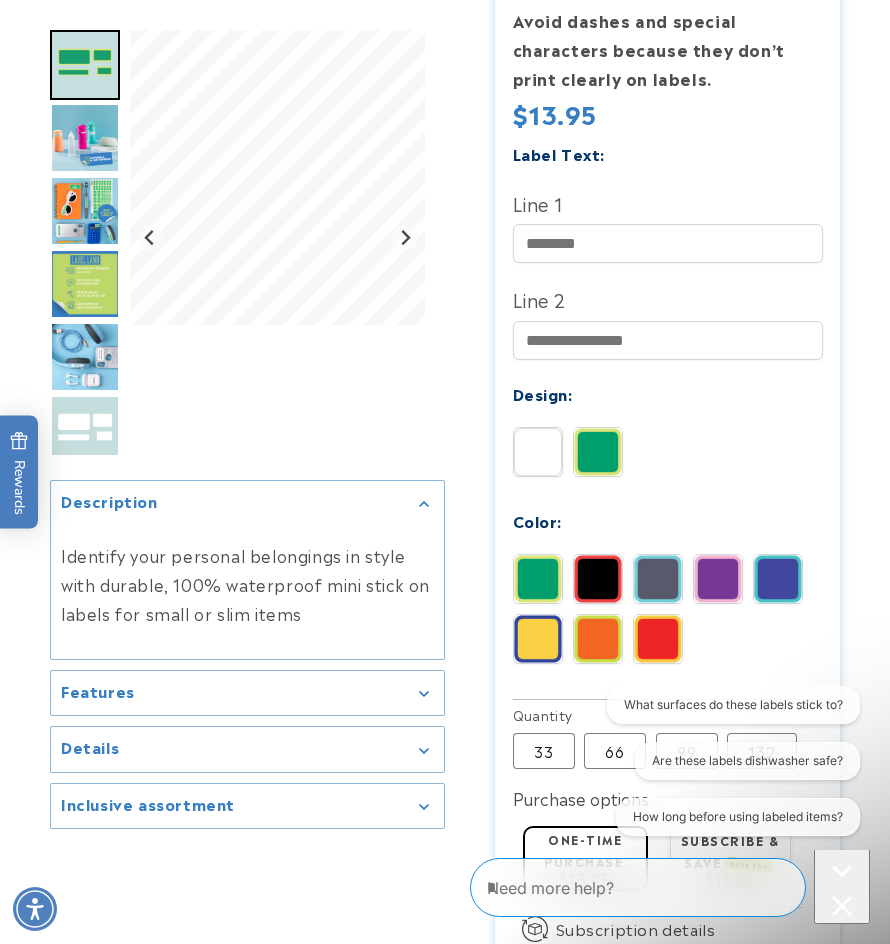 click at bounding box center [778, 579] 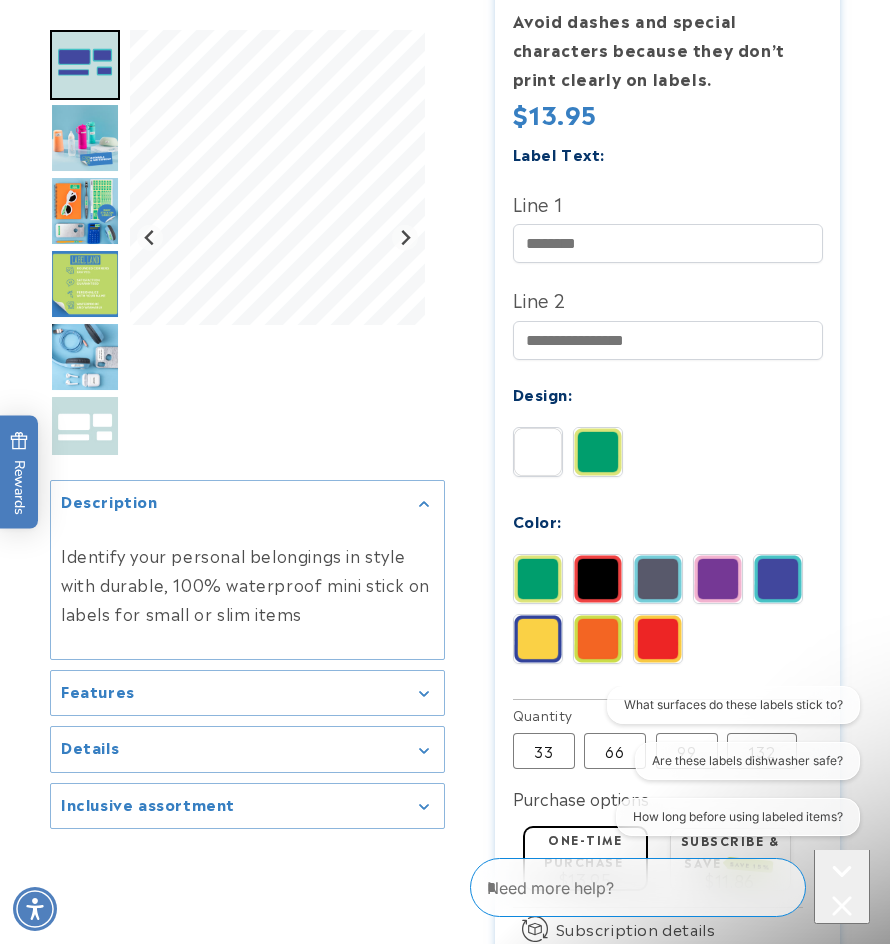 click at bounding box center [85, 65] 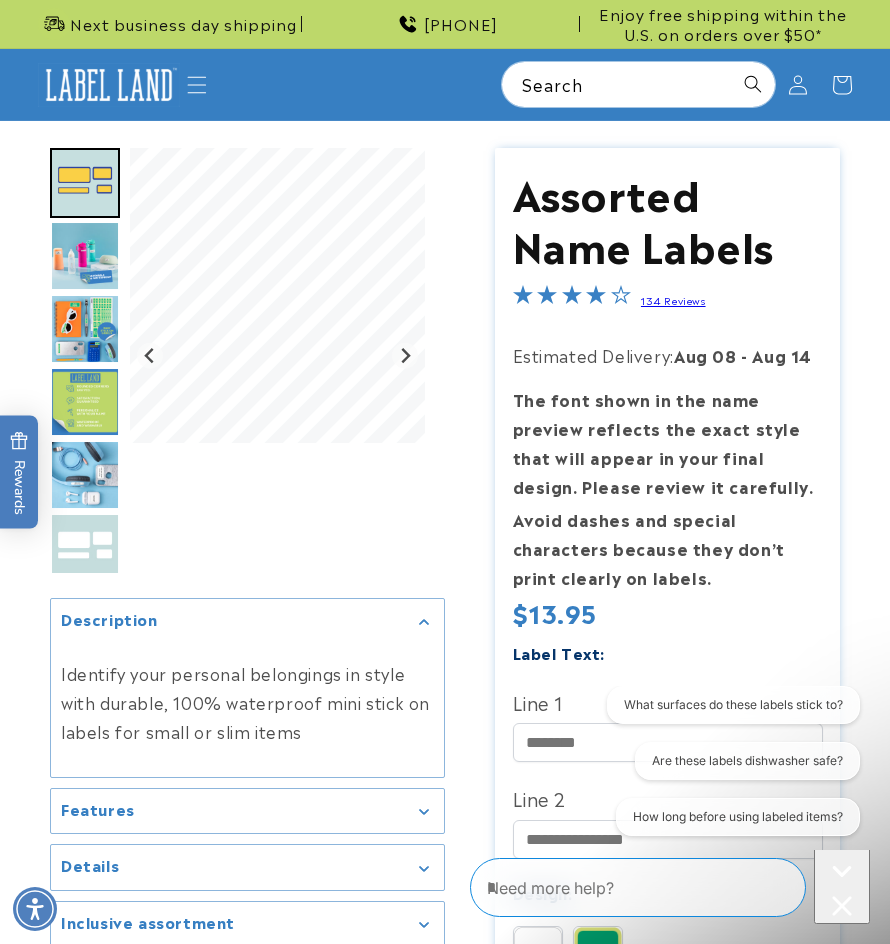 scroll, scrollTop: 0, scrollLeft: 0, axis: both 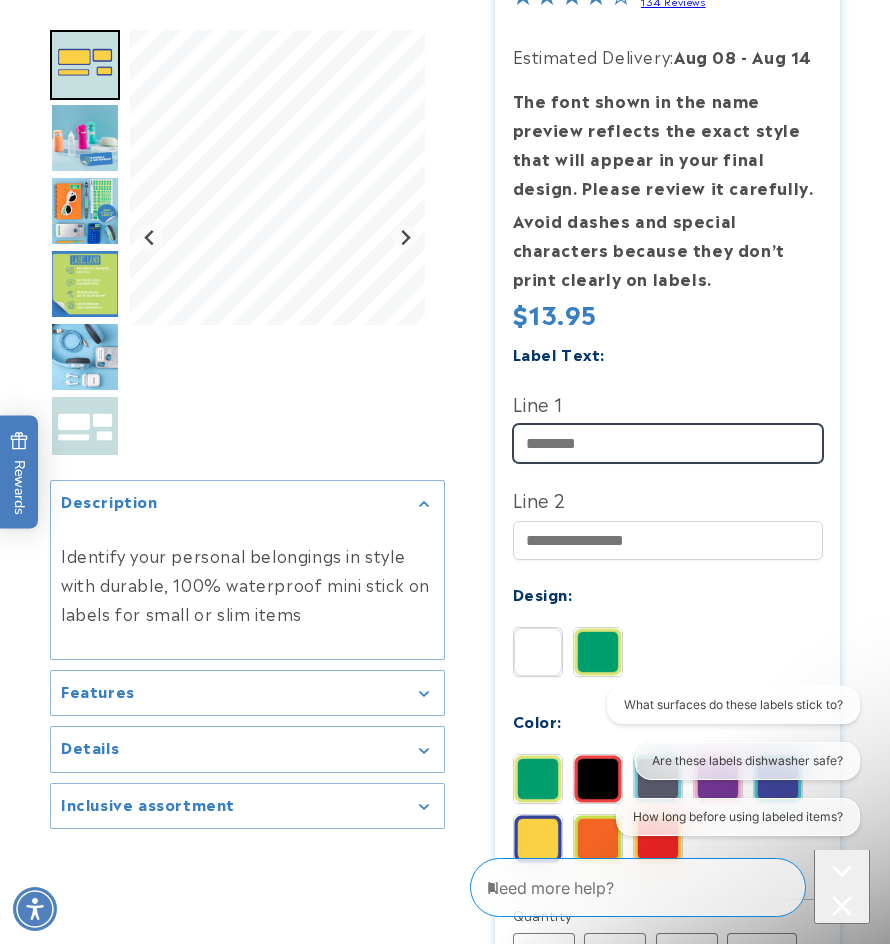 click on "Line 1" at bounding box center [668, 443] 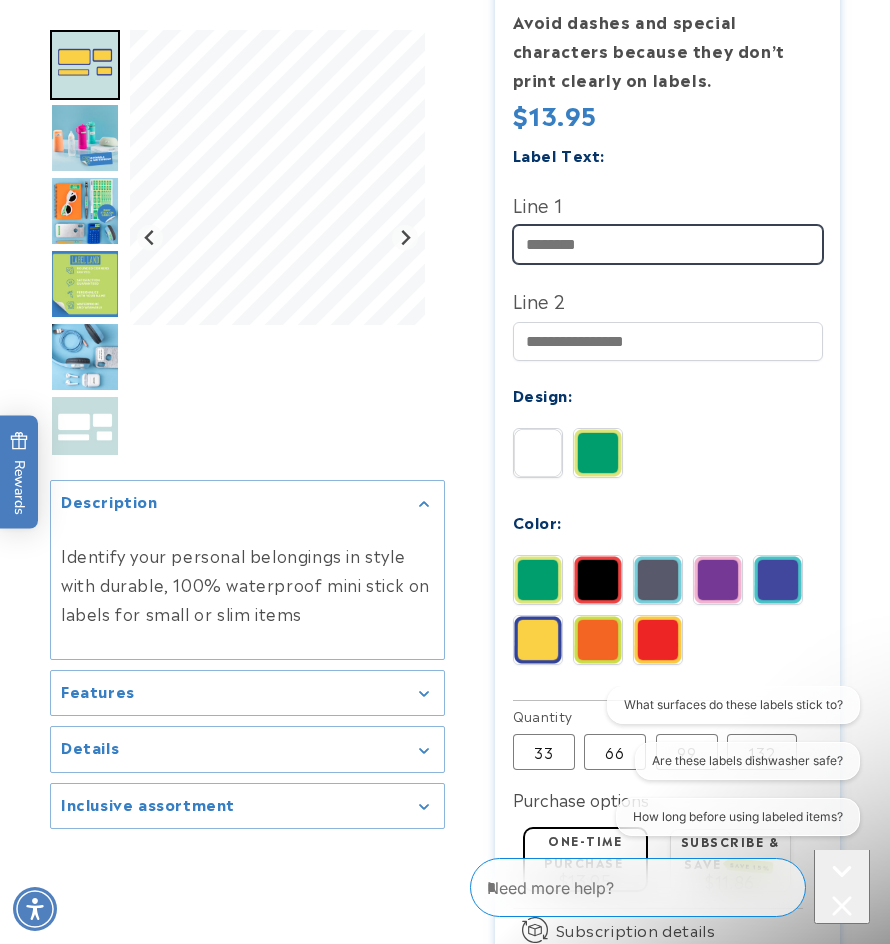scroll, scrollTop: 500, scrollLeft: 0, axis: vertical 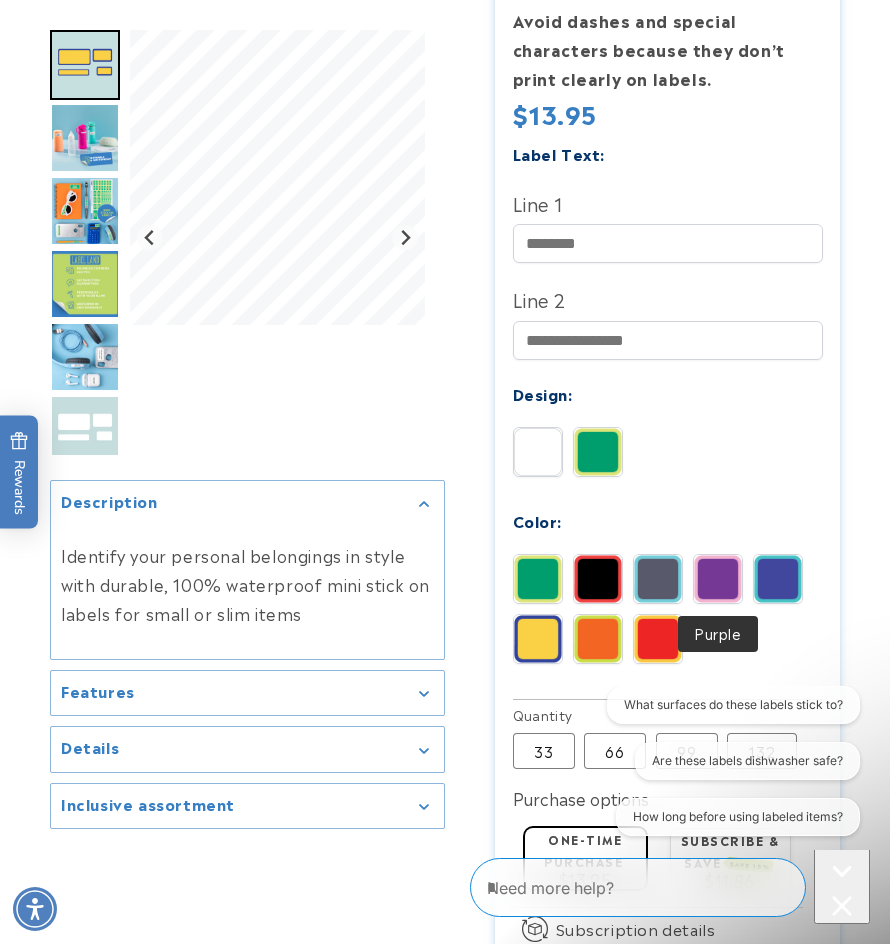 click at bounding box center [718, 579] 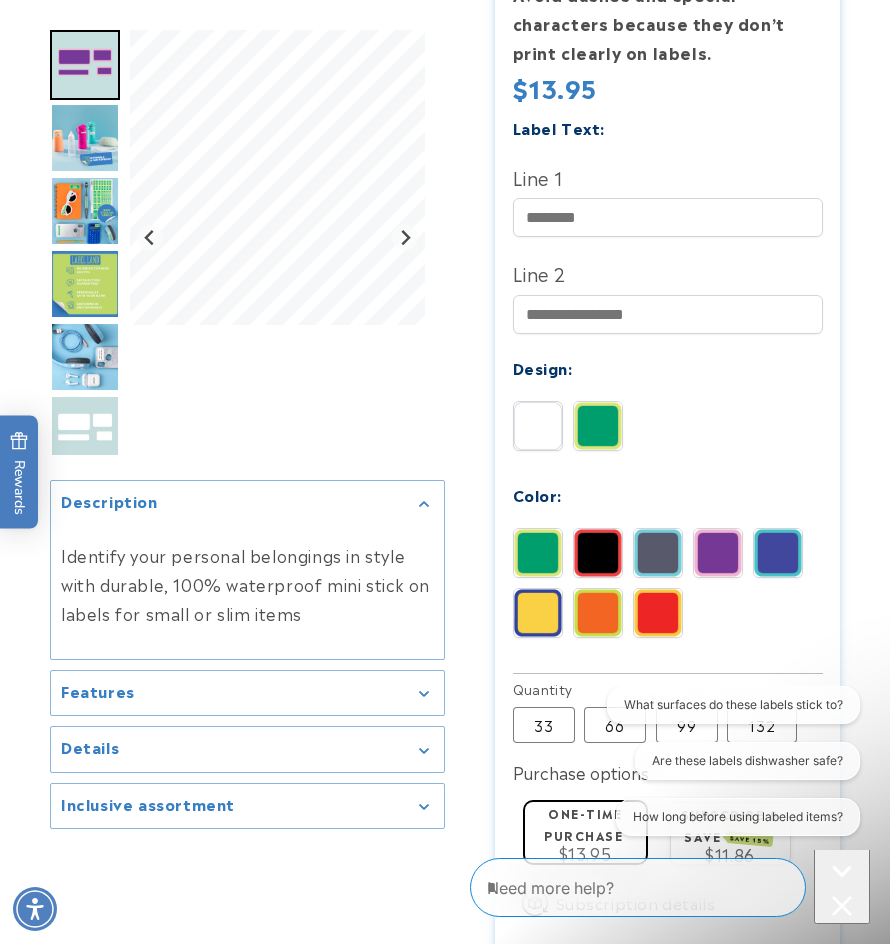 scroll, scrollTop: 700, scrollLeft: 0, axis: vertical 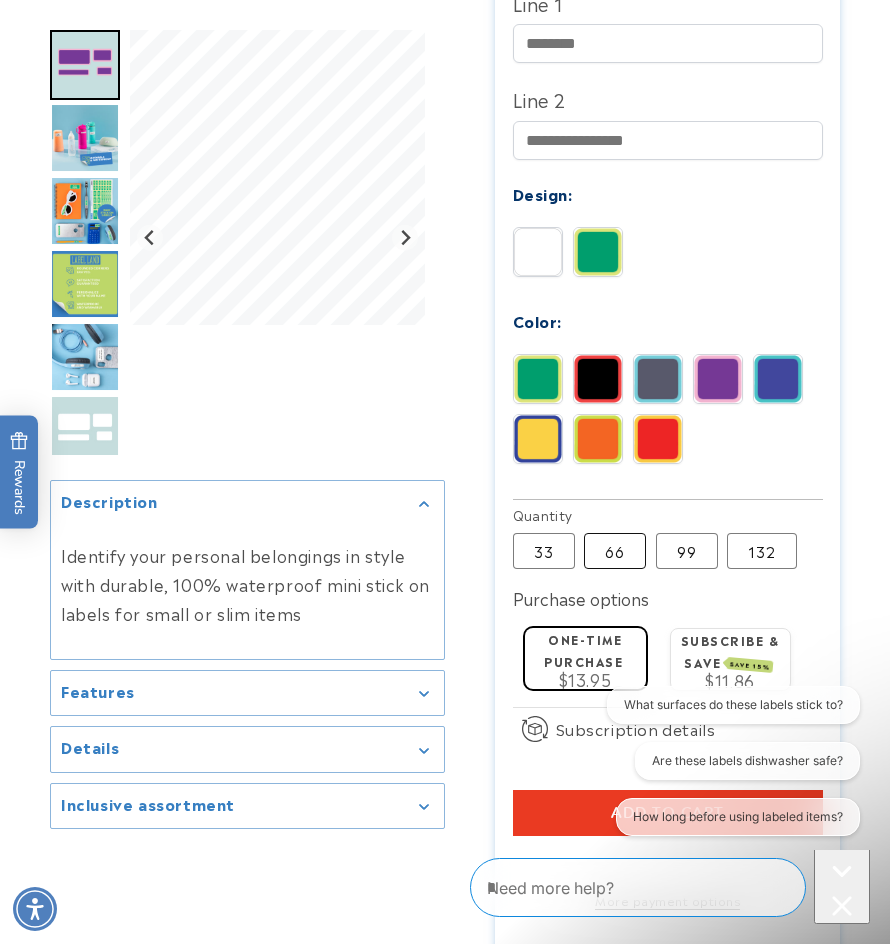 click on "66 Variant sold out or unavailable" at bounding box center [615, 551] 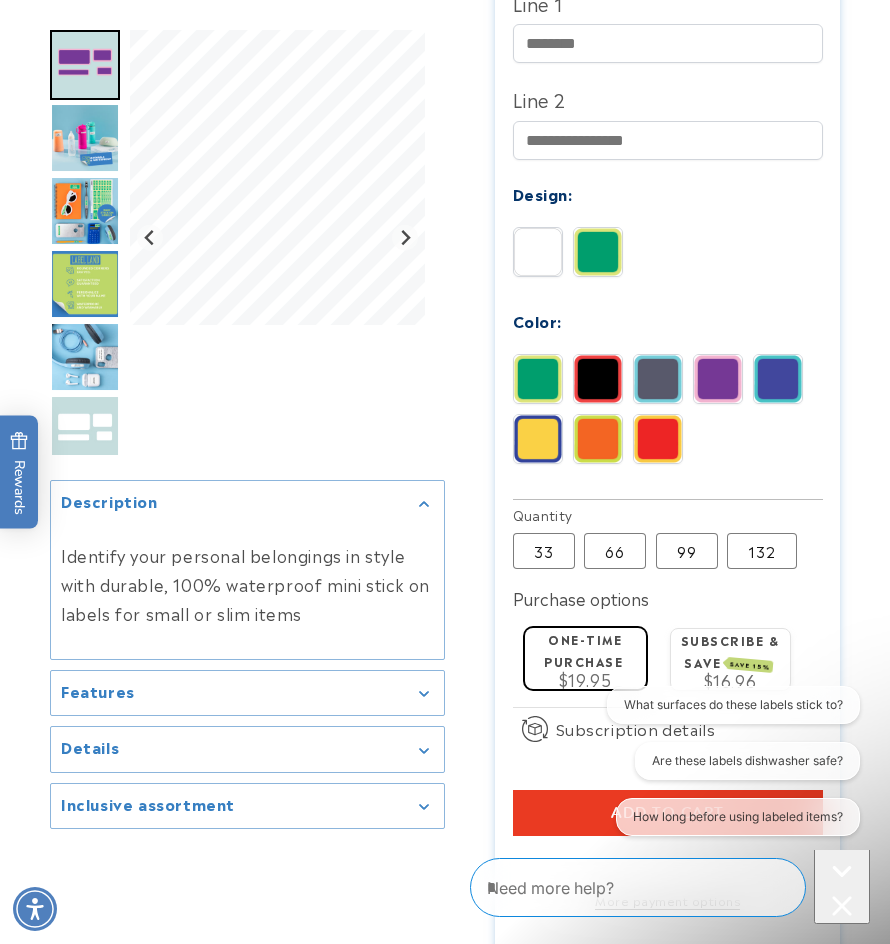 type 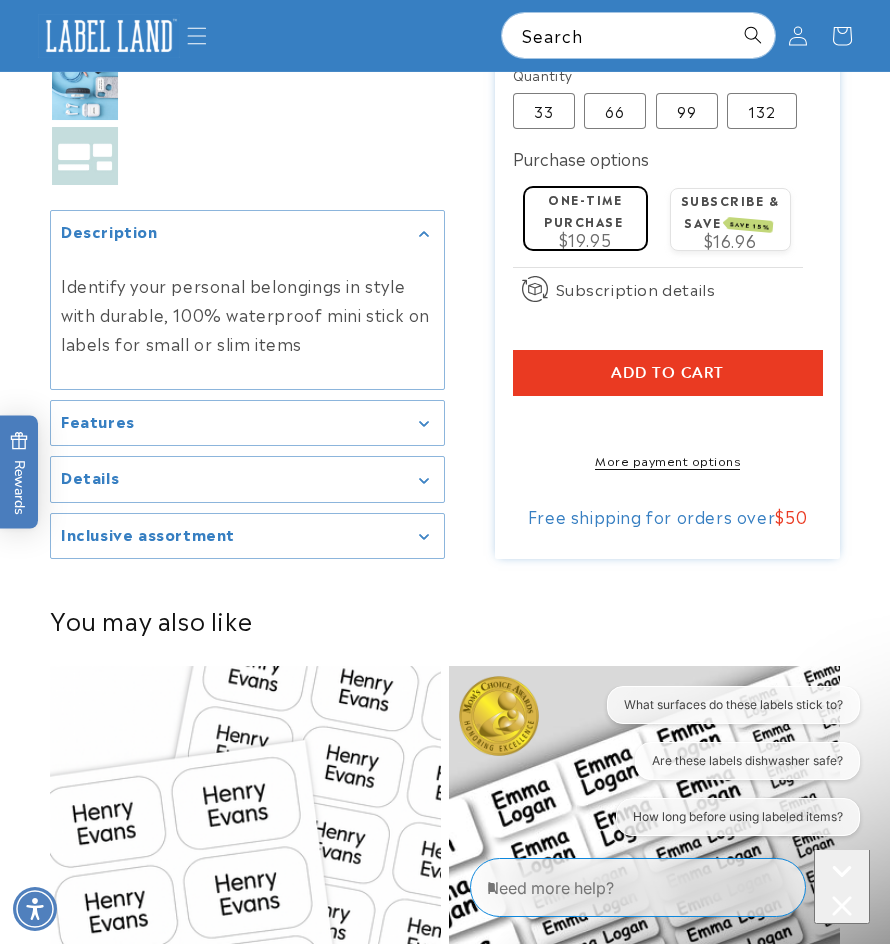 scroll, scrollTop: 900, scrollLeft: 0, axis: vertical 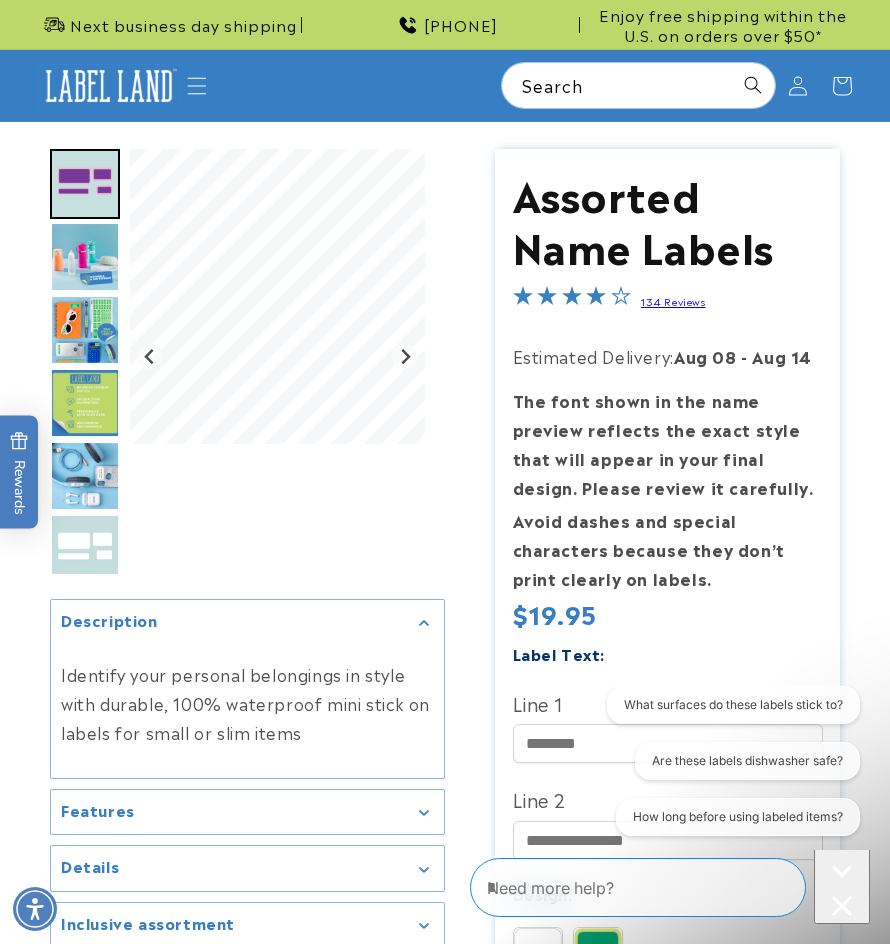 click at bounding box center [85, 257] 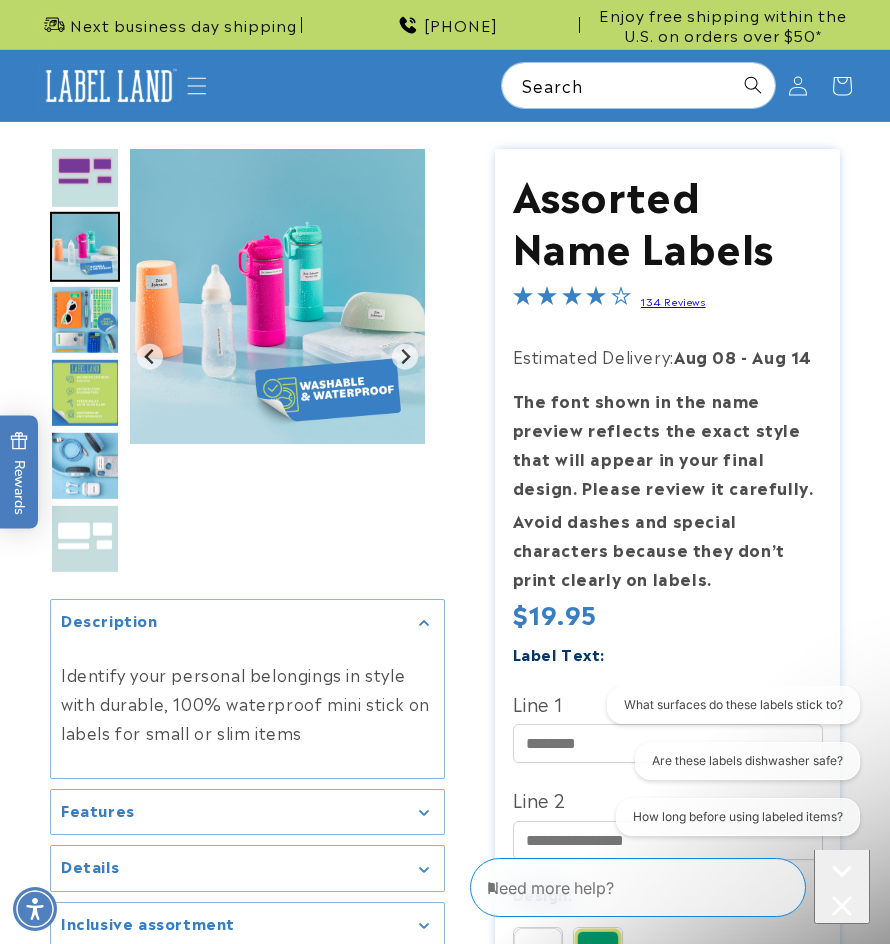 click at bounding box center (85, 320) 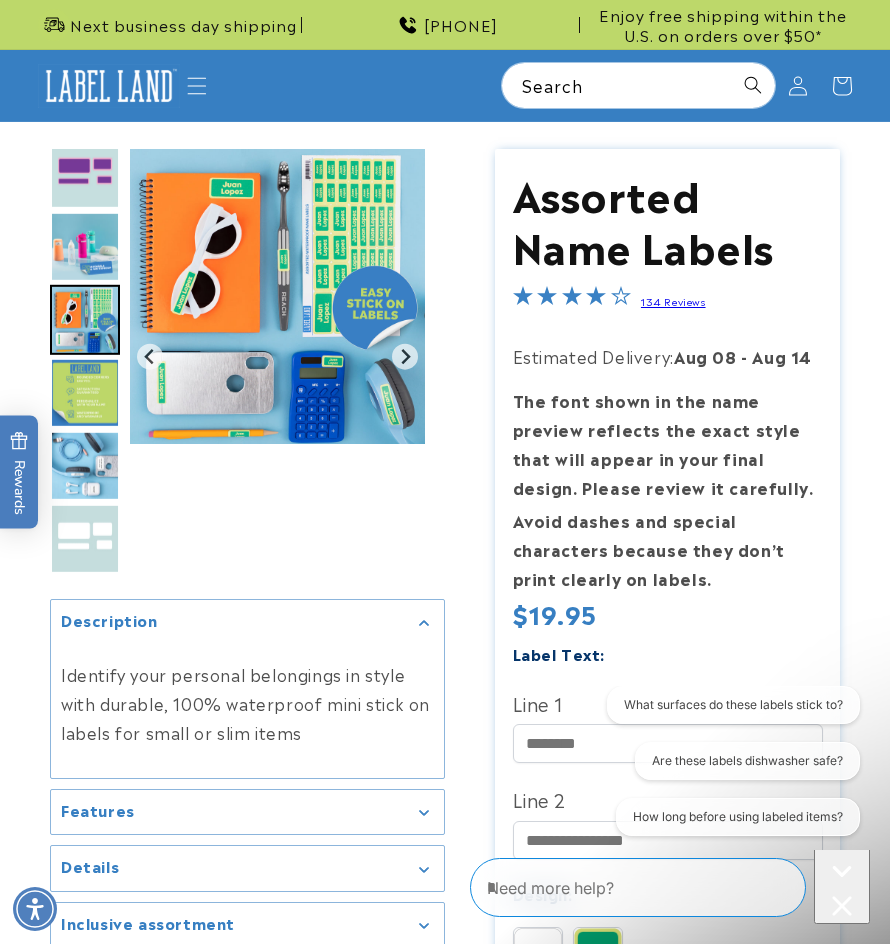 click at bounding box center (85, 393) 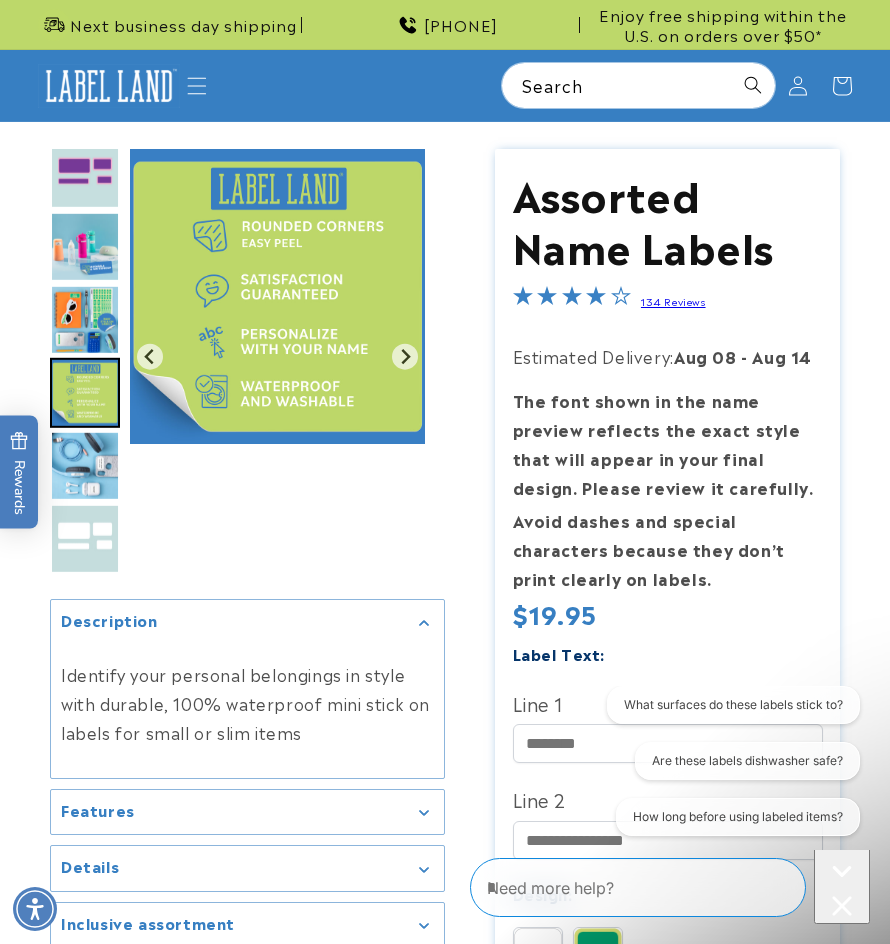 click at bounding box center [85, 466] 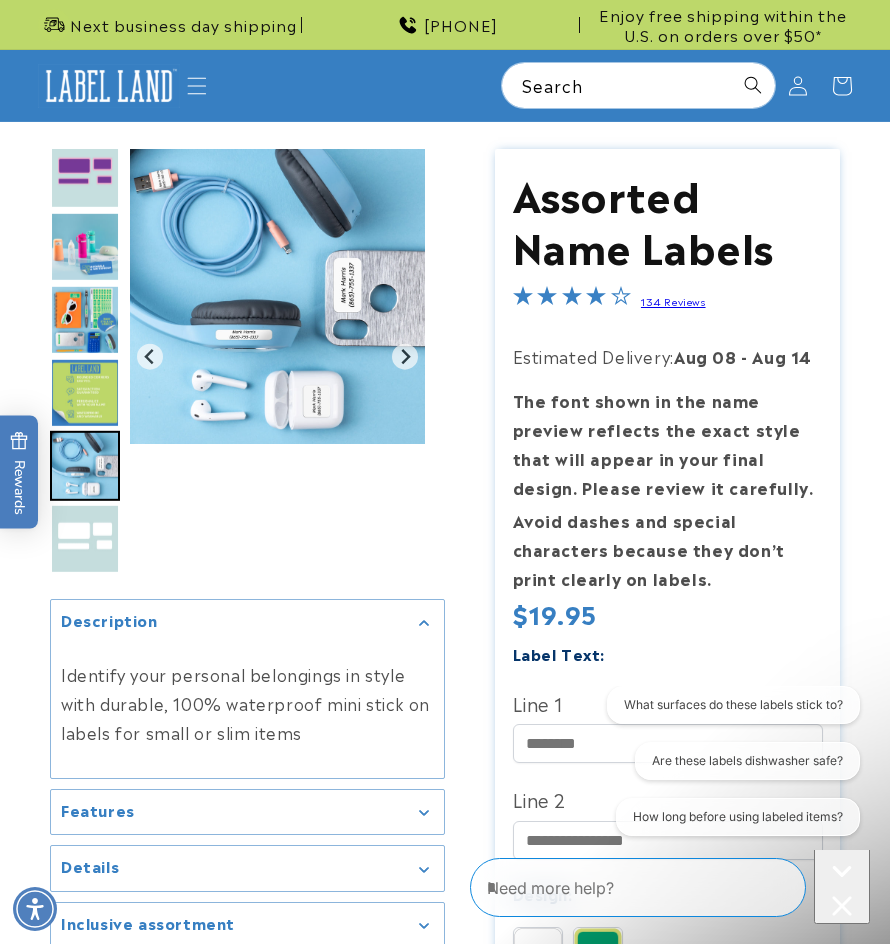 click at bounding box center [85, 539] 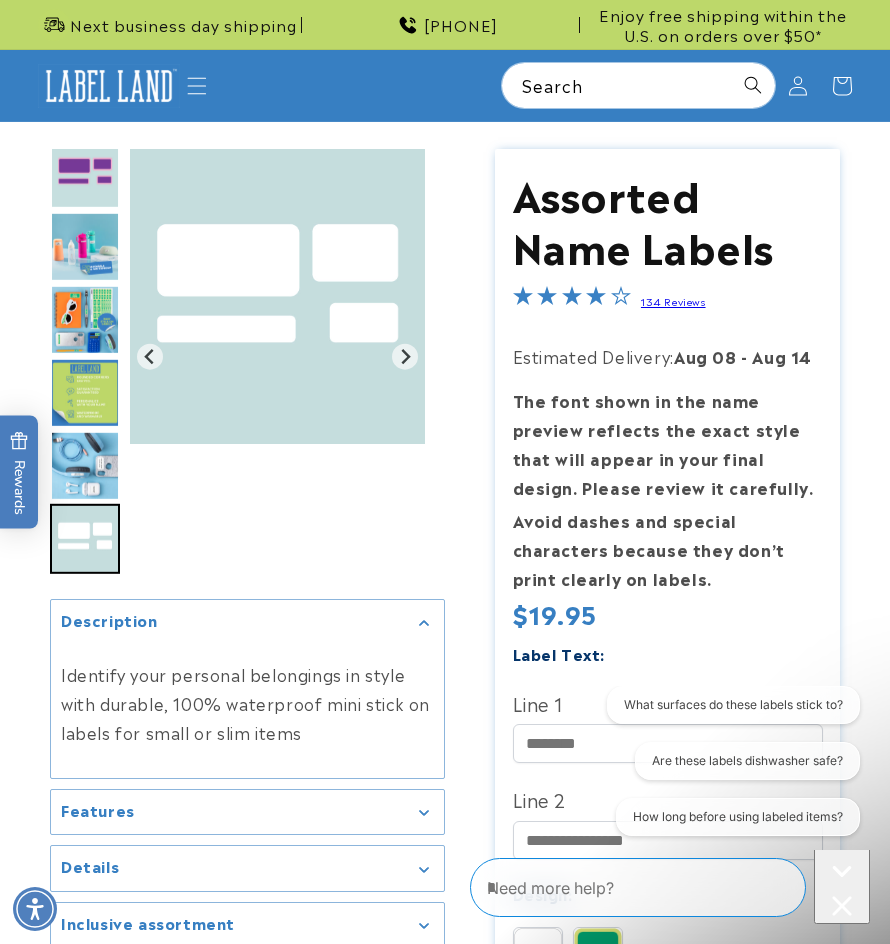 click at bounding box center [85, 247] 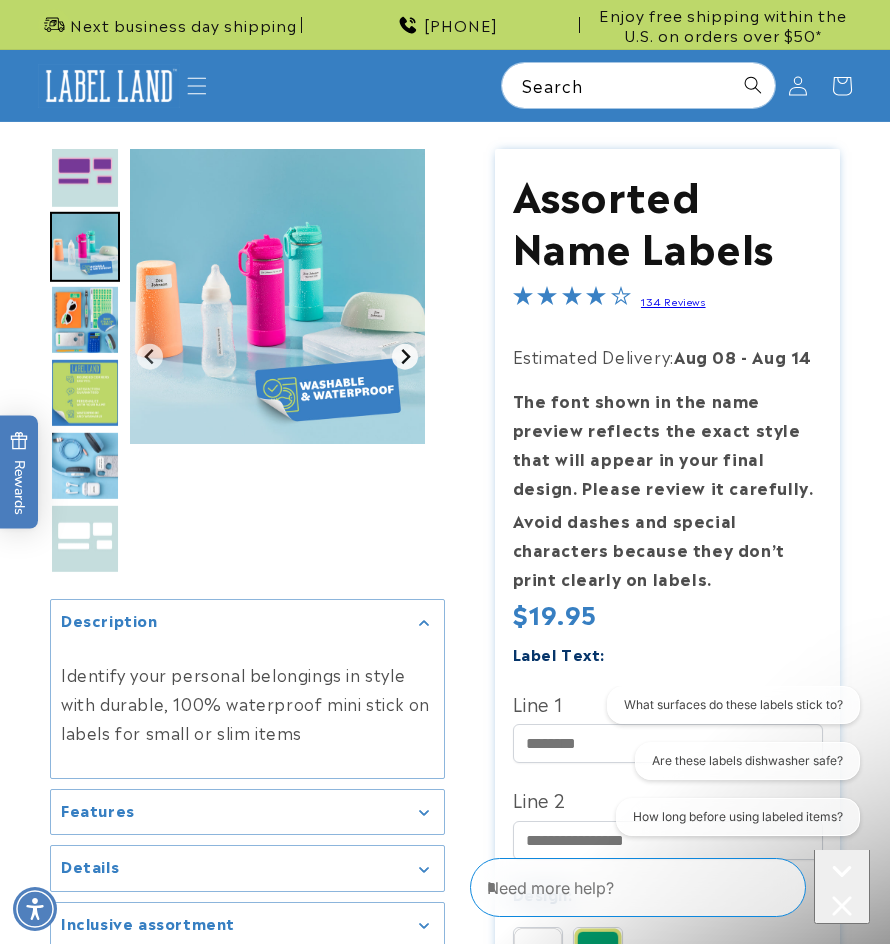 click 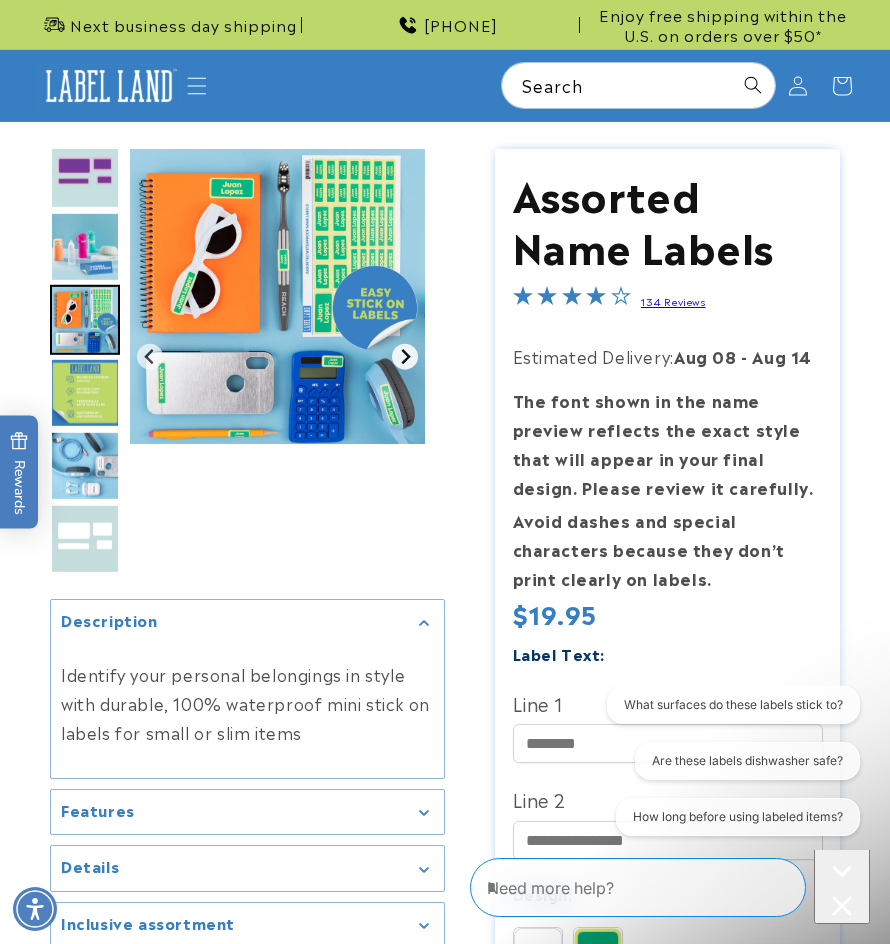 click 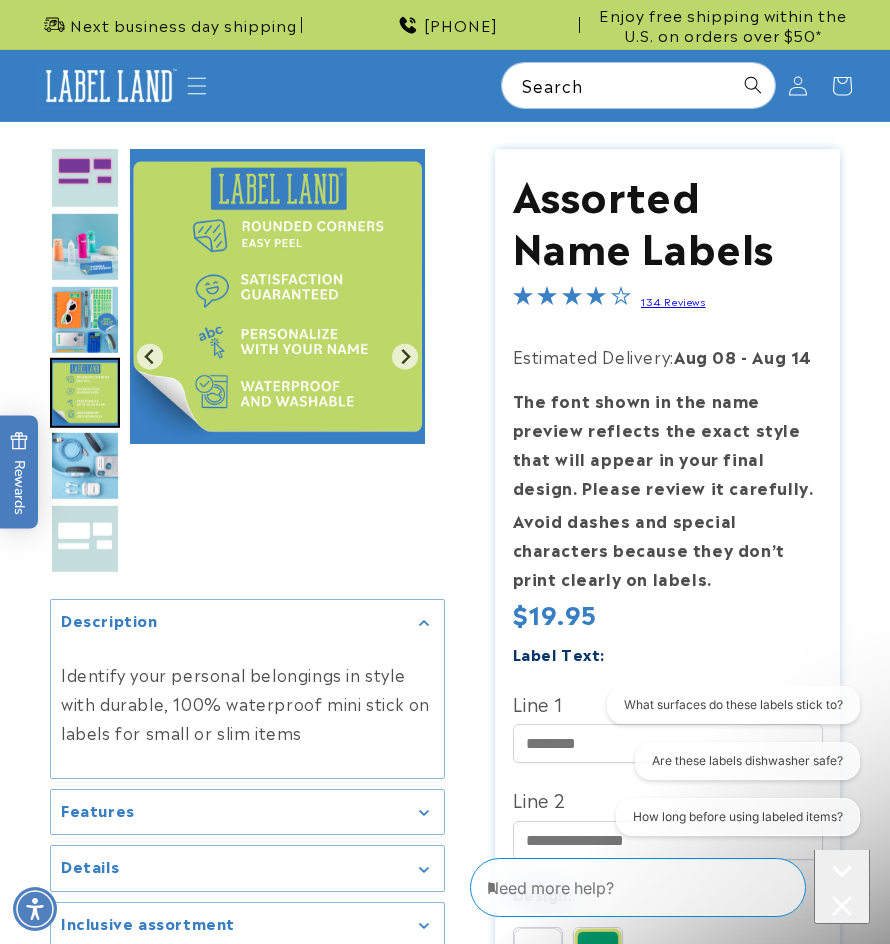 click at bounding box center [85, 320] 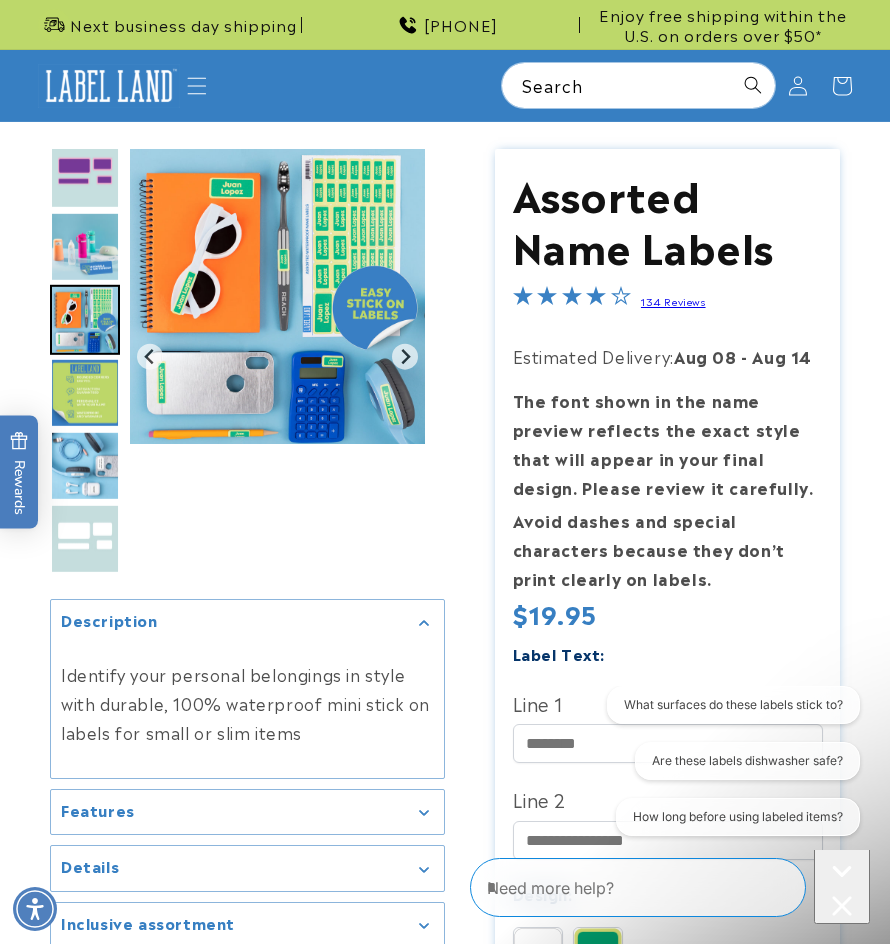 click at bounding box center [85, 247] 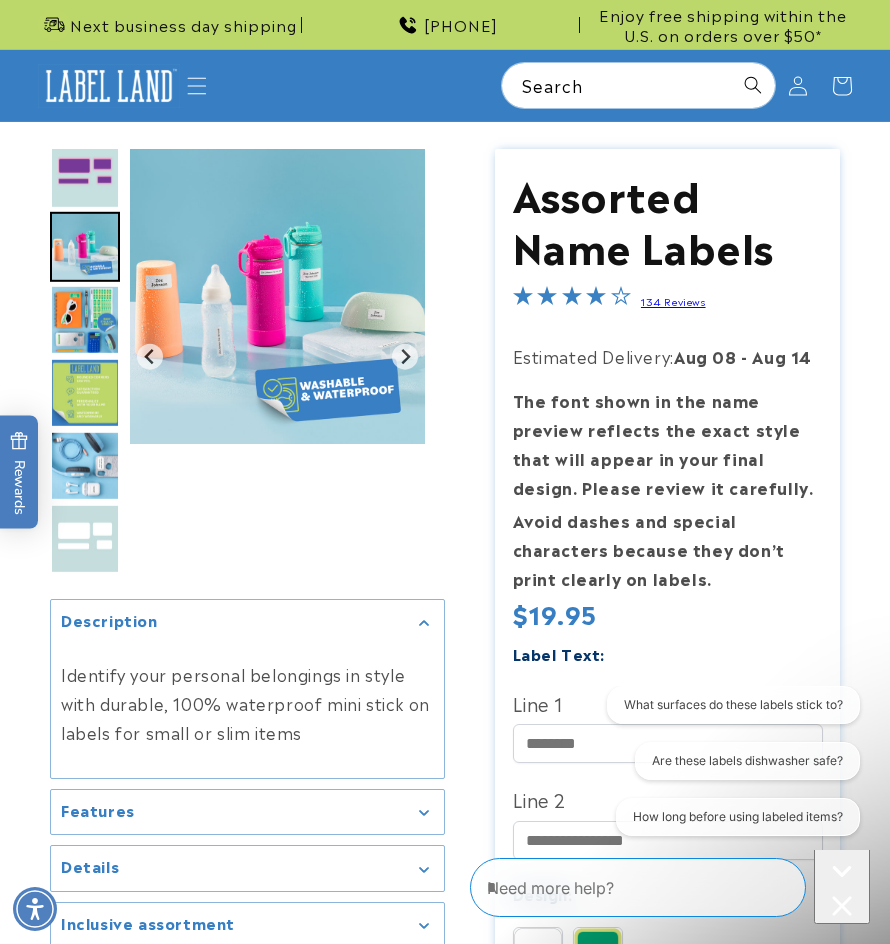 click on "Description" at bounding box center [247, 622] 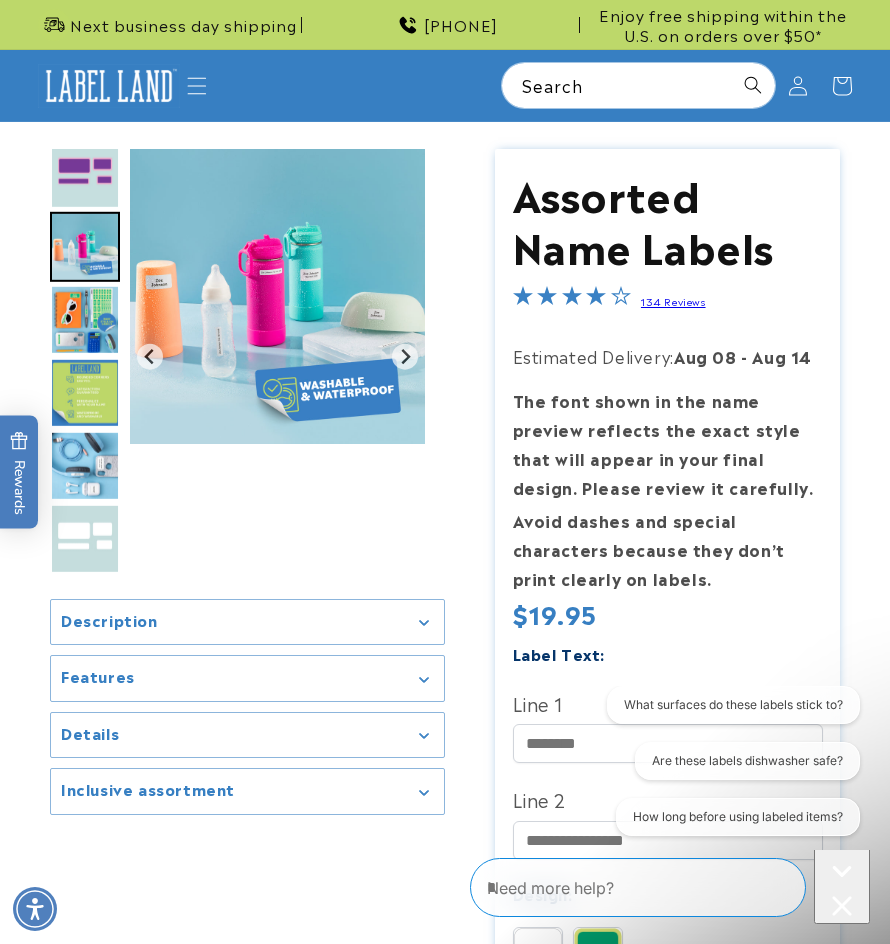 click on "Features" at bounding box center [247, 678] 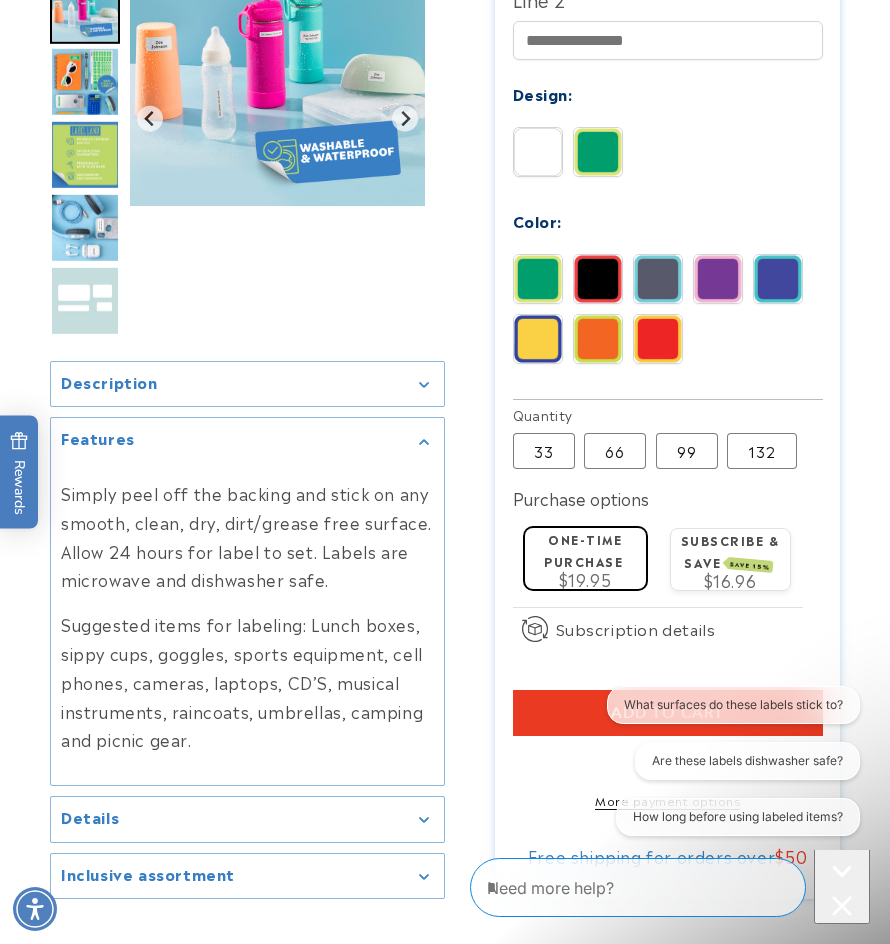 scroll, scrollTop: 1000, scrollLeft: 0, axis: vertical 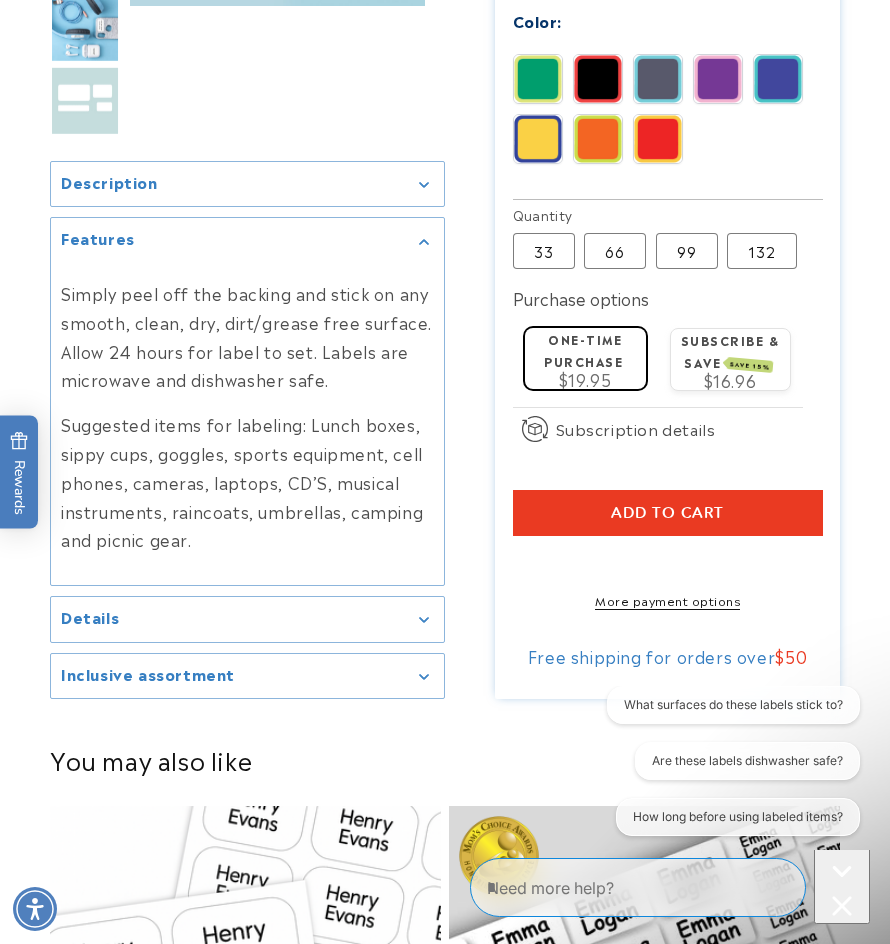click 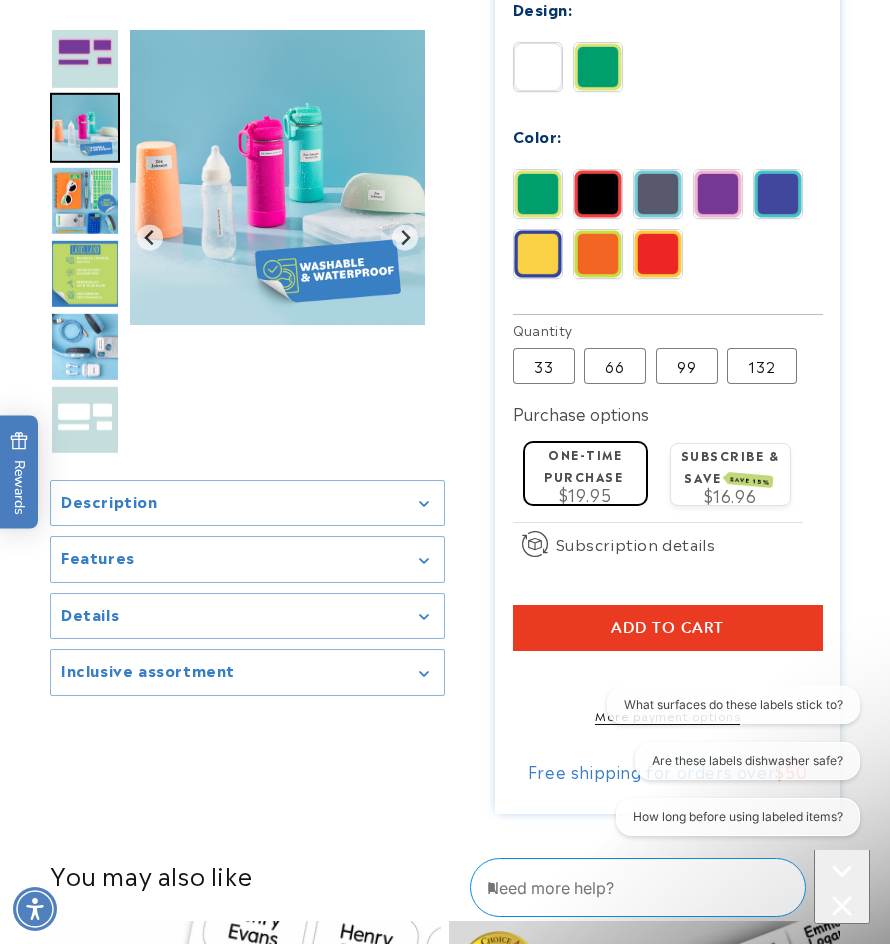 scroll, scrollTop: 900, scrollLeft: 0, axis: vertical 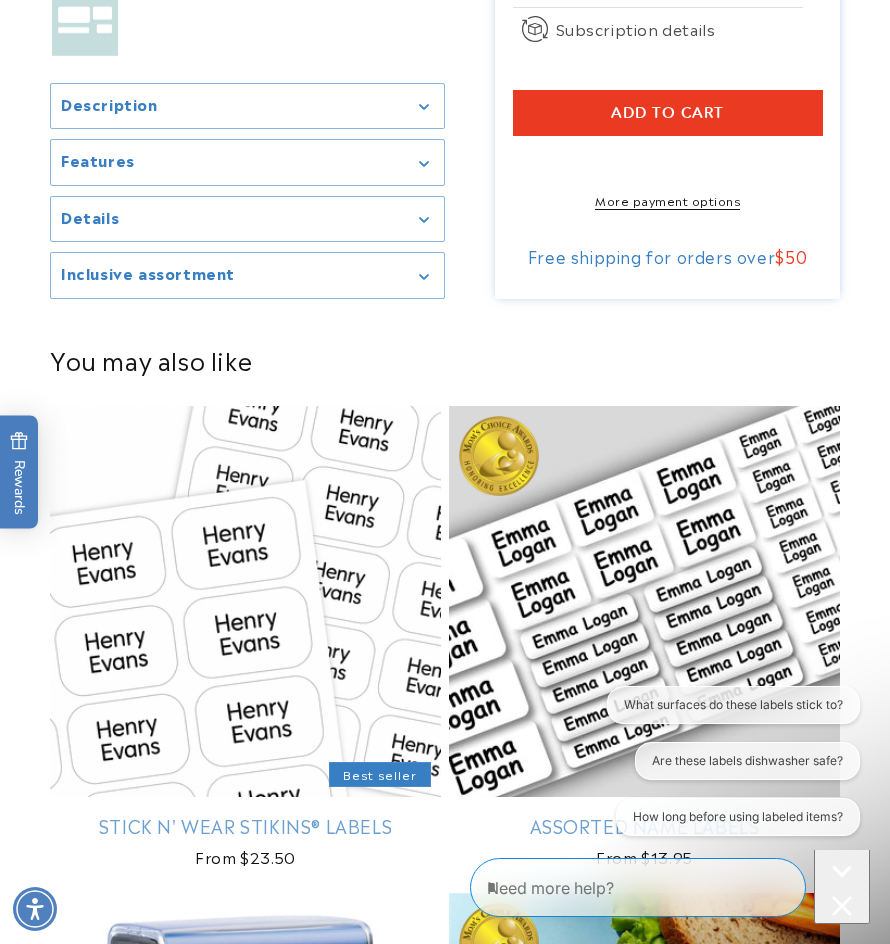 click on "Inclusive assortment" at bounding box center [247, 276] 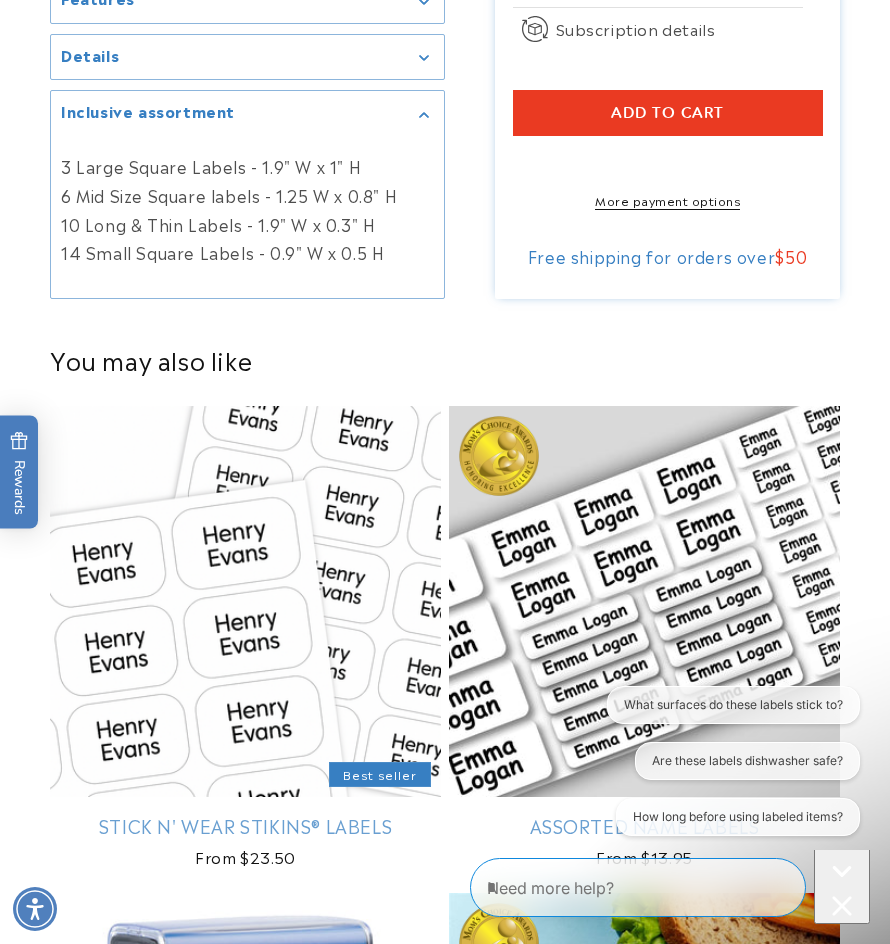 click on "Details" at bounding box center [247, 57] 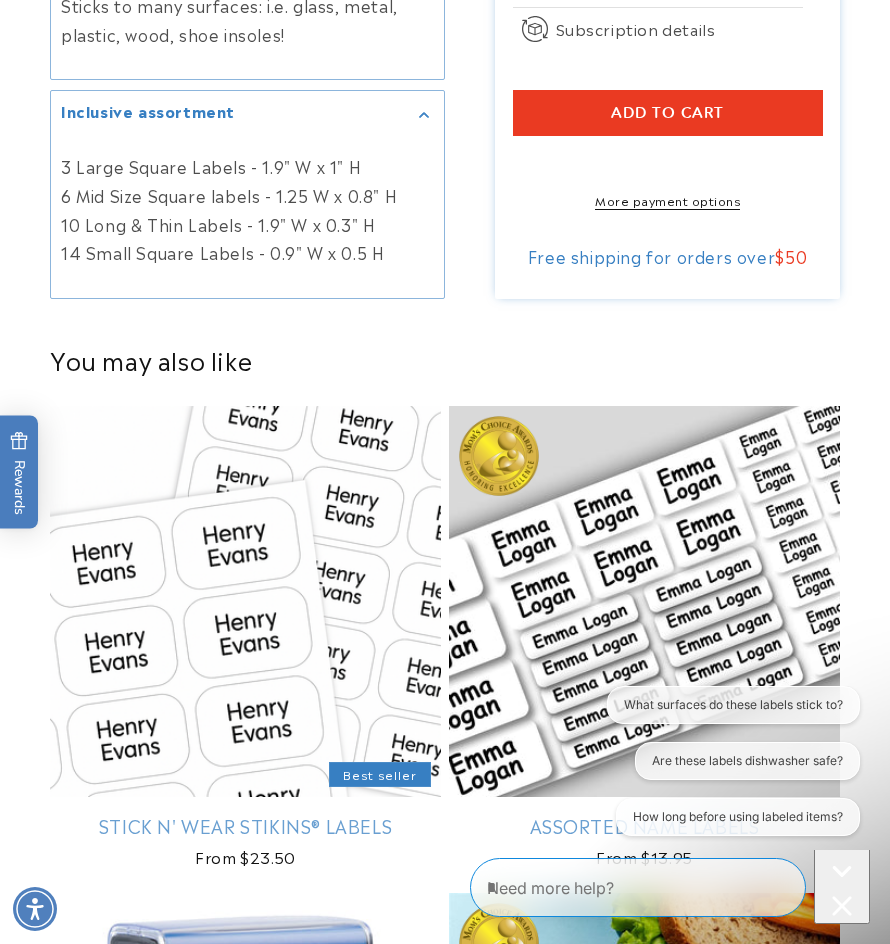 click on "Inclusive assortment" at bounding box center (247, 114) 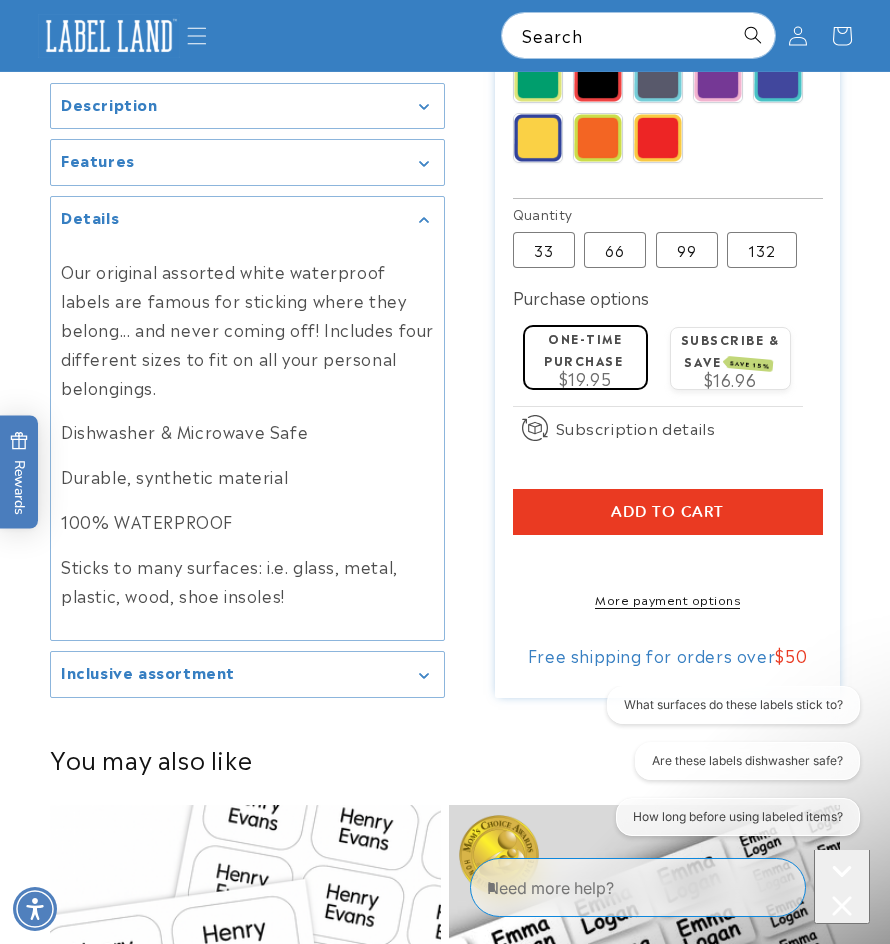 scroll, scrollTop: 1000, scrollLeft: 0, axis: vertical 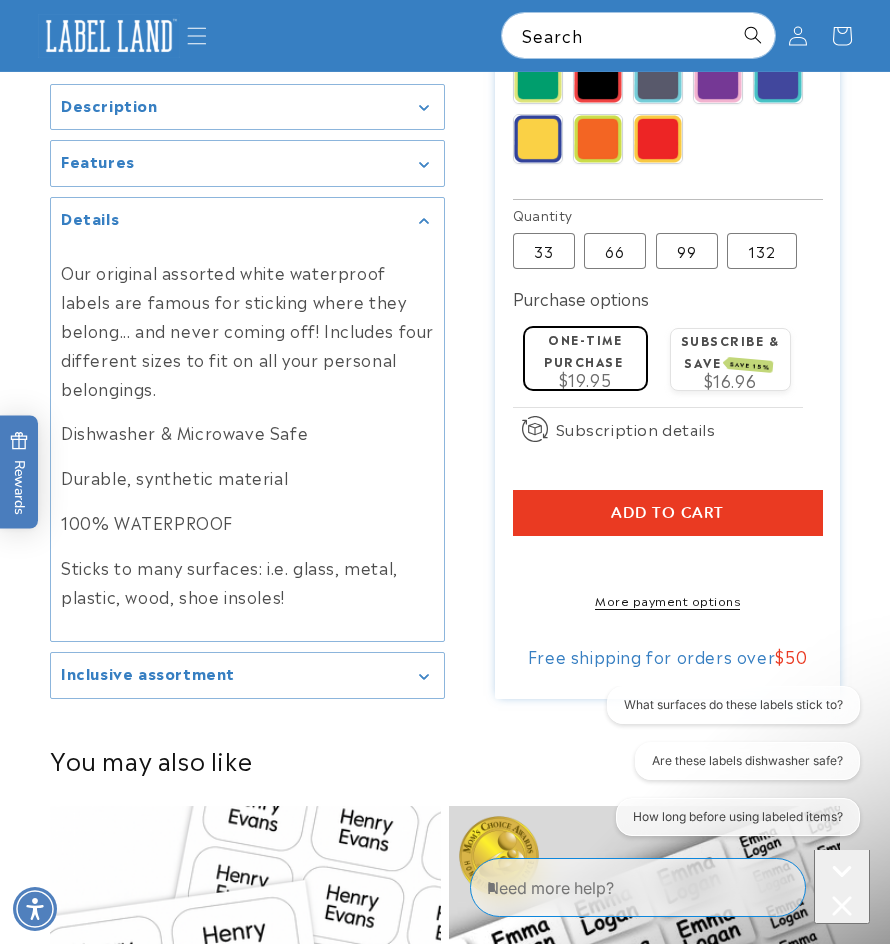 click on "Details" at bounding box center (247, 220) 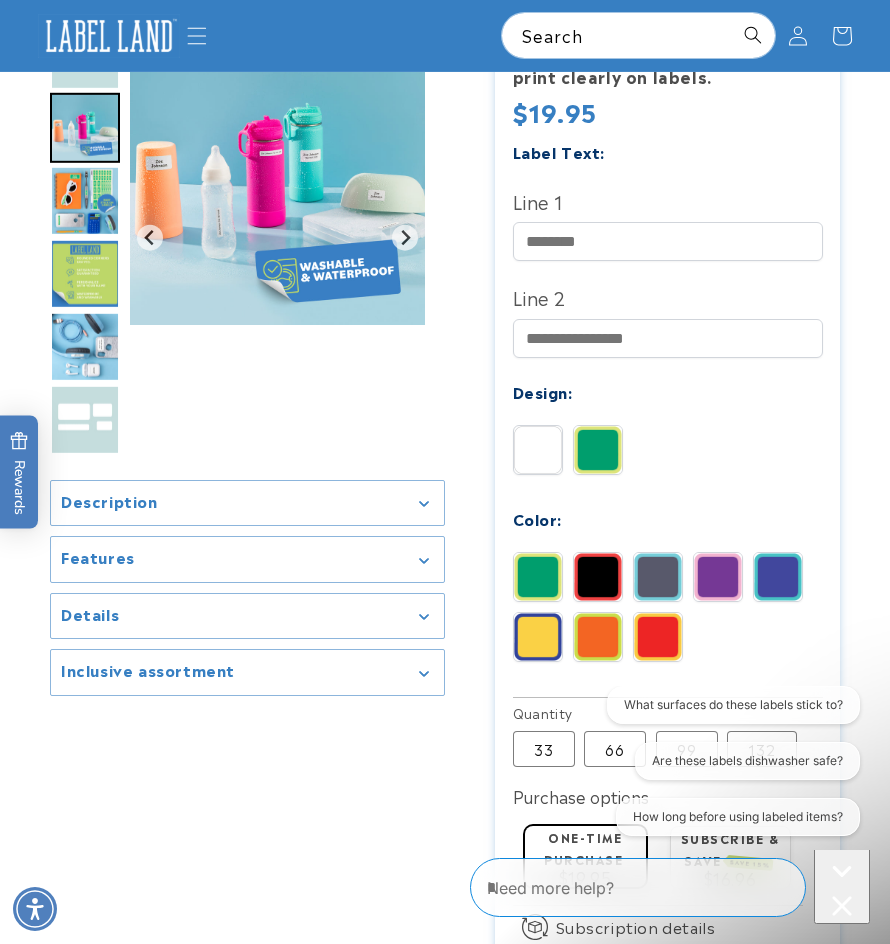scroll, scrollTop: 500, scrollLeft: 0, axis: vertical 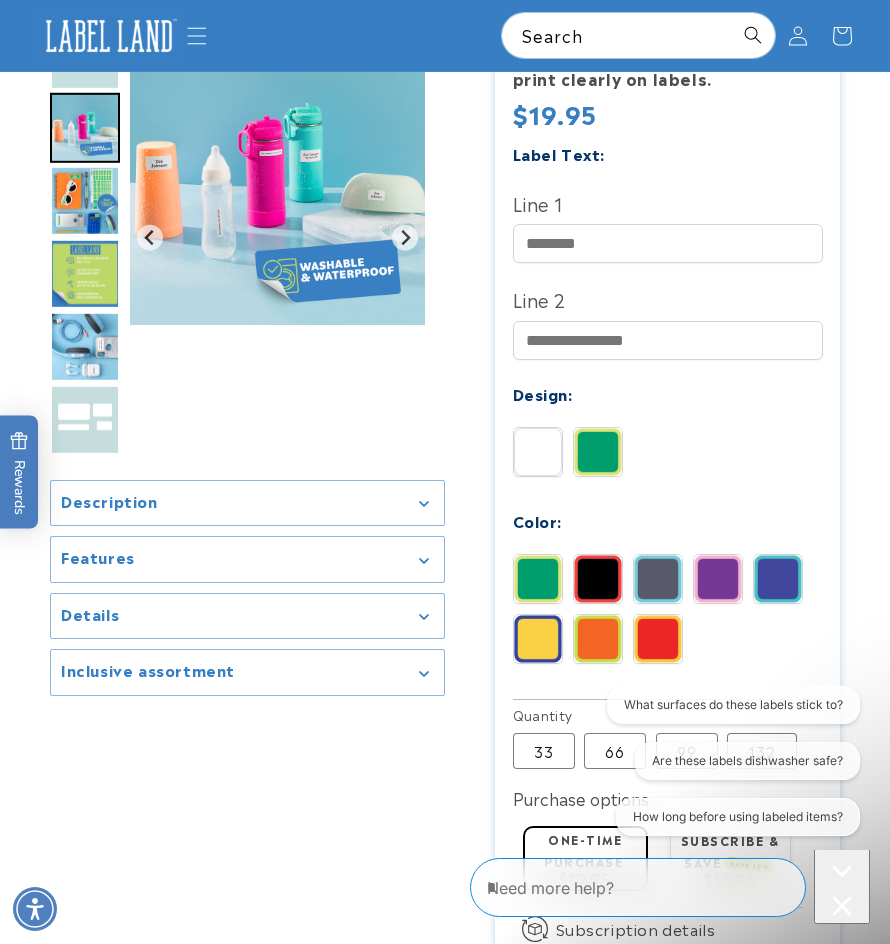 click at bounding box center [778, 579] 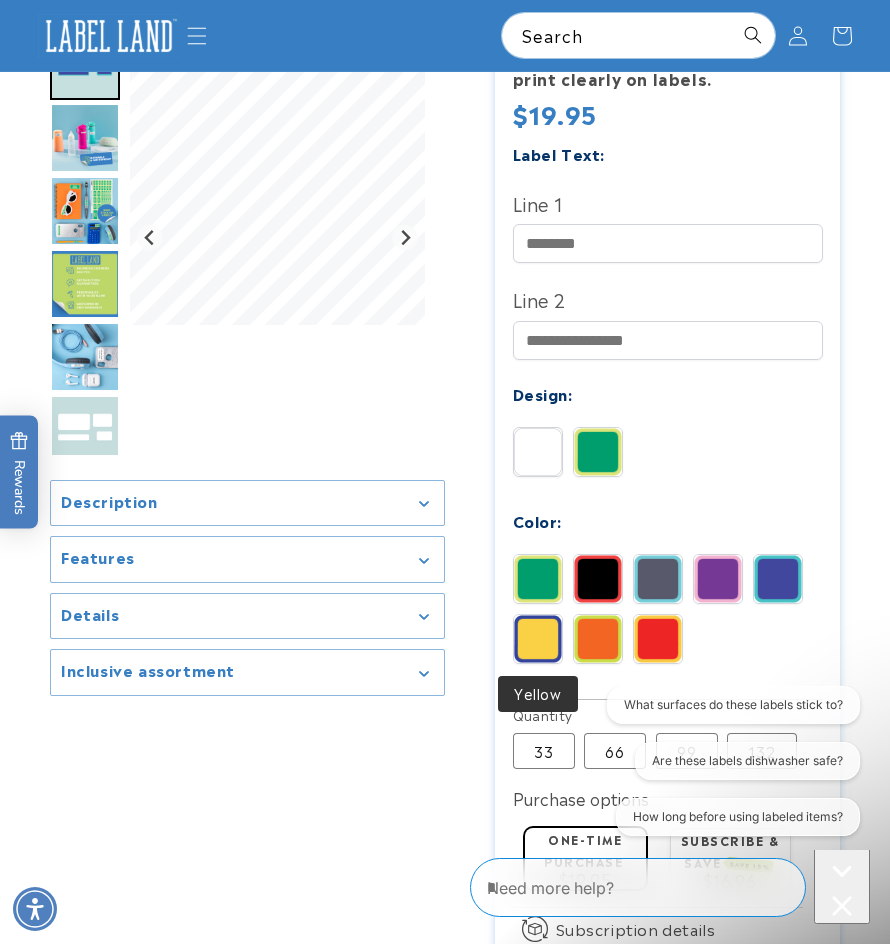 click at bounding box center [538, 639] 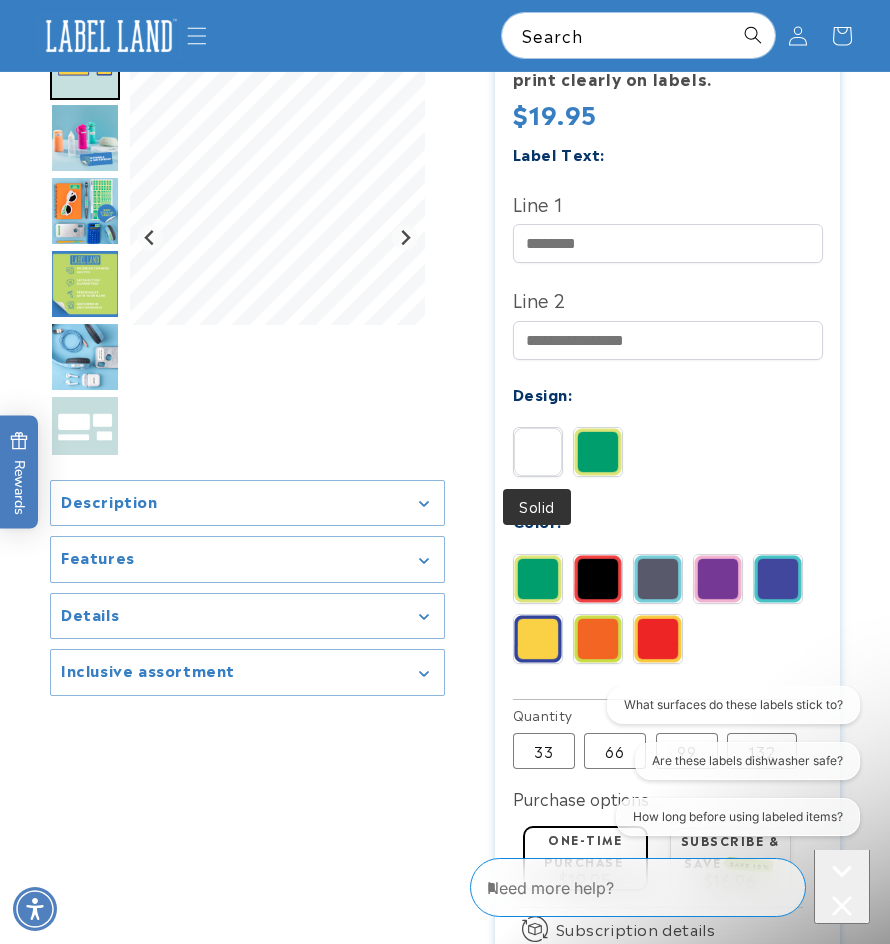 click at bounding box center [538, 452] 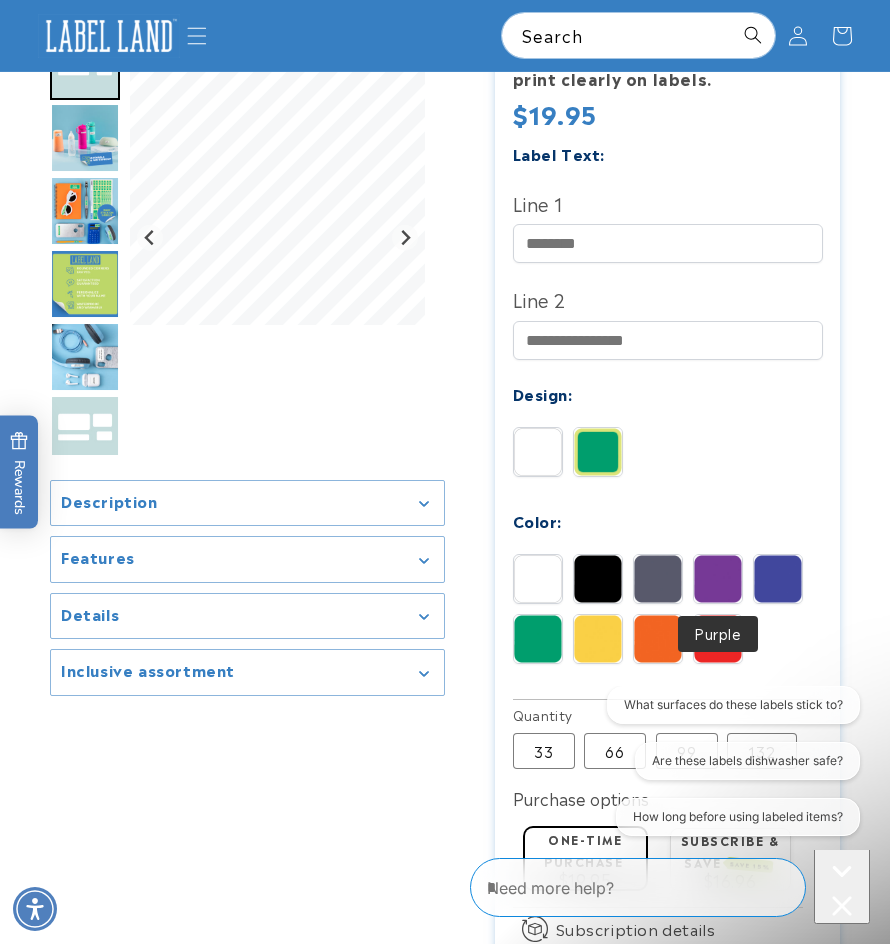 click at bounding box center [718, 579] 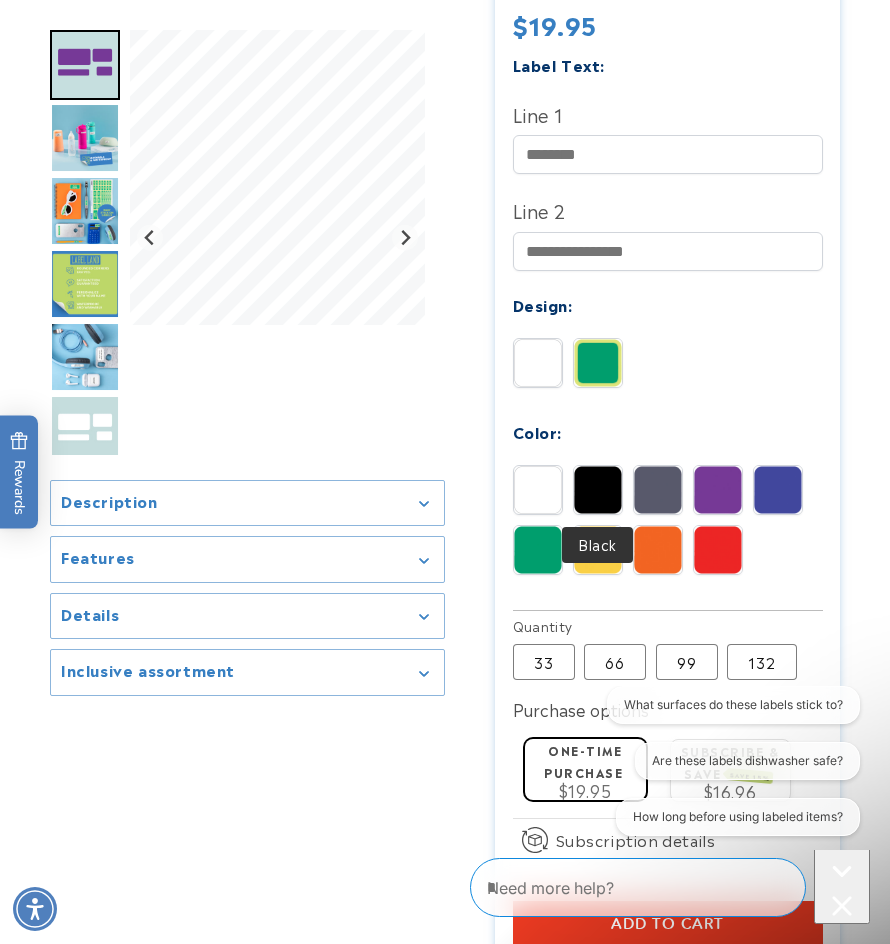 scroll, scrollTop: 600, scrollLeft: 0, axis: vertical 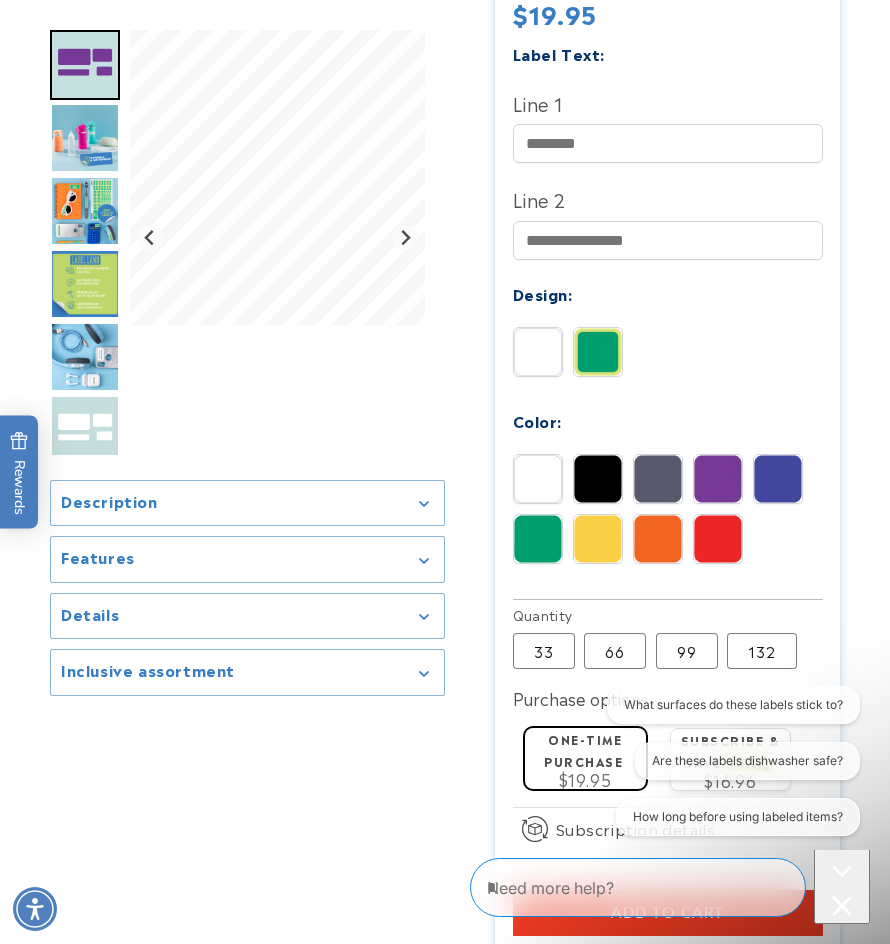 click at bounding box center (598, 352) 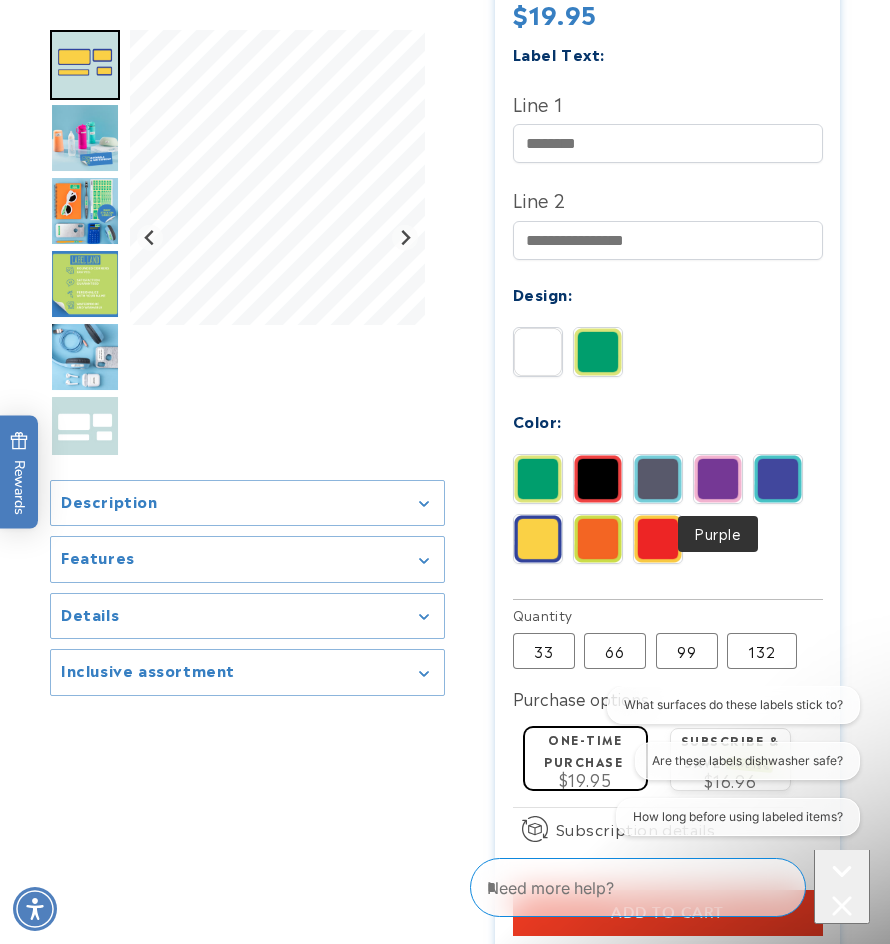 click at bounding box center [718, 479] 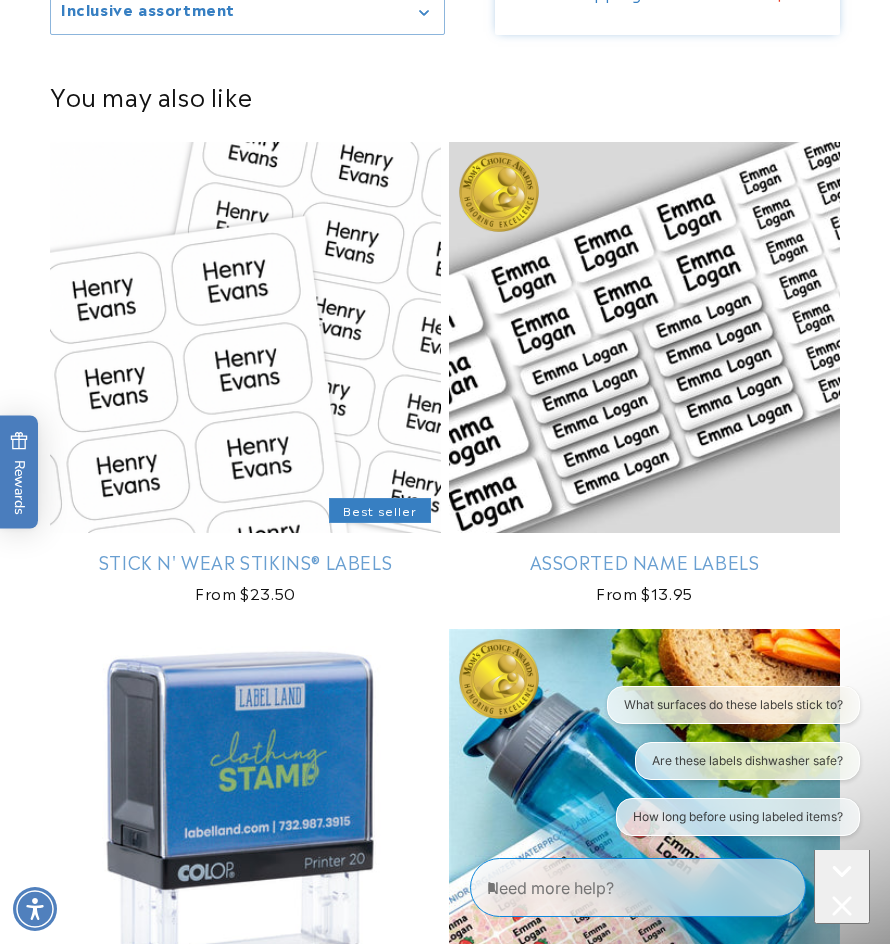 scroll, scrollTop: 2000, scrollLeft: 0, axis: vertical 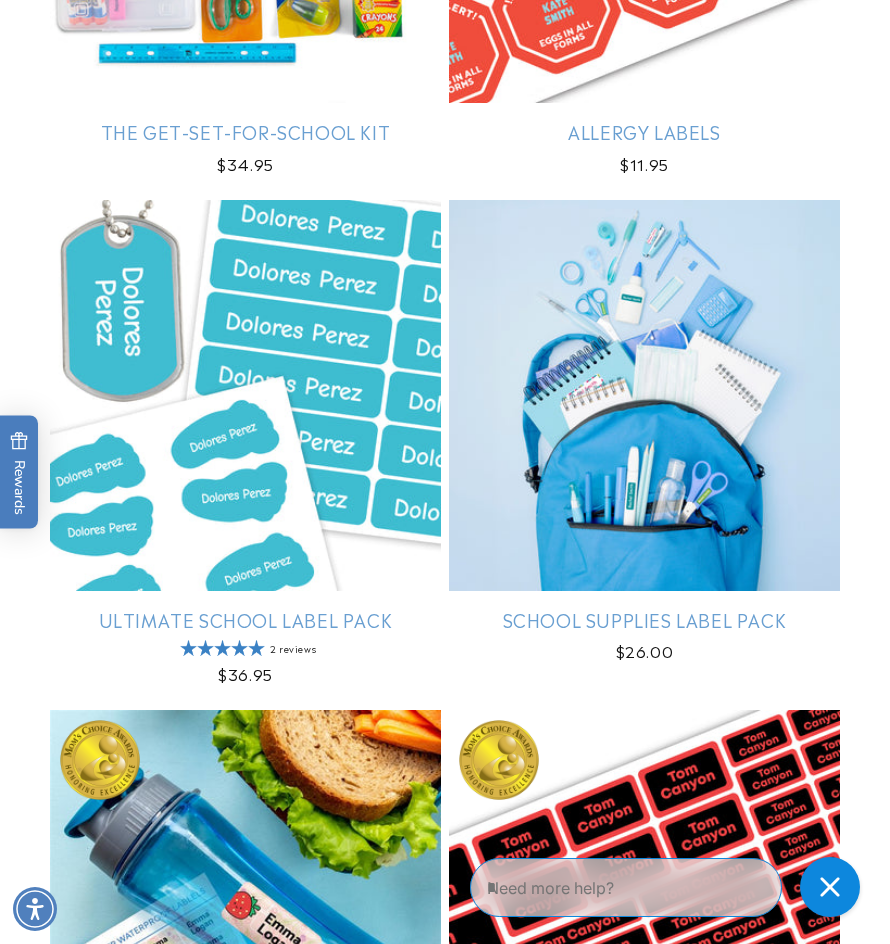 click on "Ultimate School Label Pack" at bounding box center (245, 619) 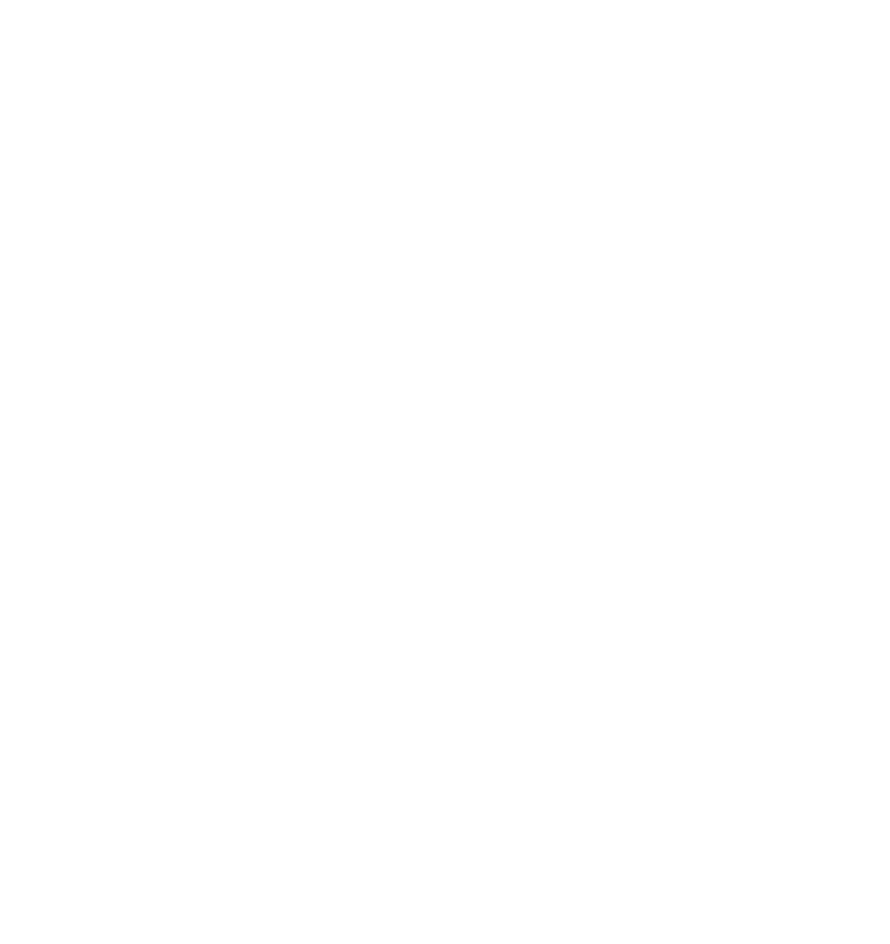 scroll, scrollTop: 0, scrollLeft: 0, axis: both 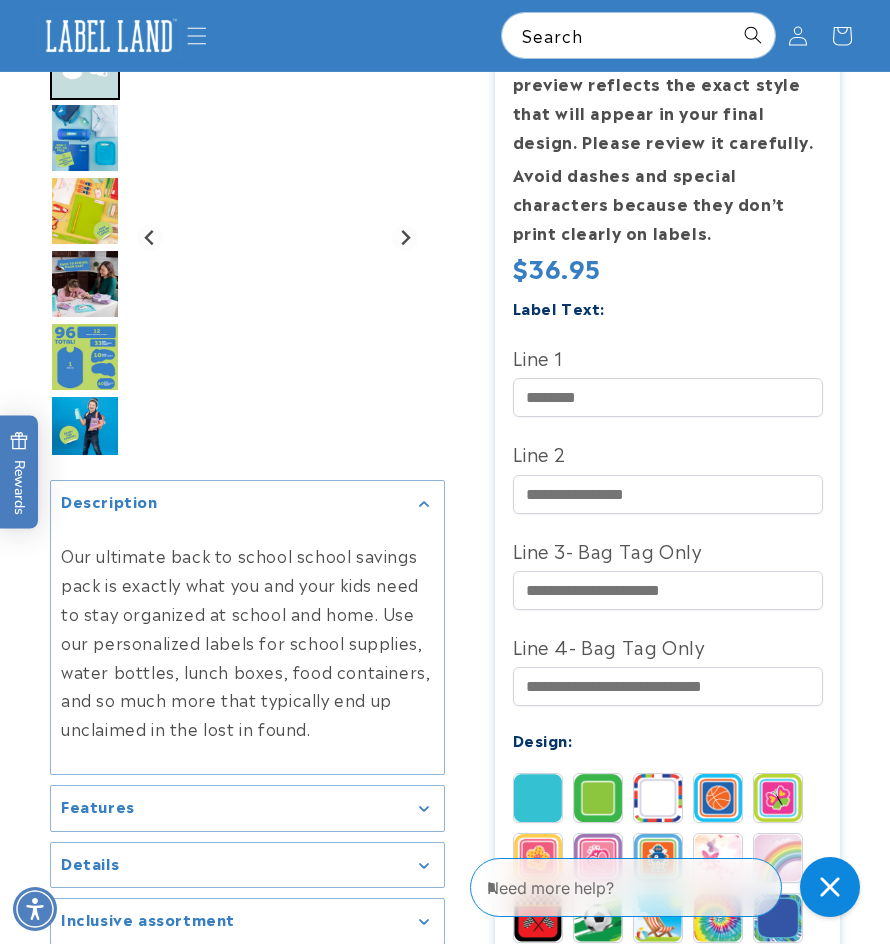 click at bounding box center (85, 357) 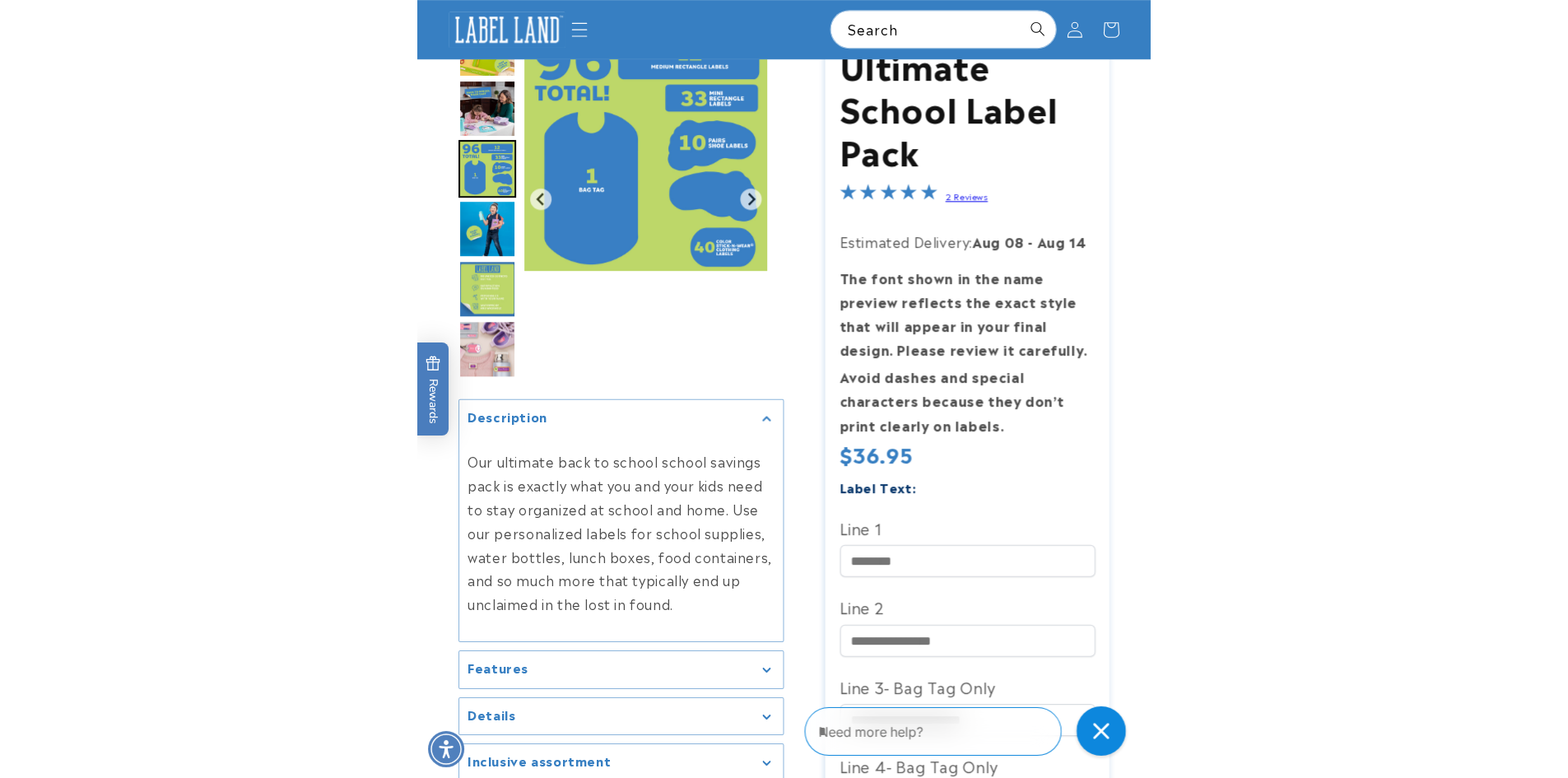 scroll, scrollTop: 0, scrollLeft: 0, axis: both 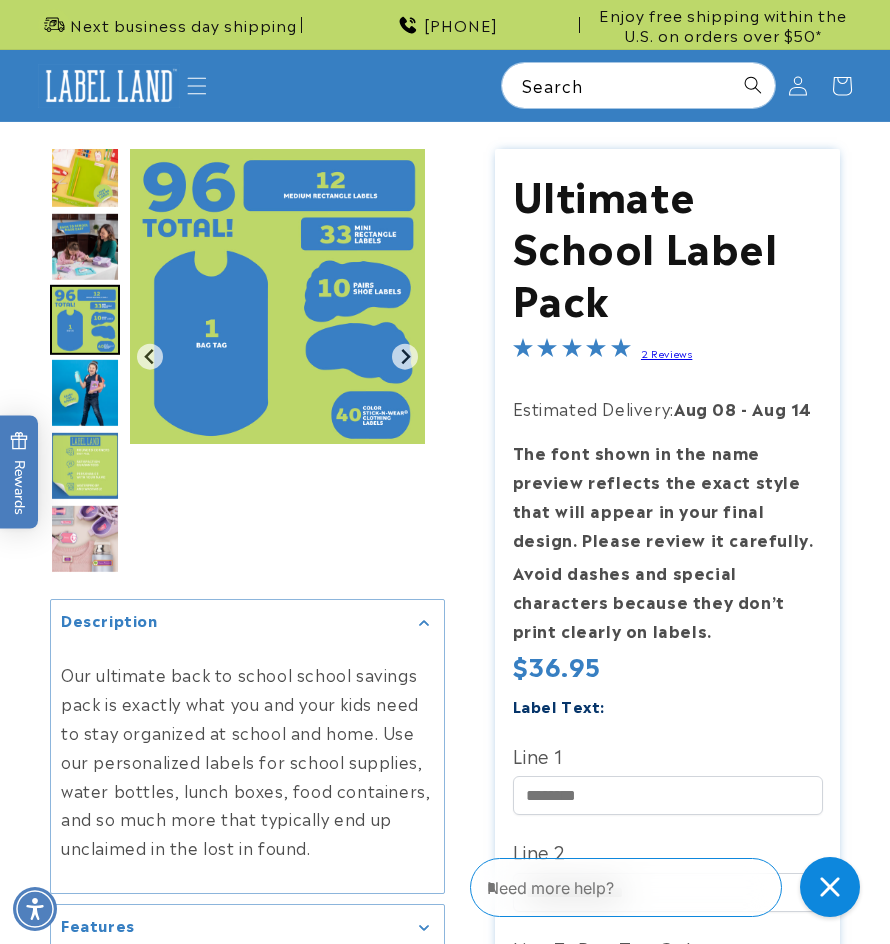 drag, startPoint x: 404, startPoint y: 355, endPoint x: 486, endPoint y: 309, distance: 94.02127 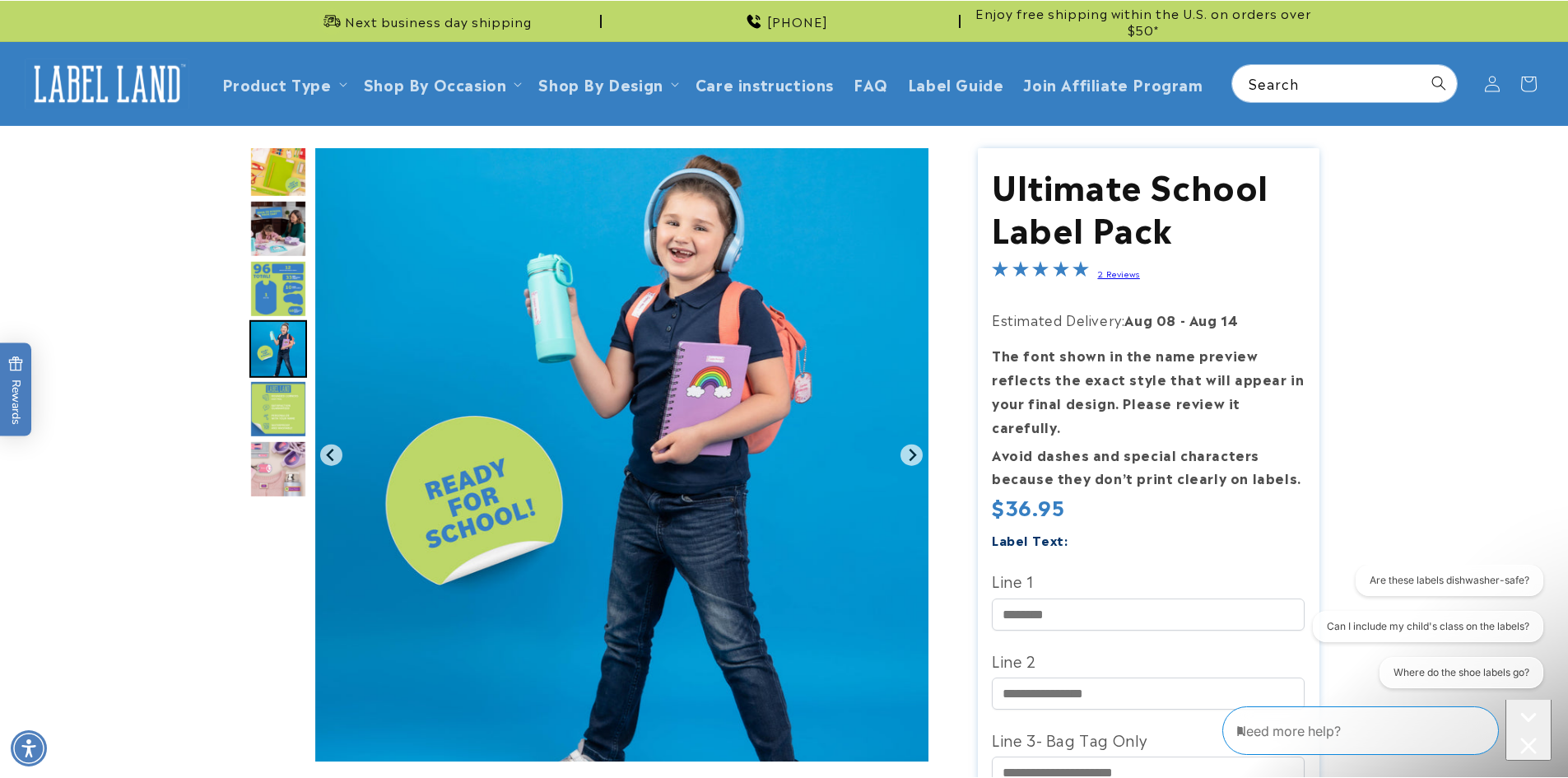 scroll, scrollTop: 0, scrollLeft: 0, axis: both 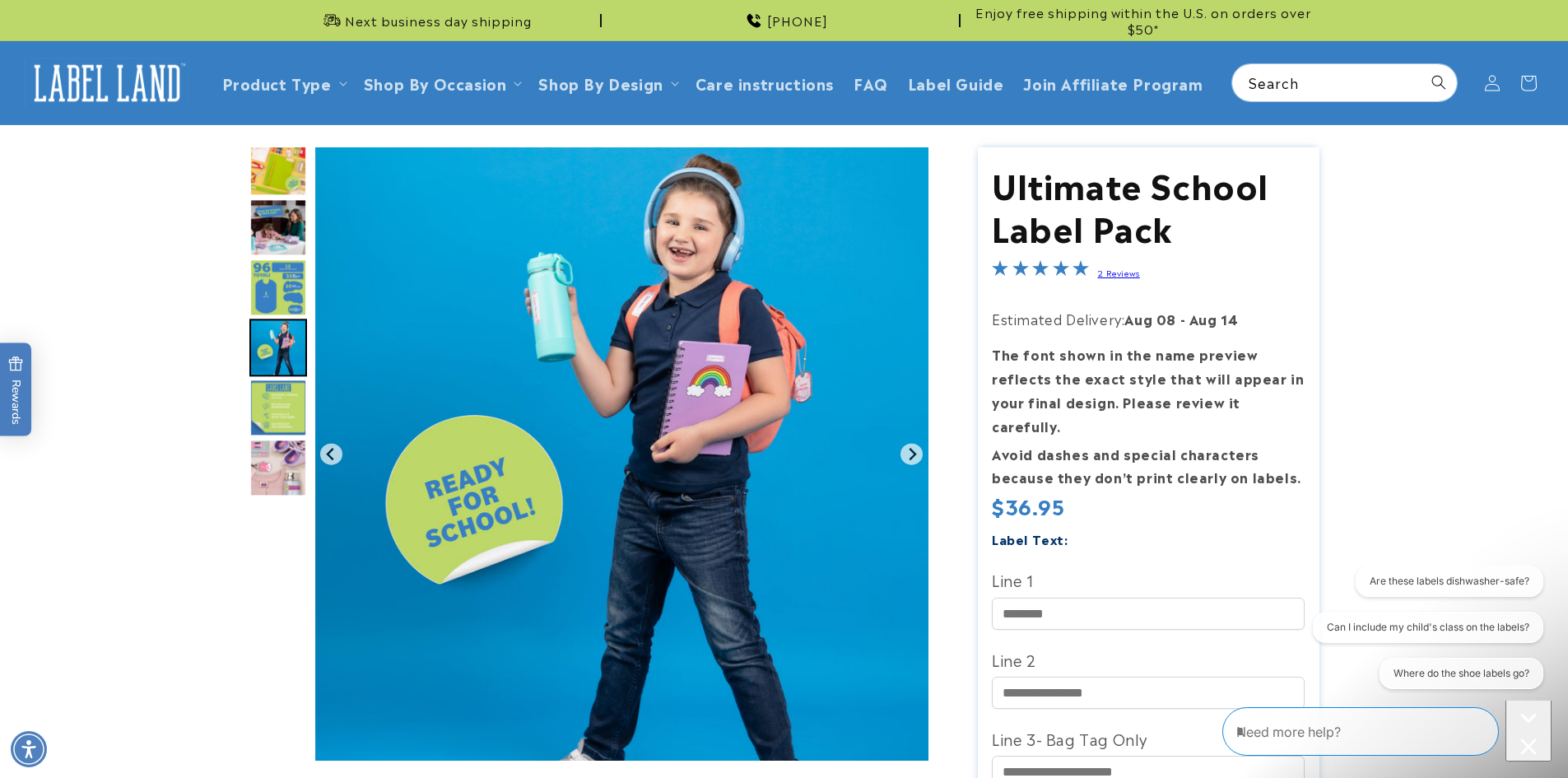click at bounding box center (278, 288) 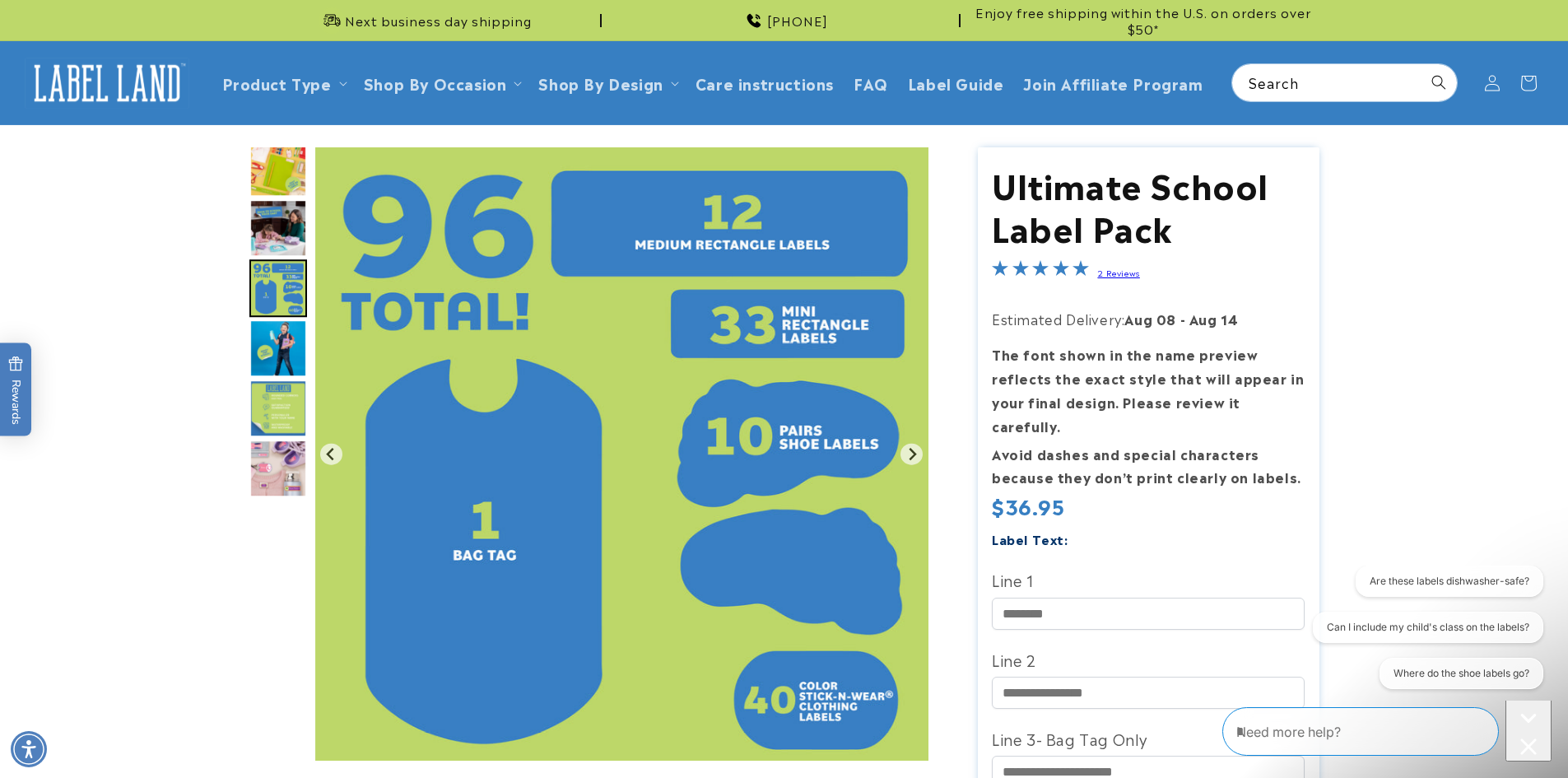 click at bounding box center (278, 408) 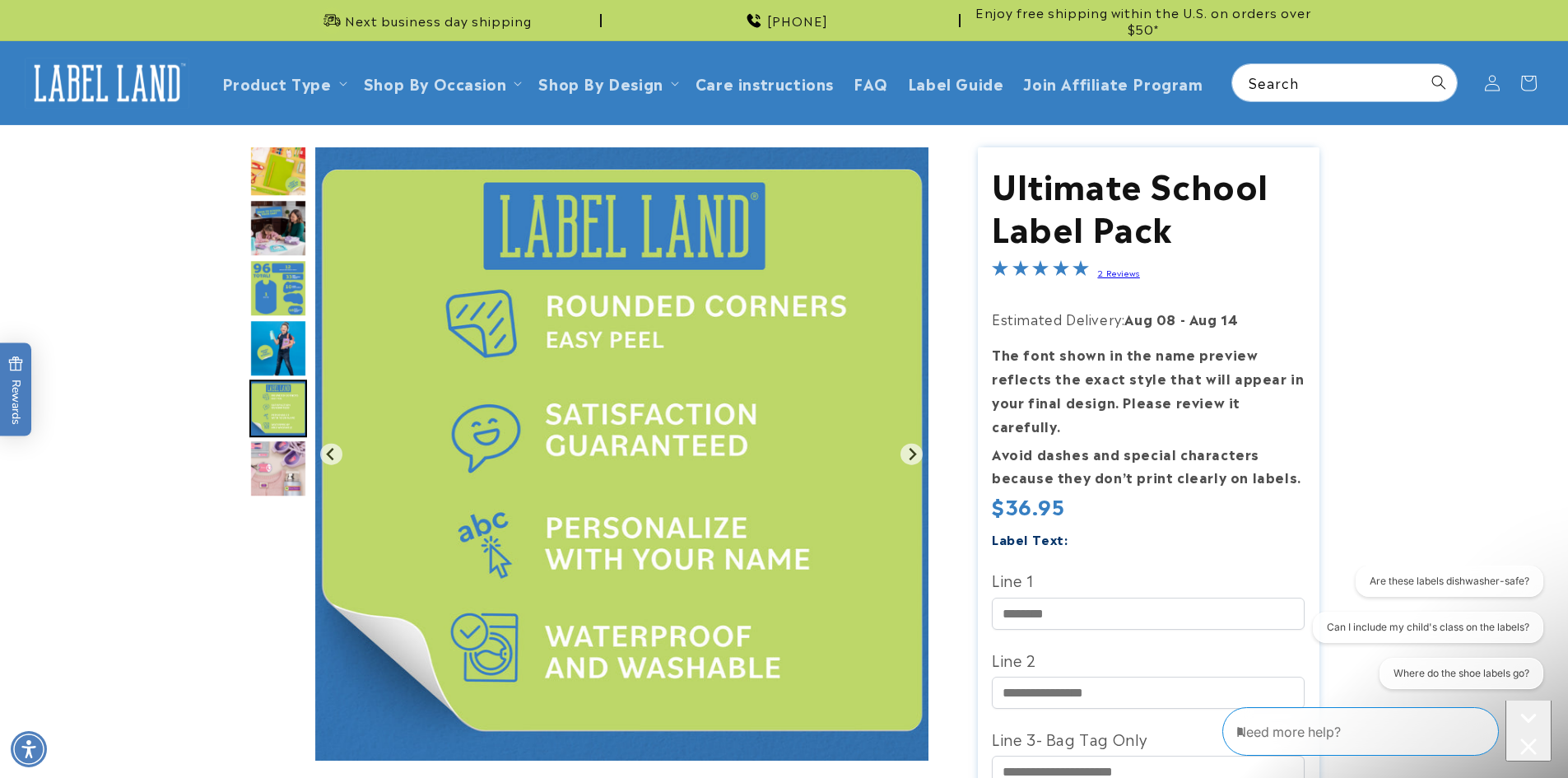 click at bounding box center (278, 468) 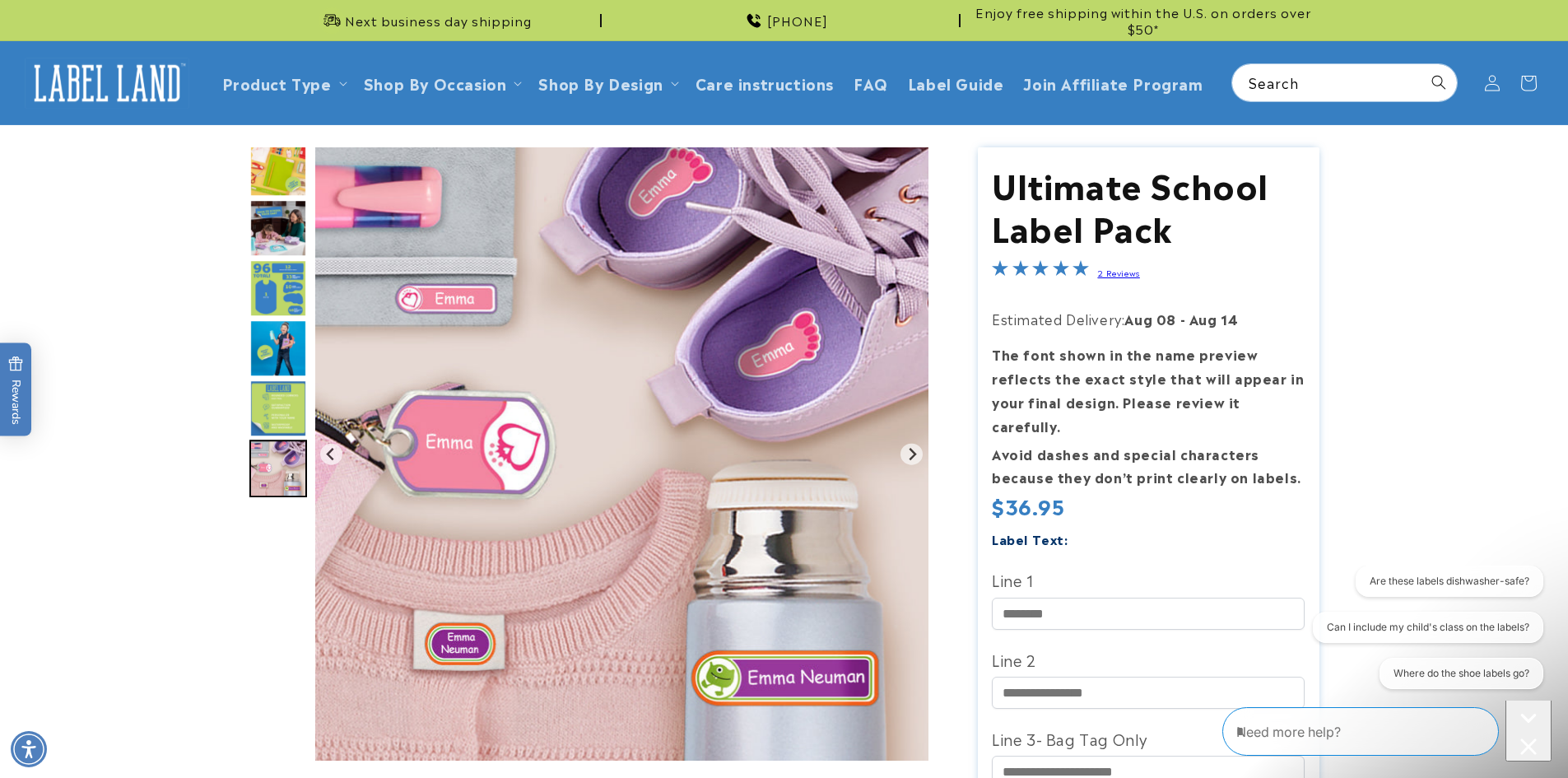 click at bounding box center (278, 348) 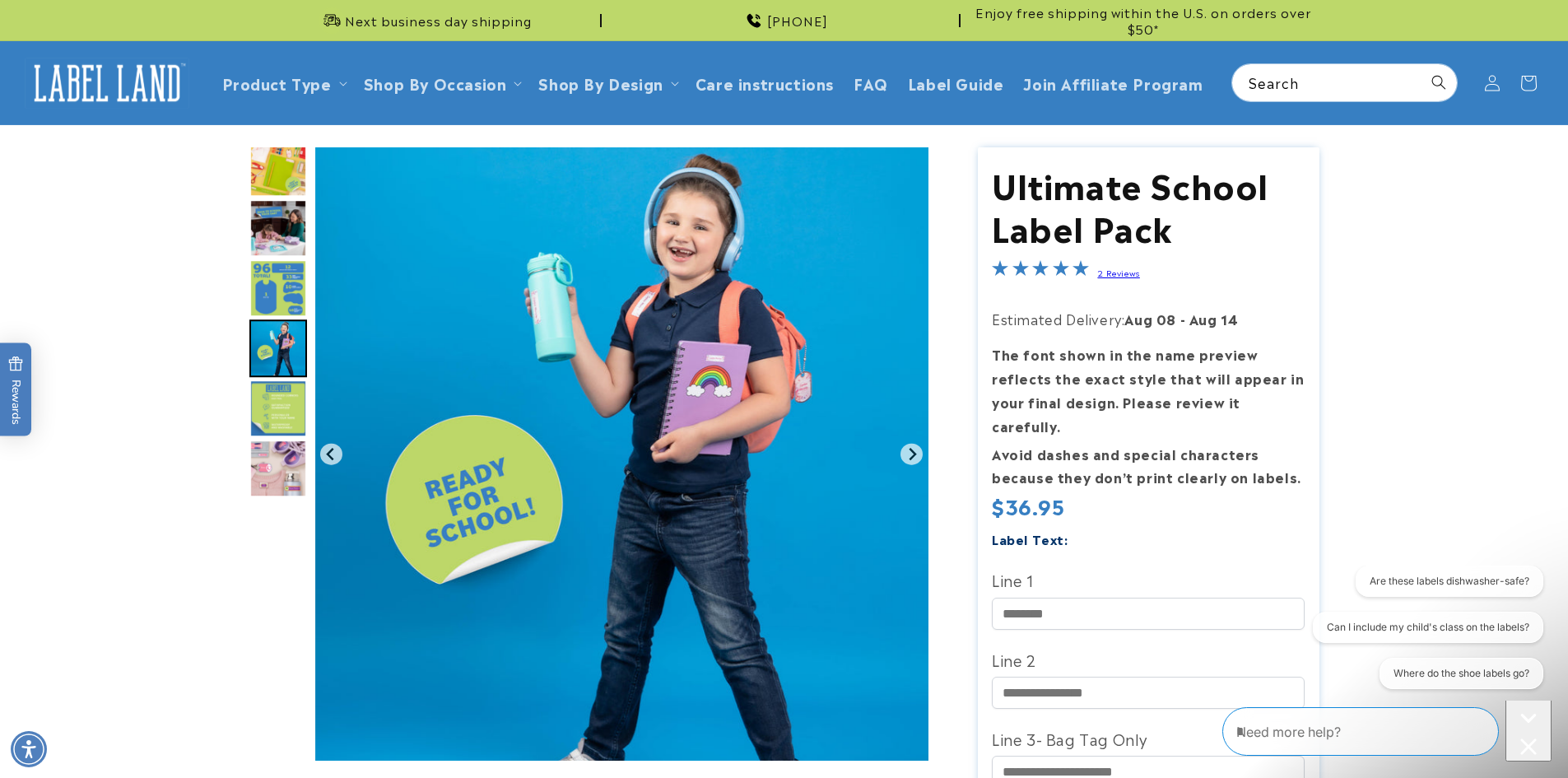 click at bounding box center [278, 288] 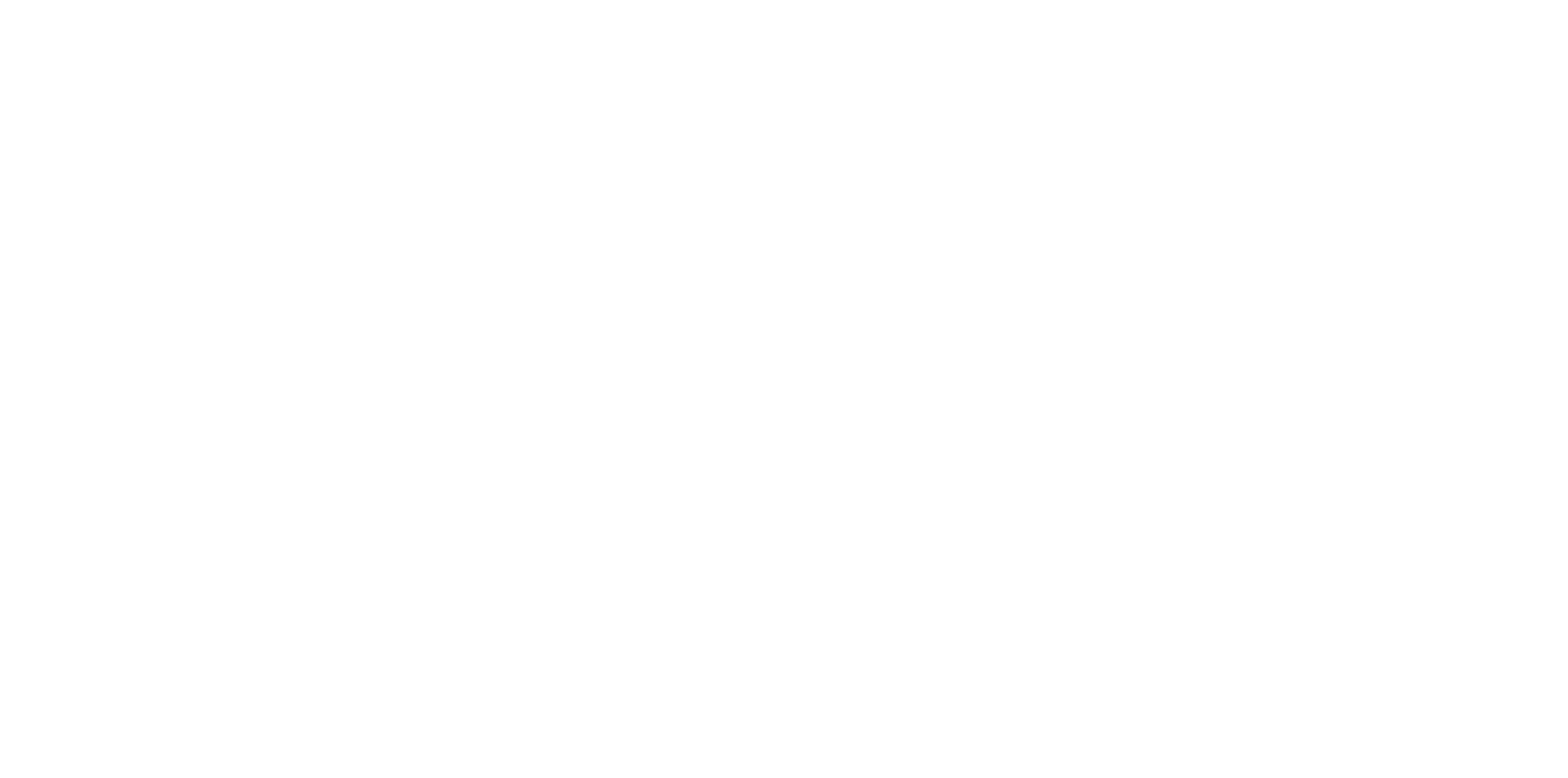 scroll, scrollTop: 552, scrollLeft: 0, axis: vertical 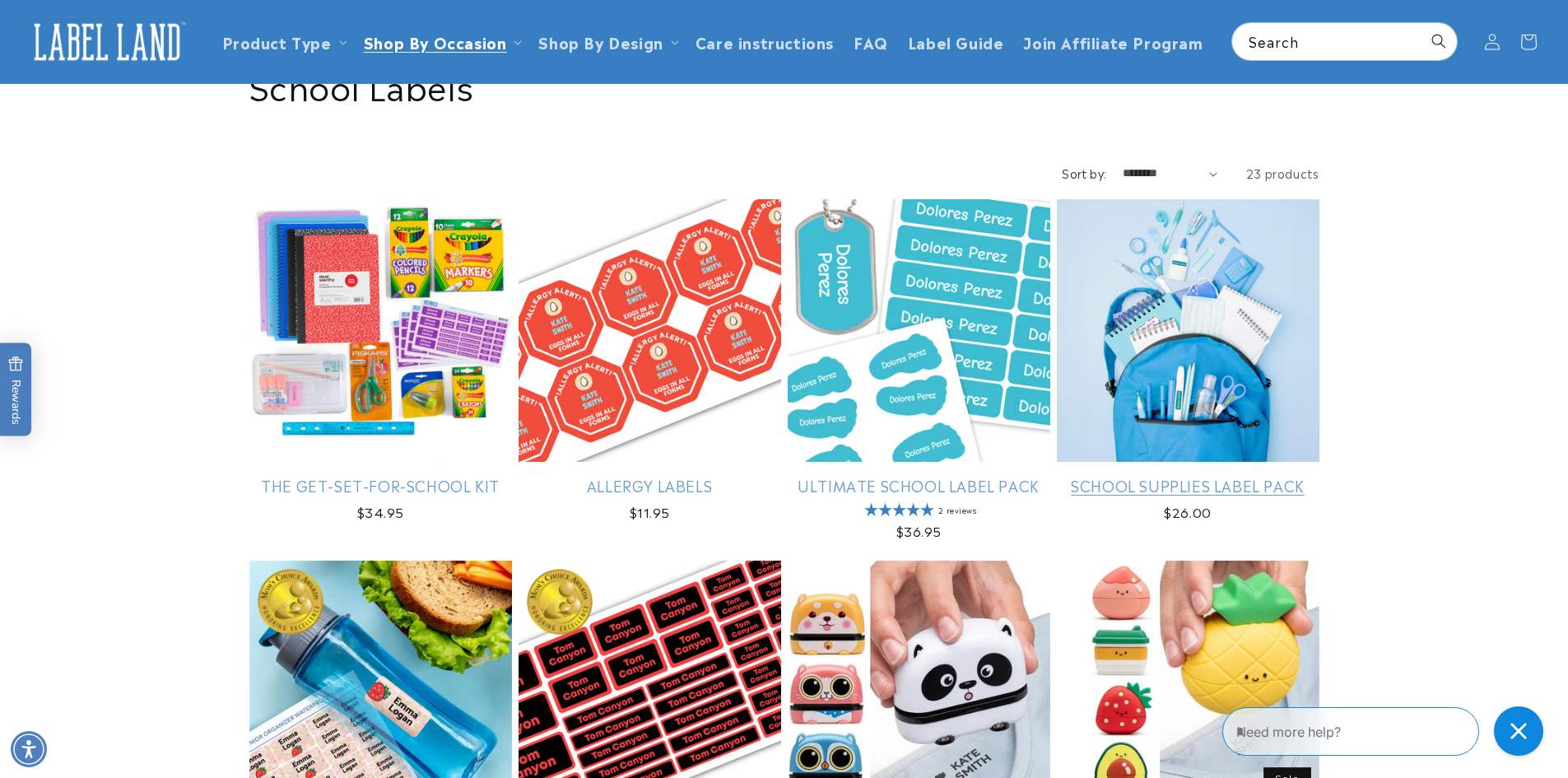 click on "School Supplies Label Pack" at bounding box center [1188, 485] 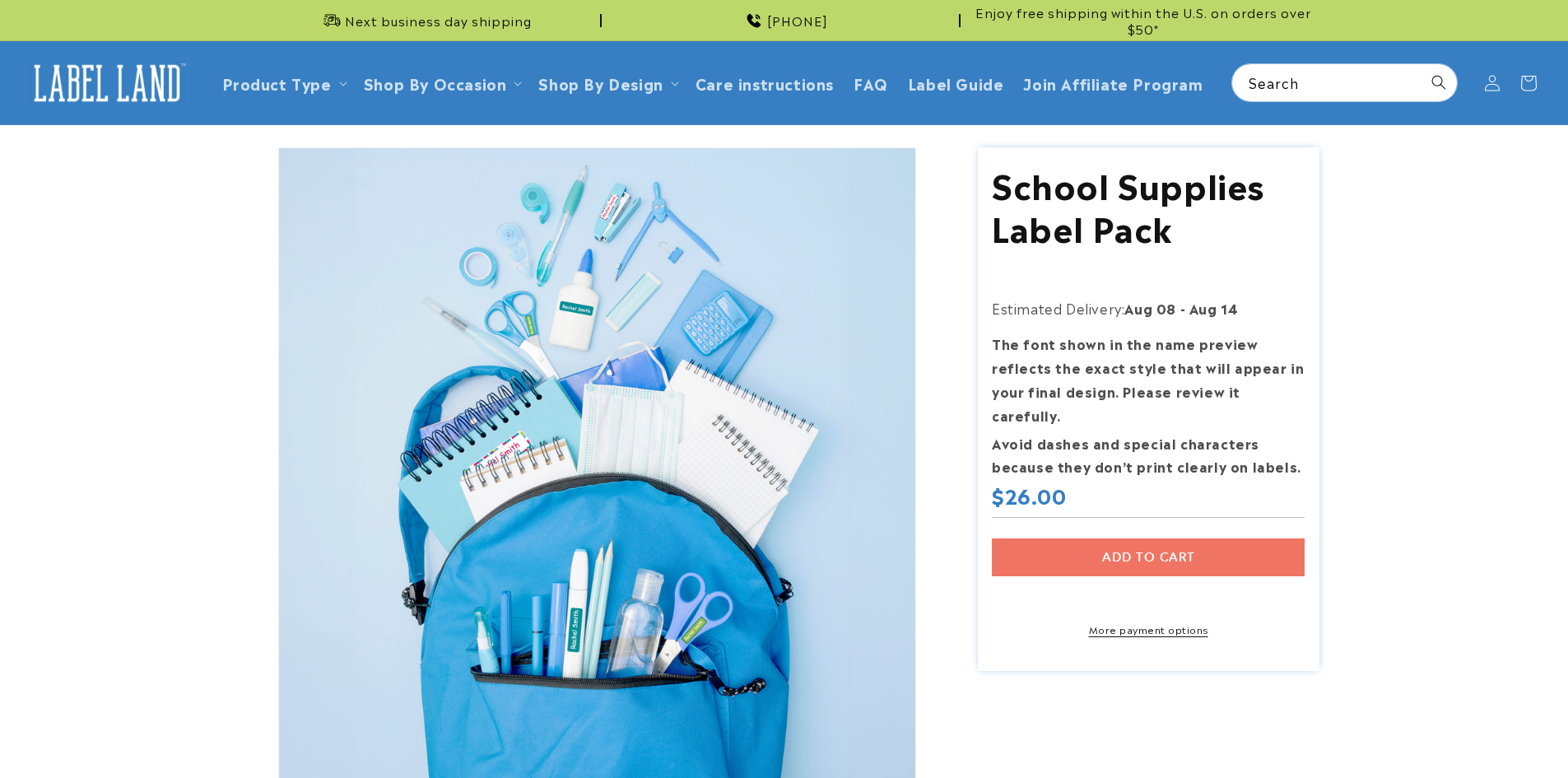 scroll, scrollTop: 0, scrollLeft: 0, axis: both 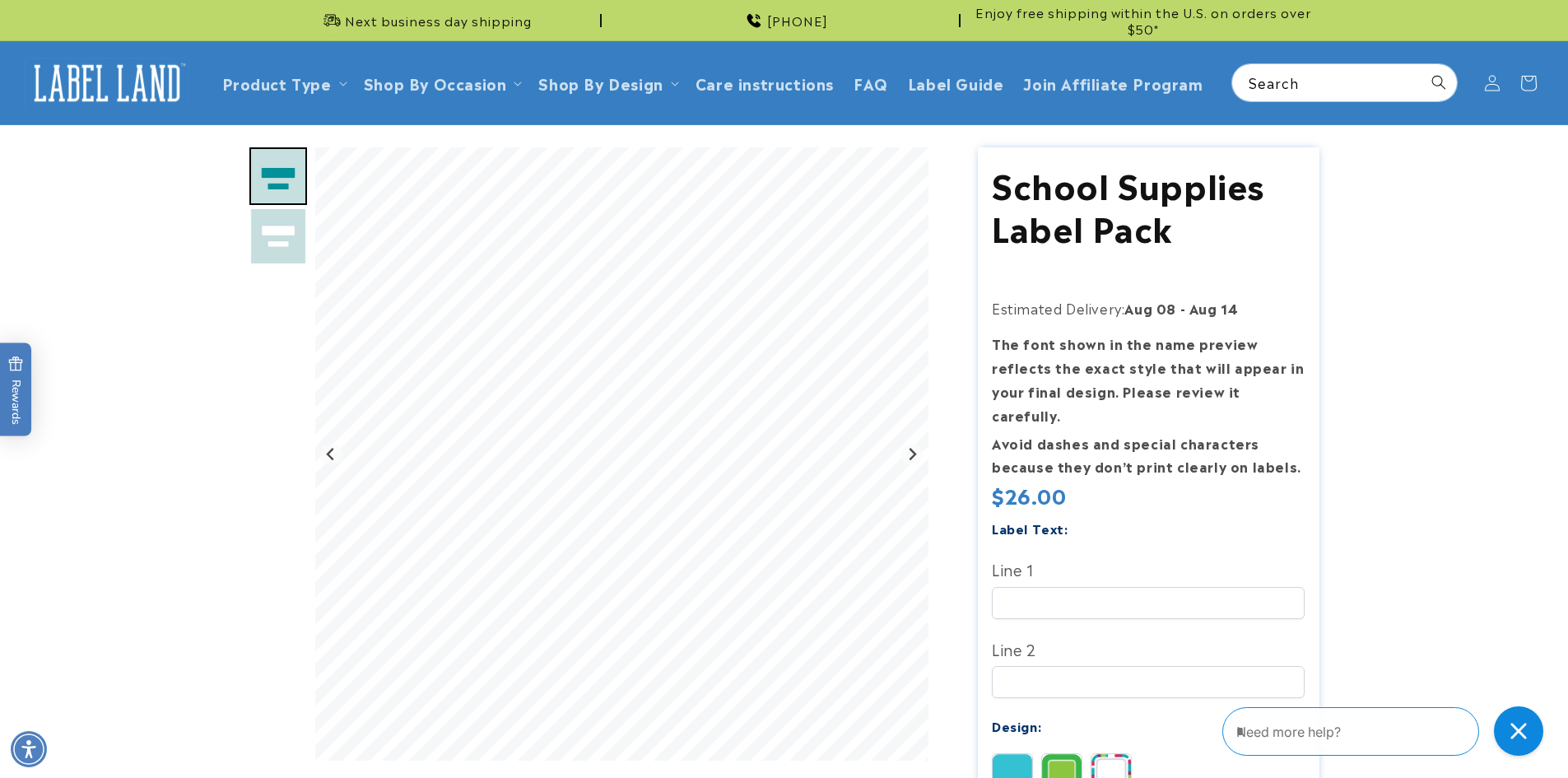 click at bounding box center (278, 236) 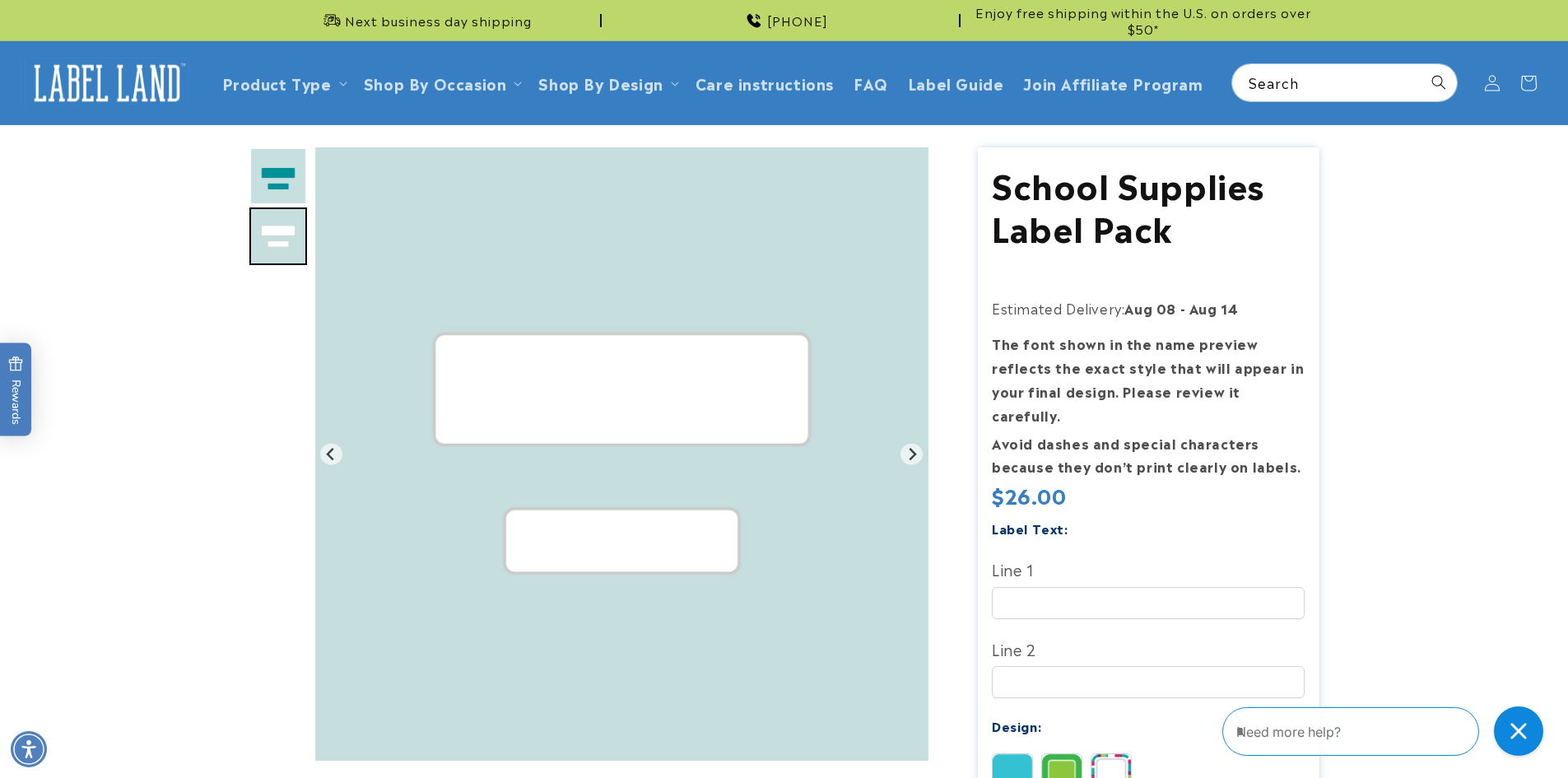 click at bounding box center (278, 176) 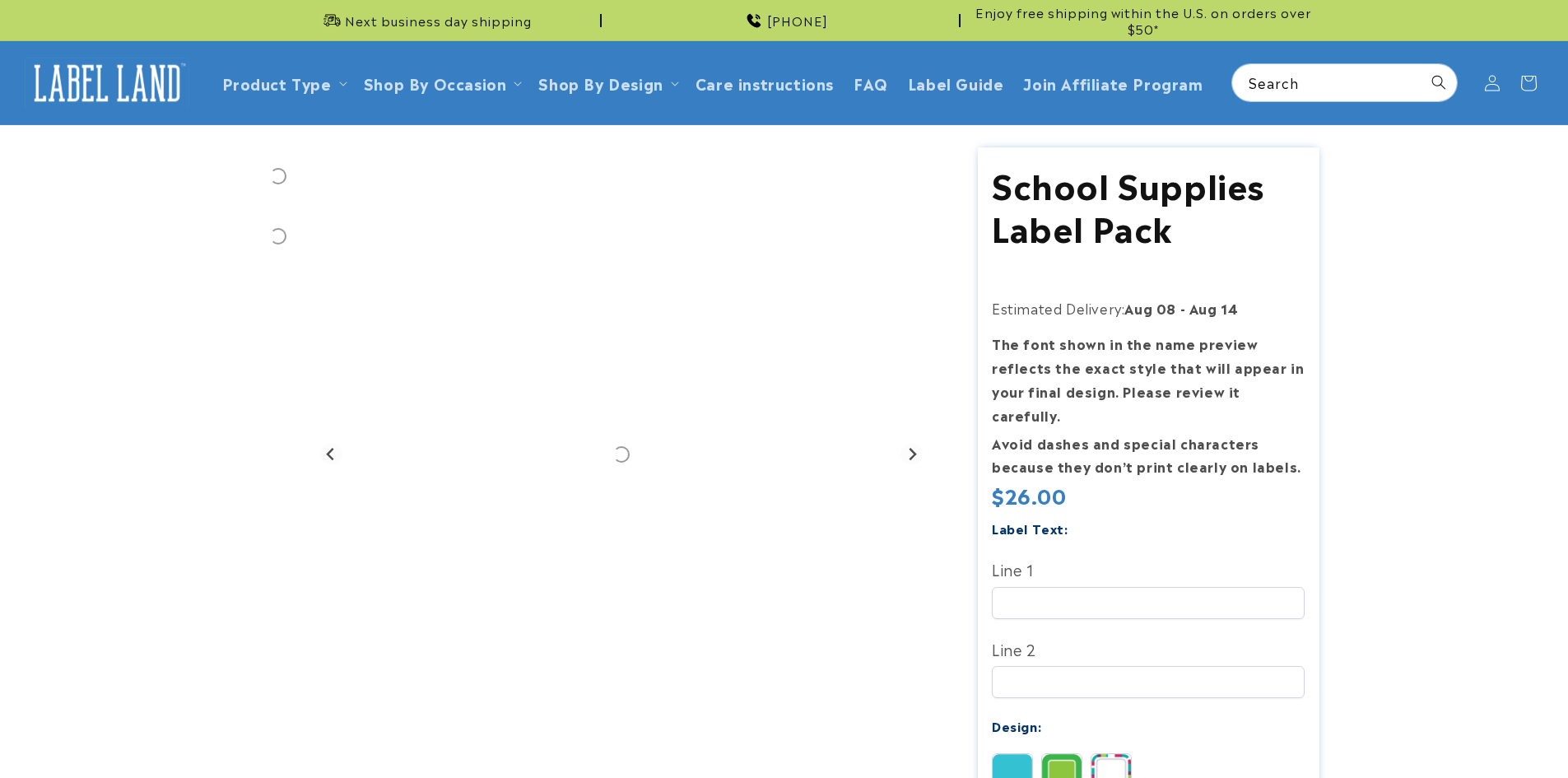 scroll, scrollTop: 0, scrollLeft: 0, axis: both 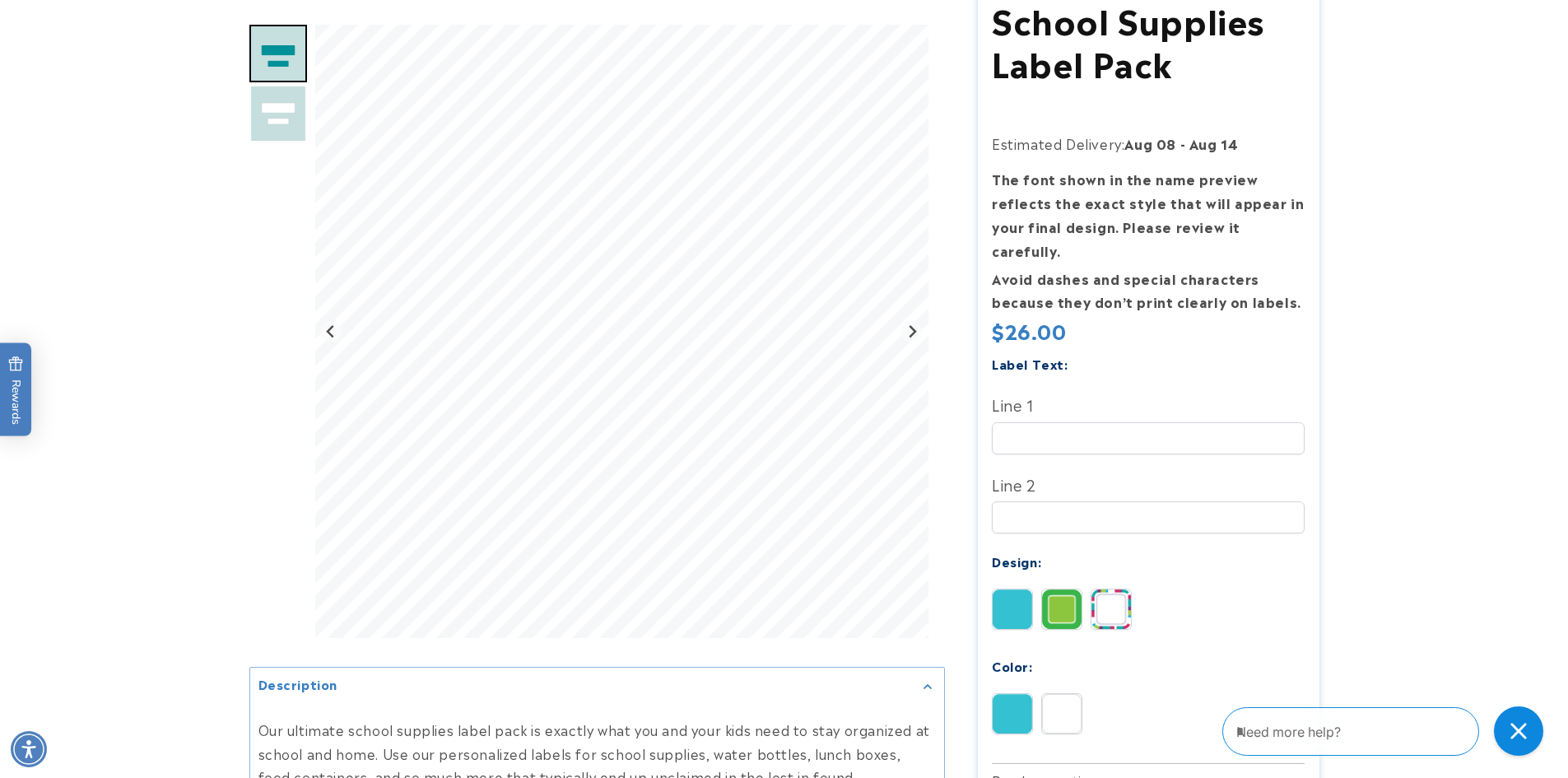click at bounding box center [1111, 609] 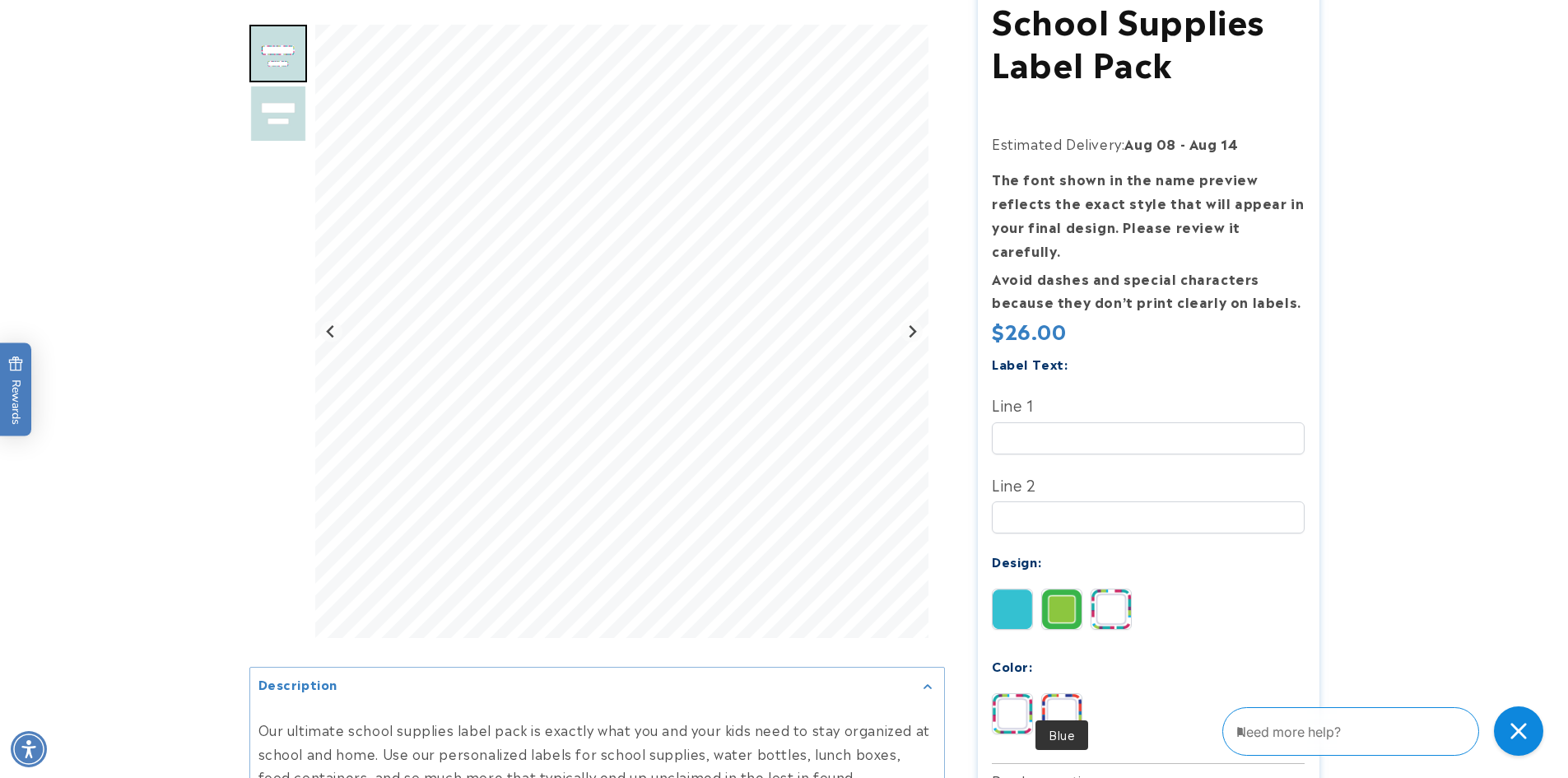 click at bounding box center (1062, 714) 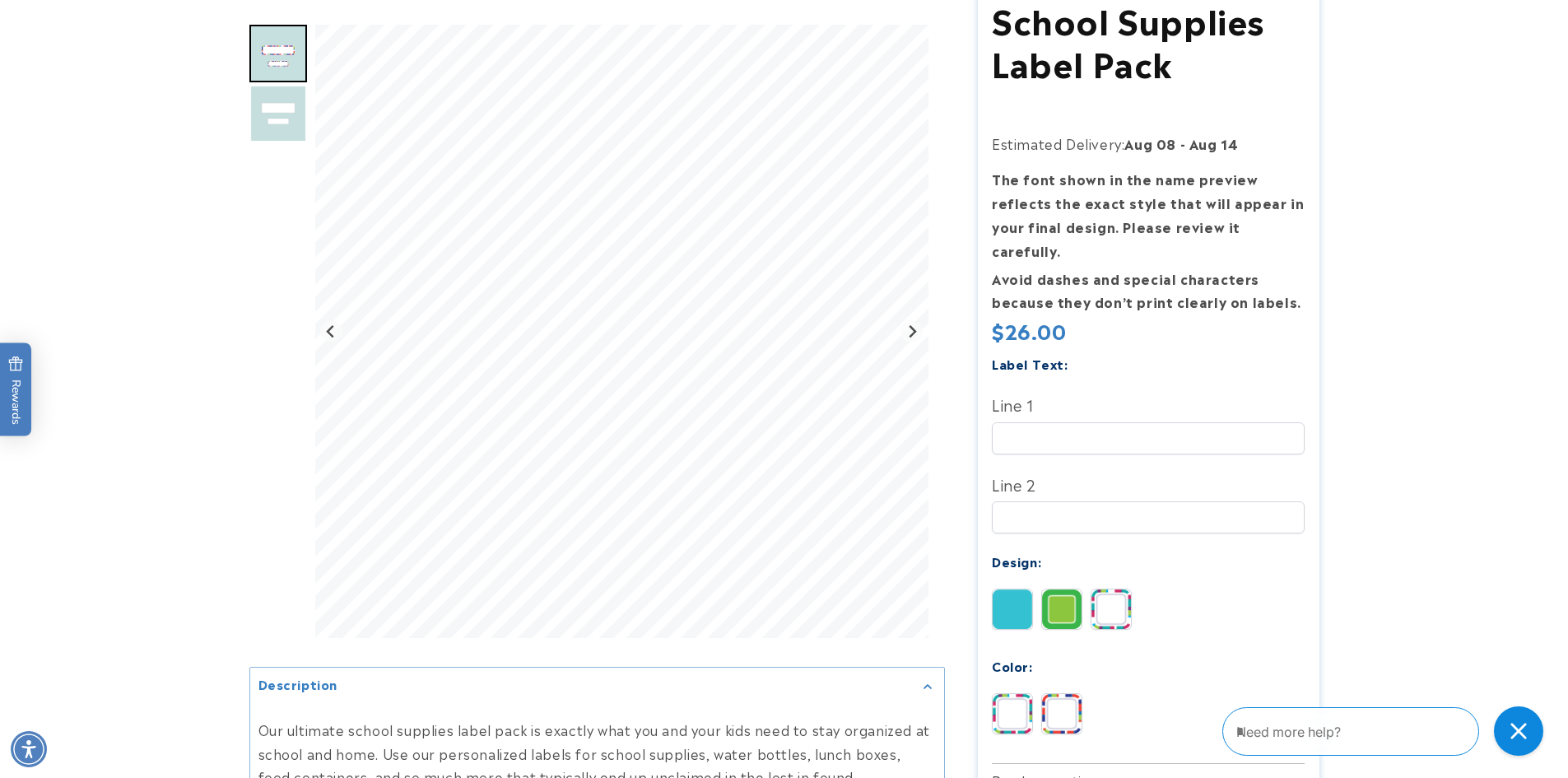 click on "Pink
Blue" 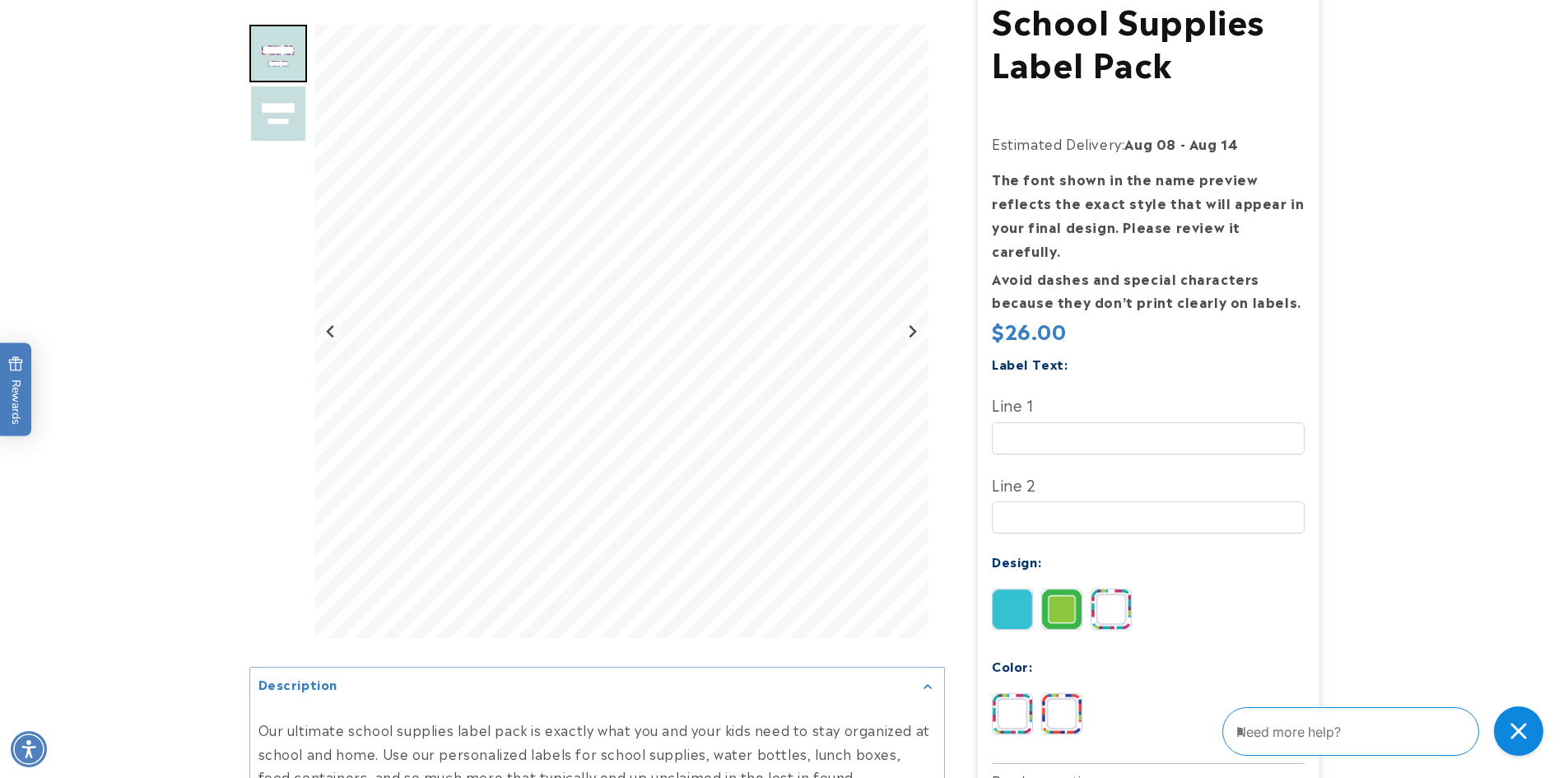 click at bounding box center [1062, 609] 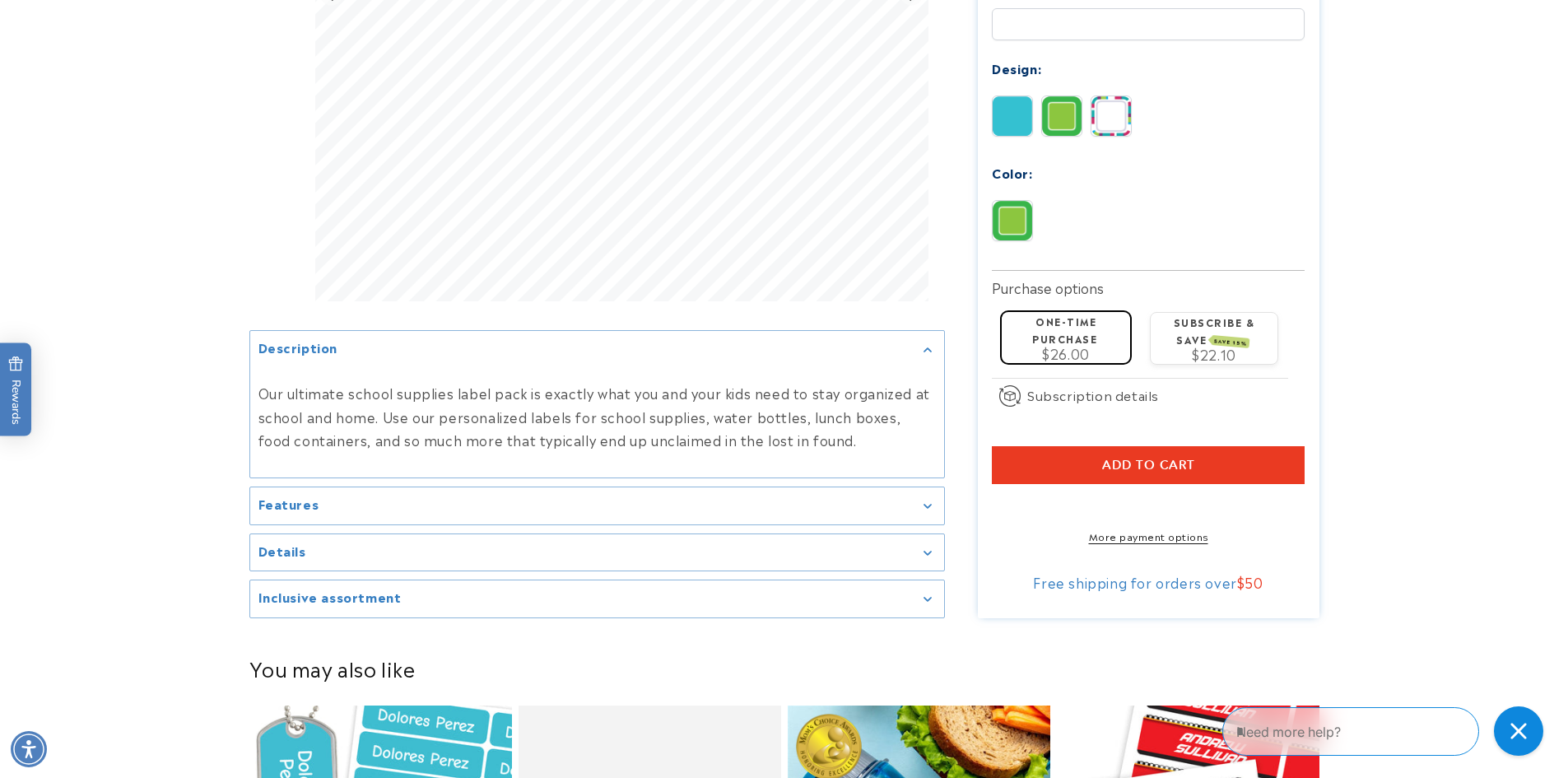 scroll, scrollTop: 659, scrollLeft: 0, axis: vertical 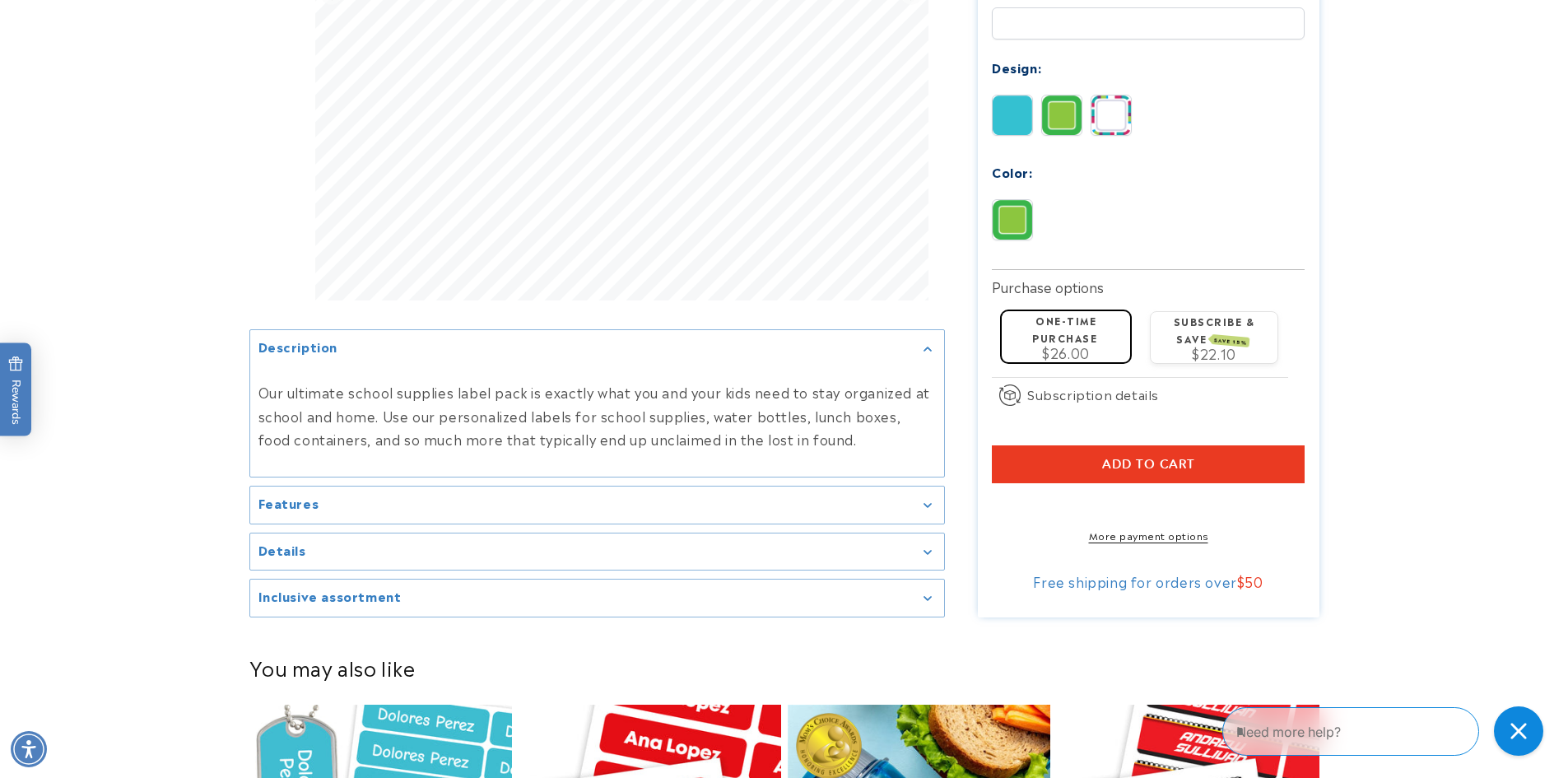 click on "Features" at bounding box center [597, 505] 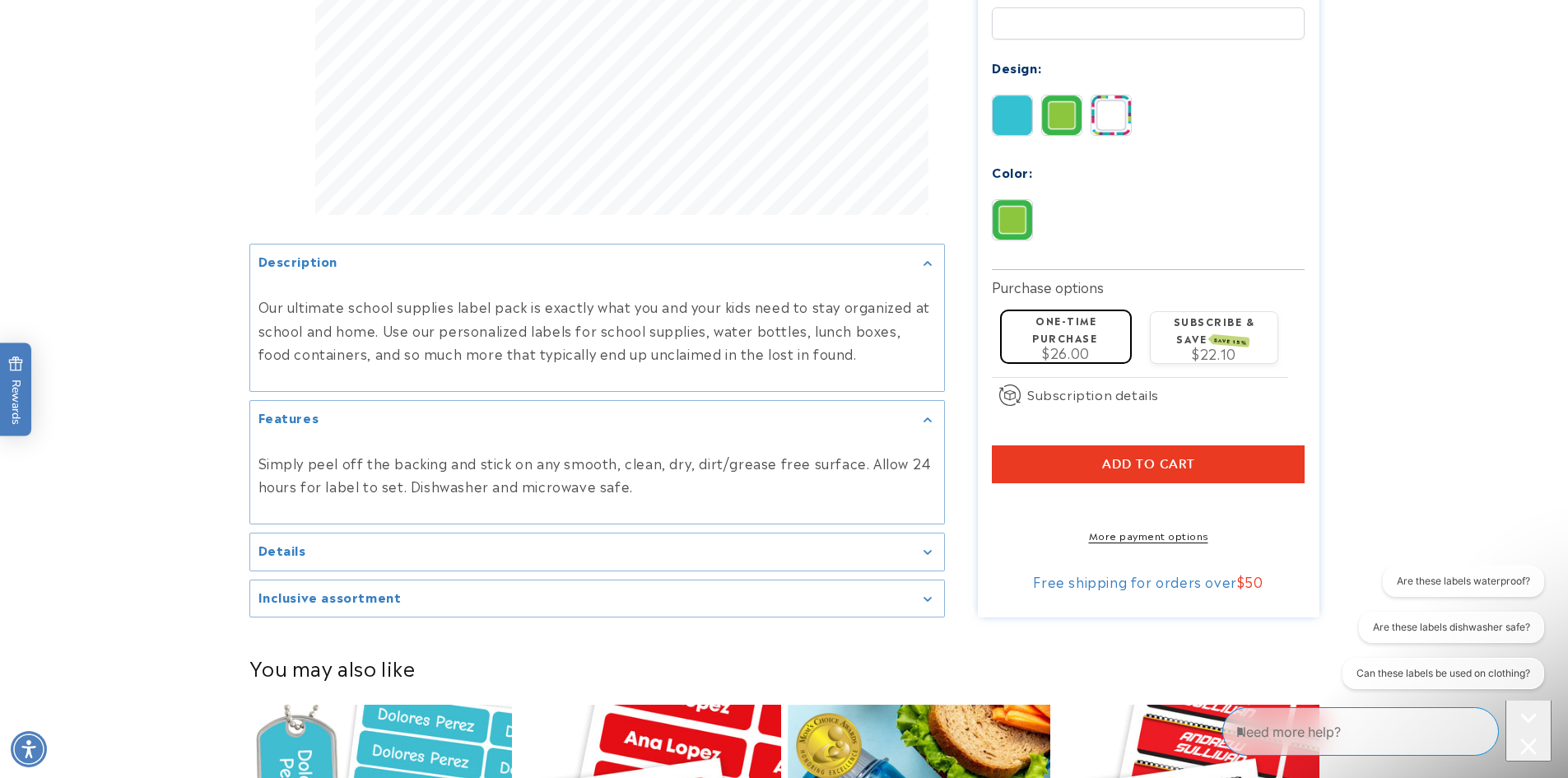 scroll, scrollTop: 0, scrollLeft: 0, axis: both 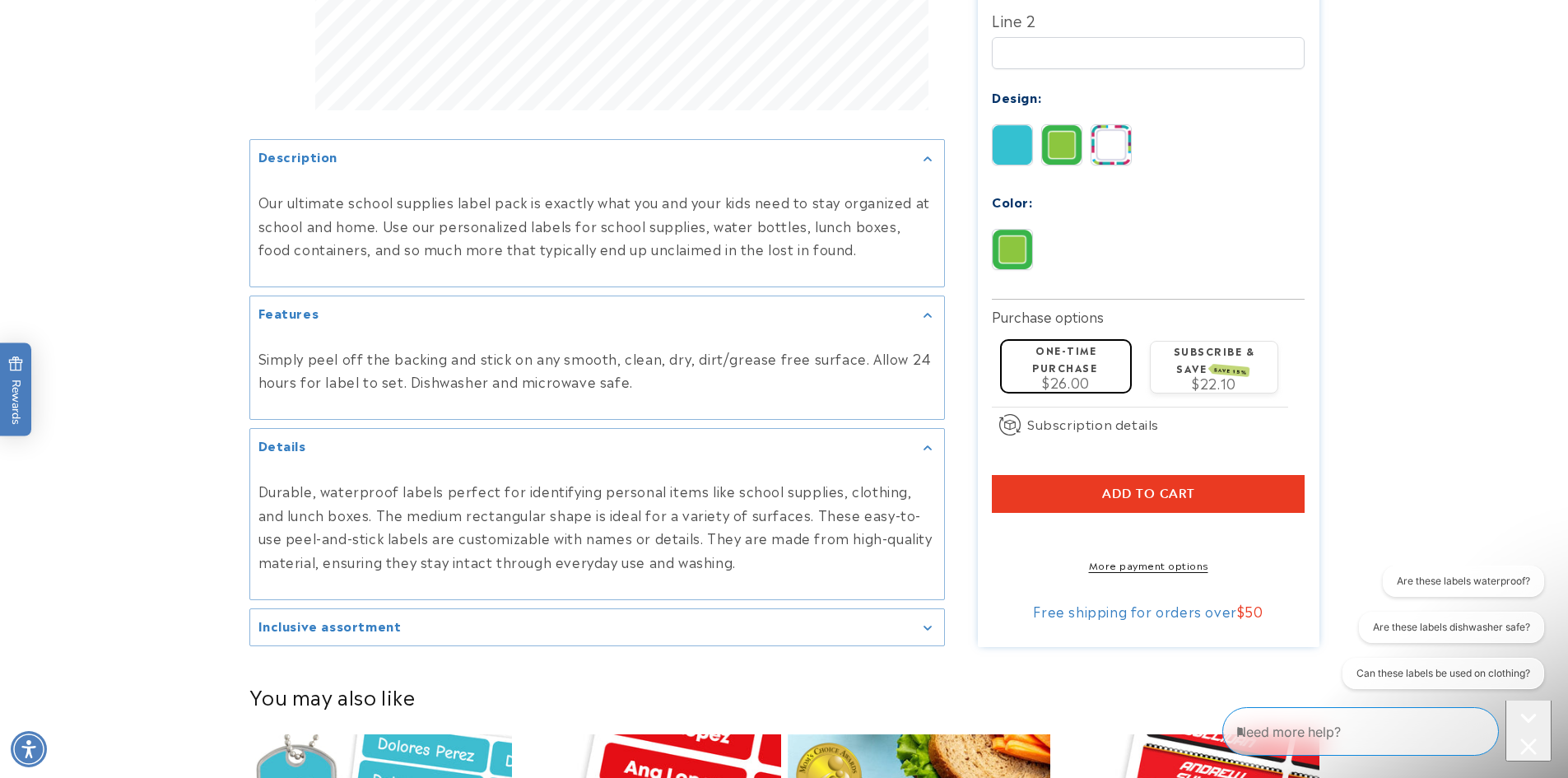 click on "Inclusive assortment" at bounding box center (597, 627) 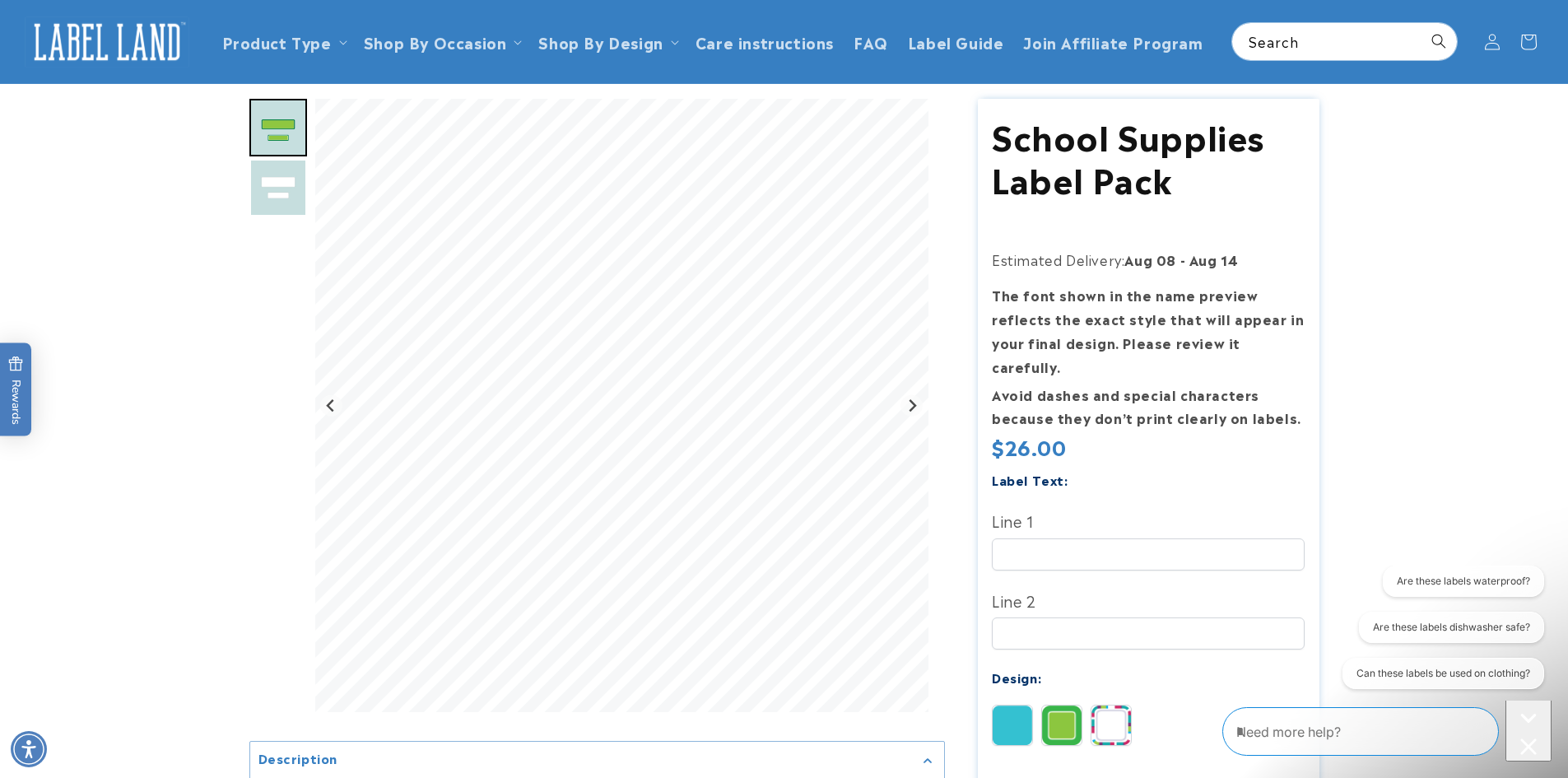 scroll, scrollTop: 0, scrollLeft: 0, axis: both 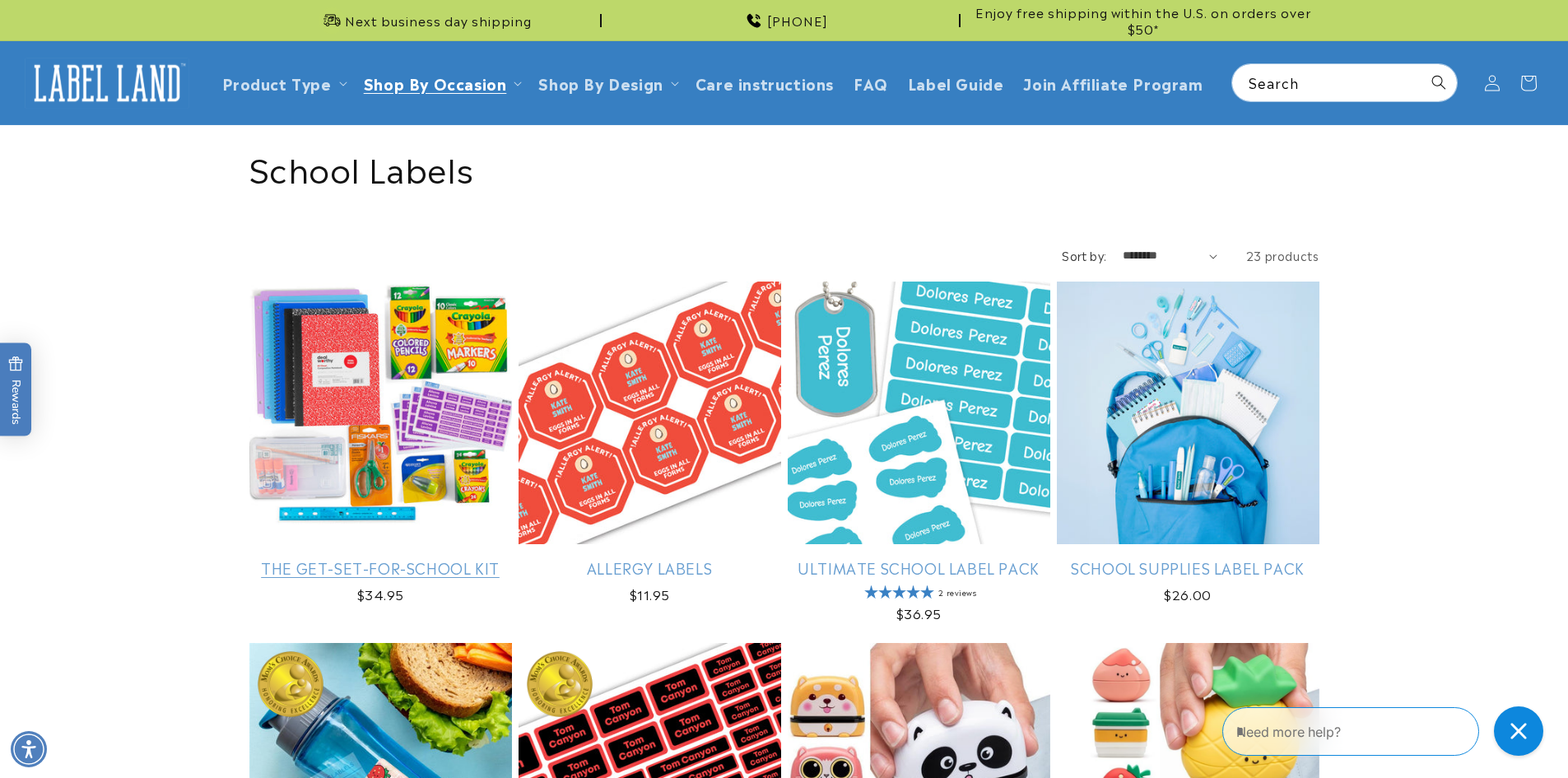 click on "The Get-Set-for-School Kit" at bounding box center (380, 567) 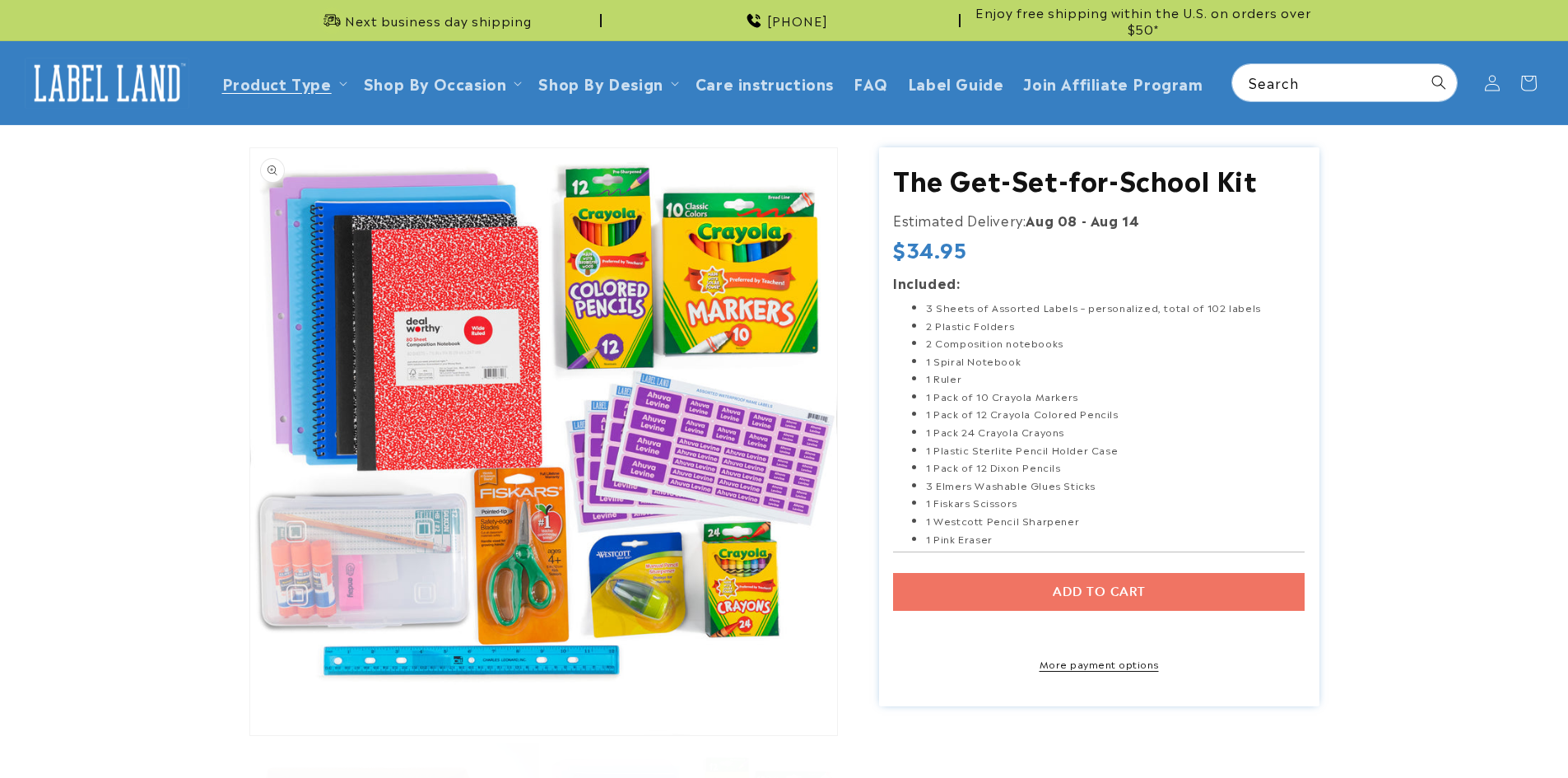 scroll, scrollTop: 0, scrollLeft: 0, axis: both 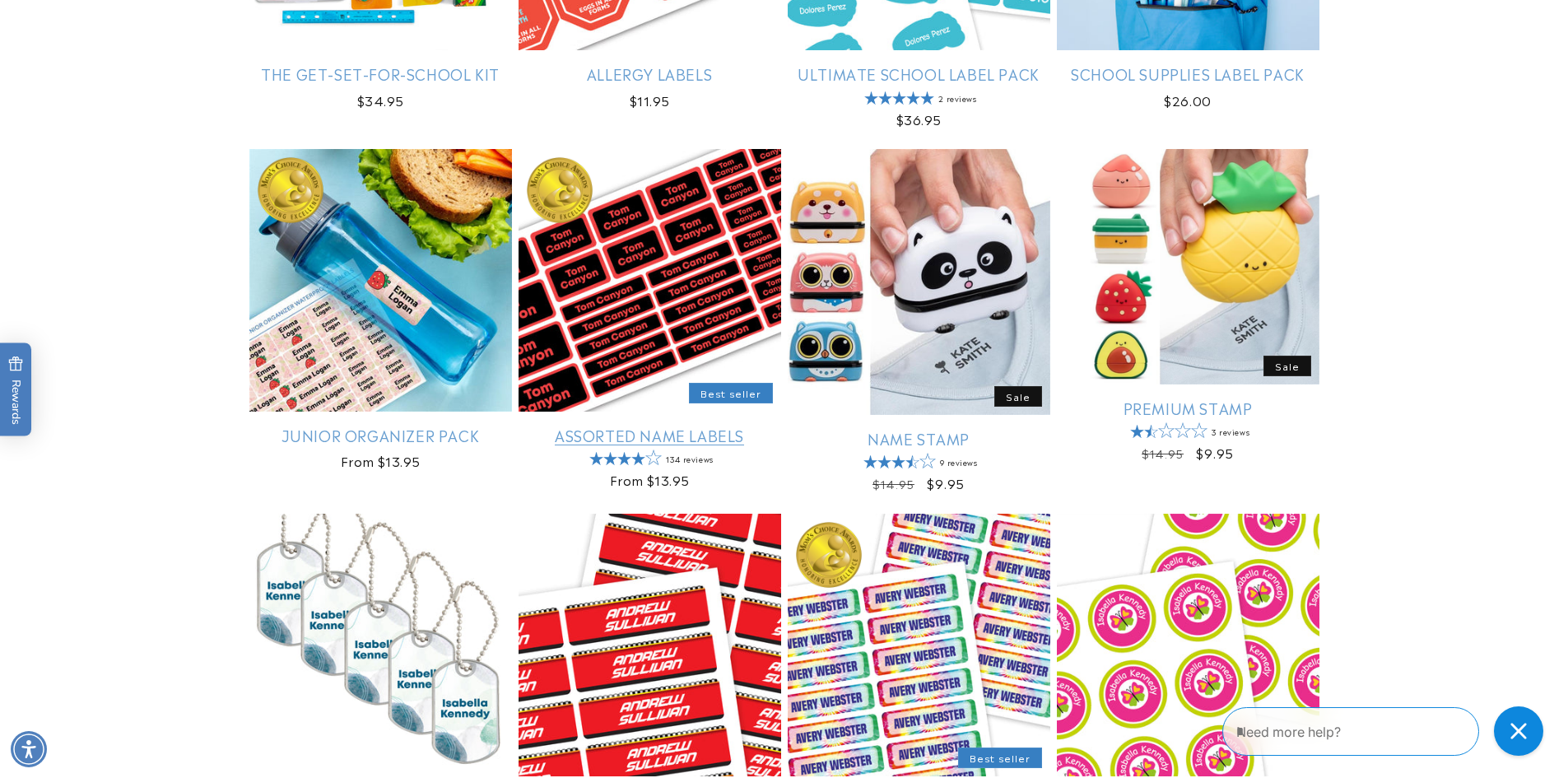 click on "Assorted Name Labels" at bounding box center (649, 435) 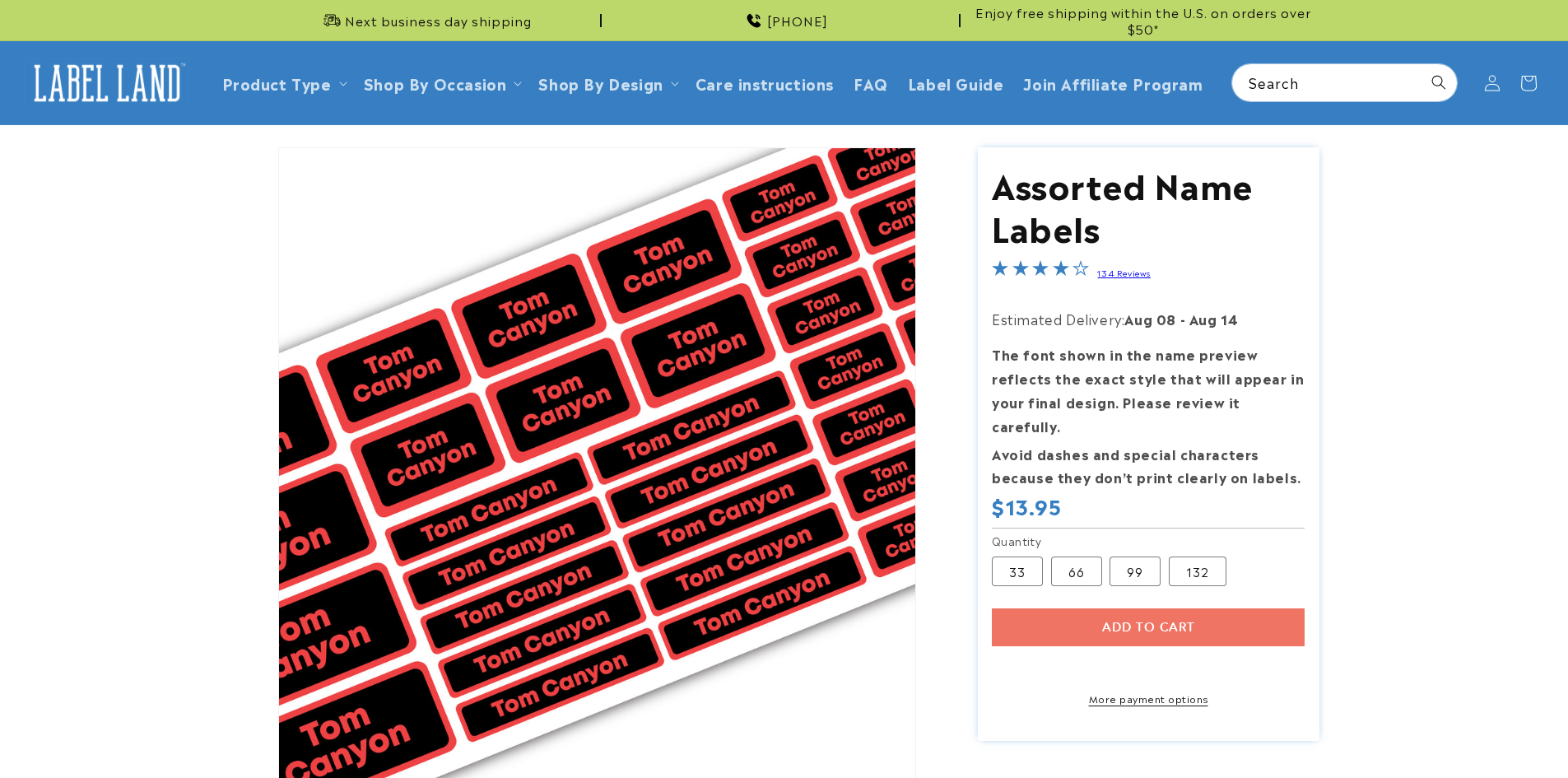 scroll, scrollTop: 0, scrollLeft: 0, axis: both 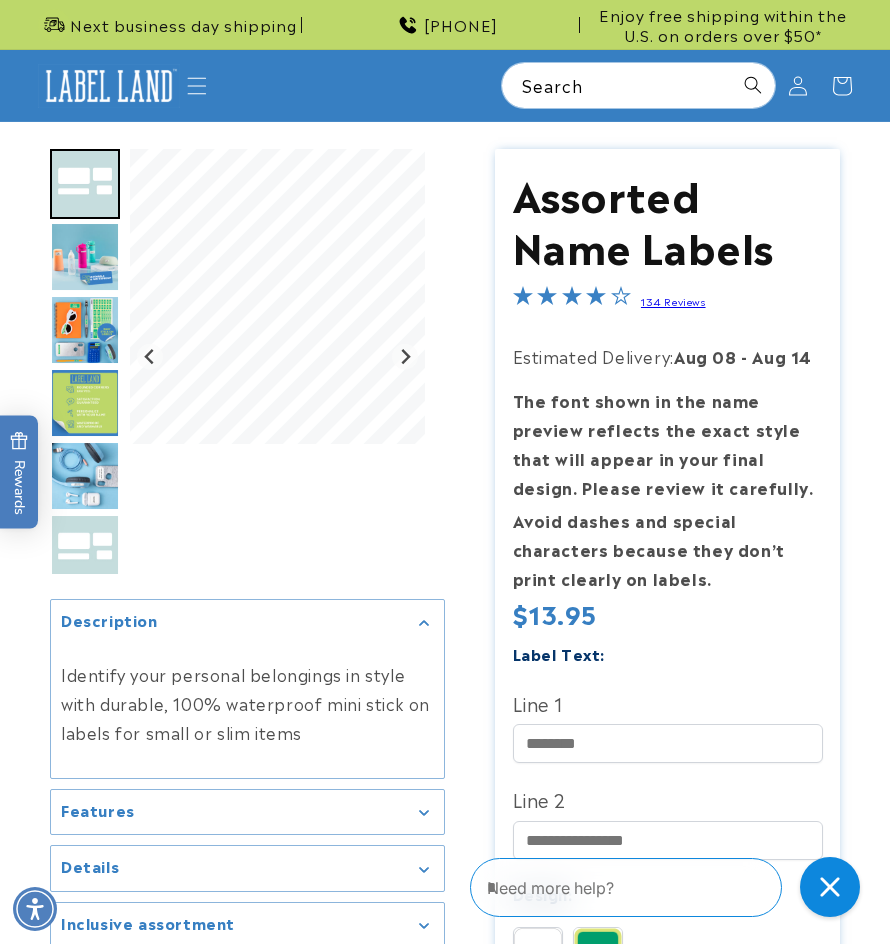 click at bounding box center (85, 257) 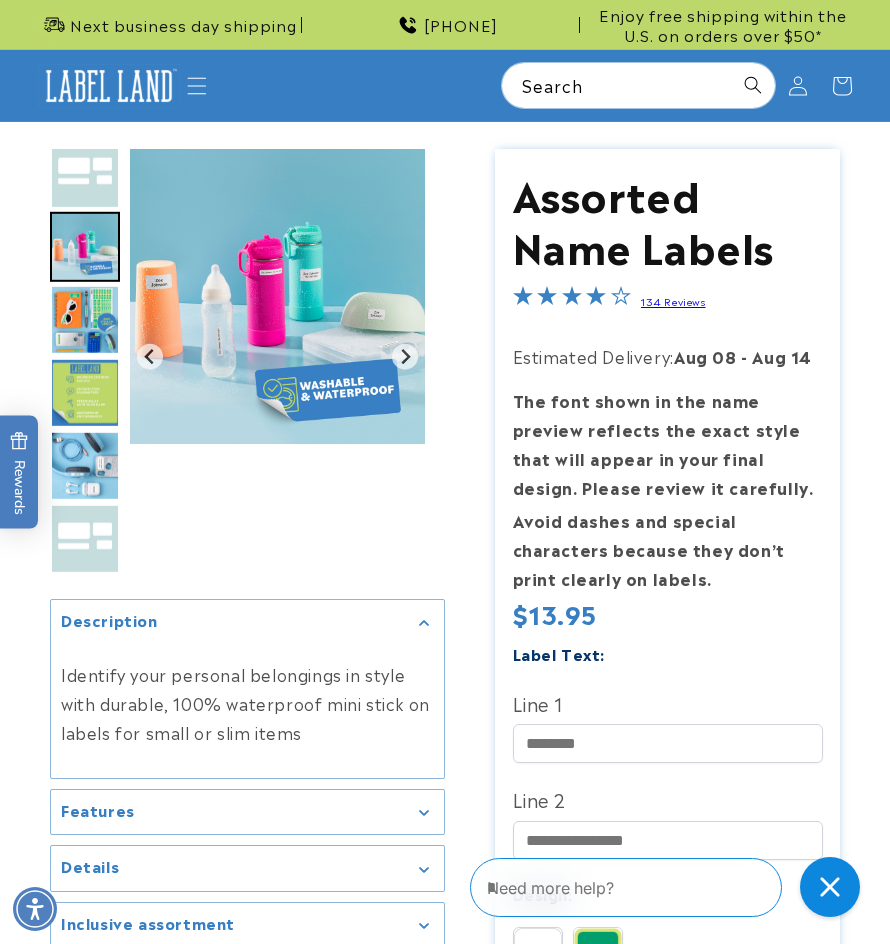click at bounding box center (85, 320) 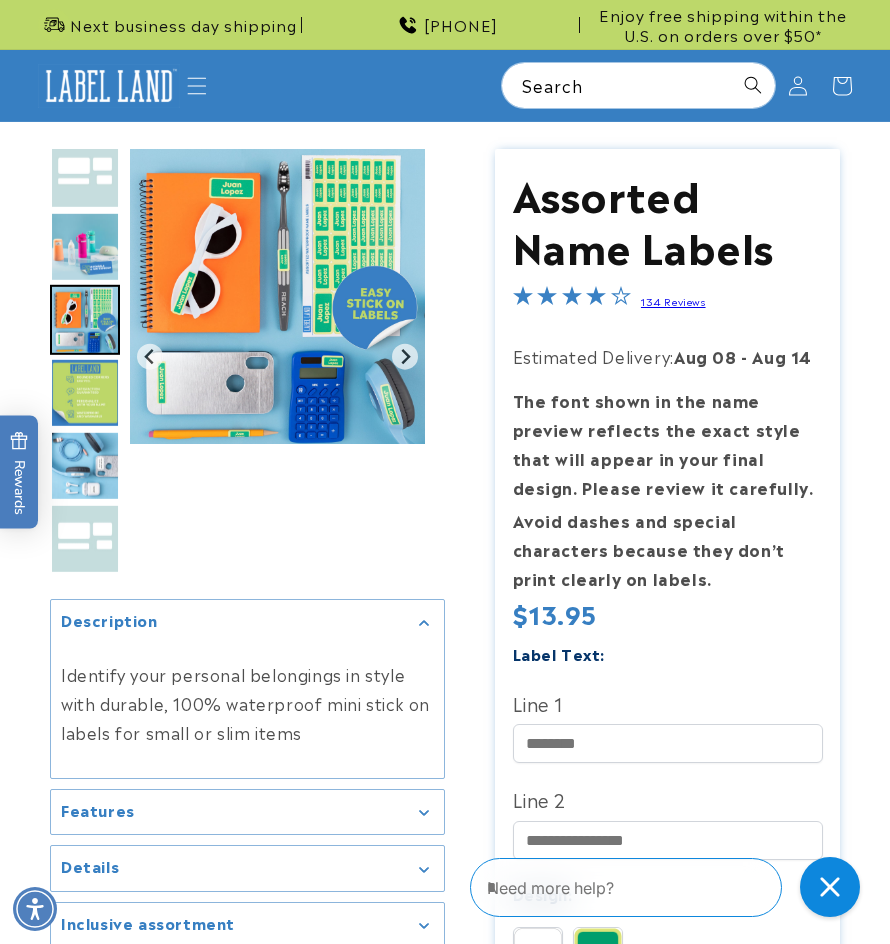 click at bounding box center (85, 393) 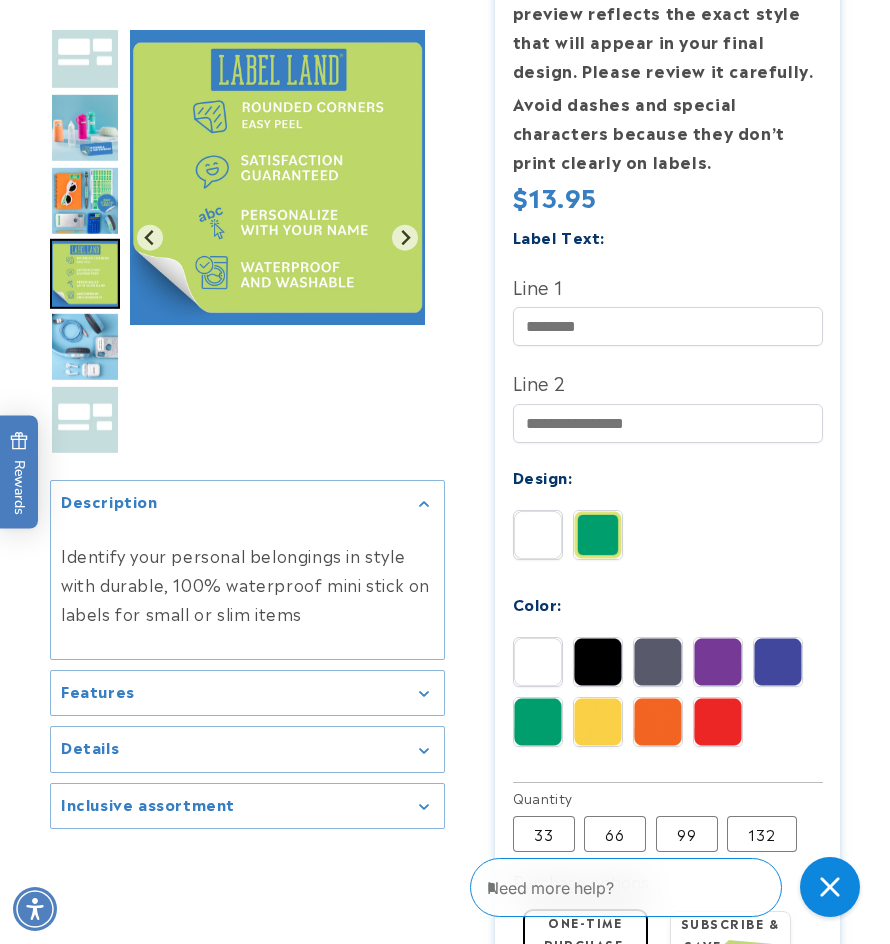 scroll, scrollTop: 600, scrollLeft: 0, axis: vertical 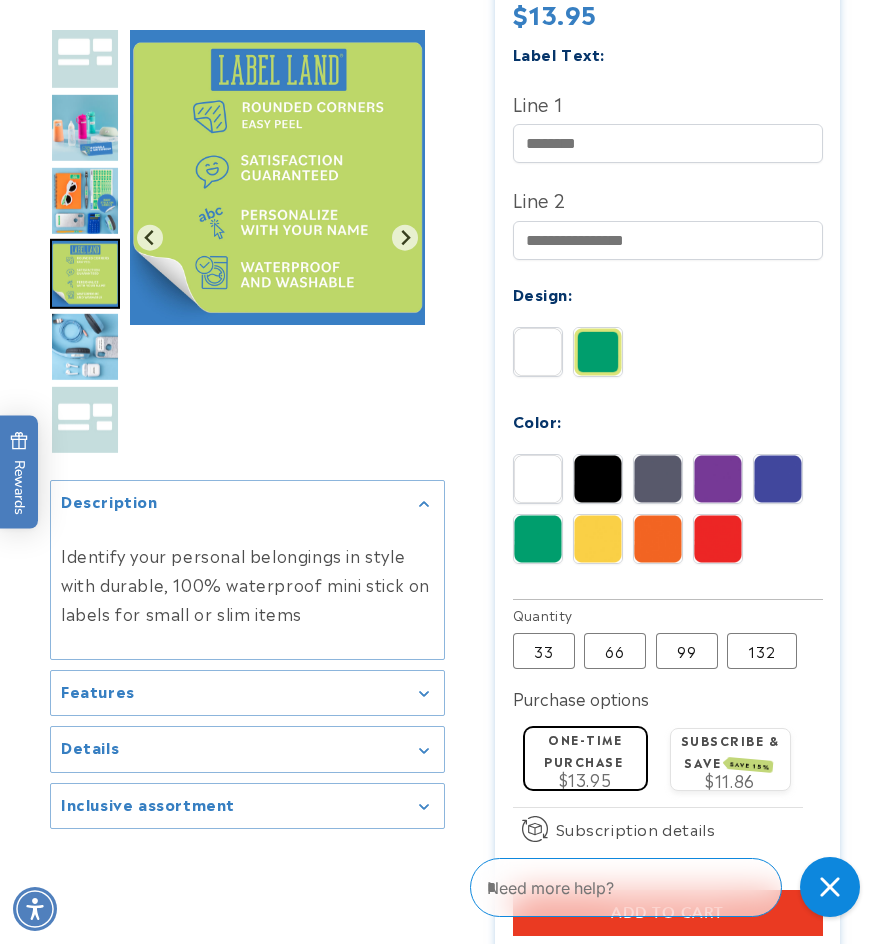 click on "Inclusive assortment" at bounding box center (247, 806) 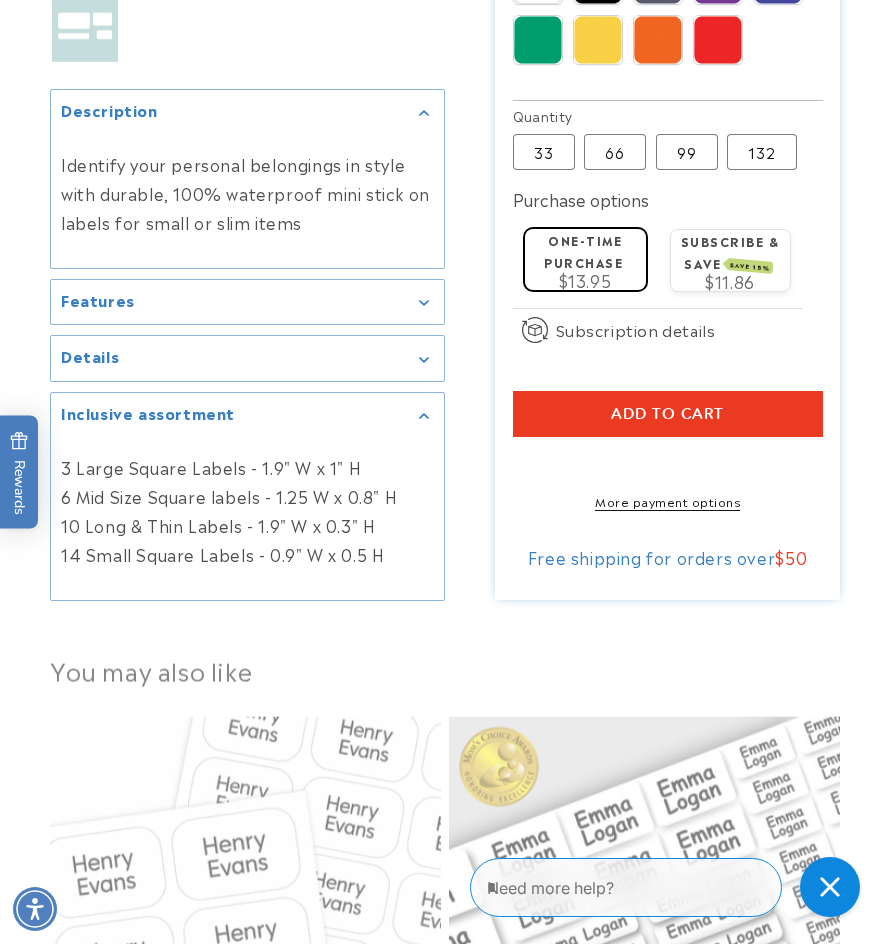 scroll, scrollTop: 1100, scrollLeft: 0, axis: vertical 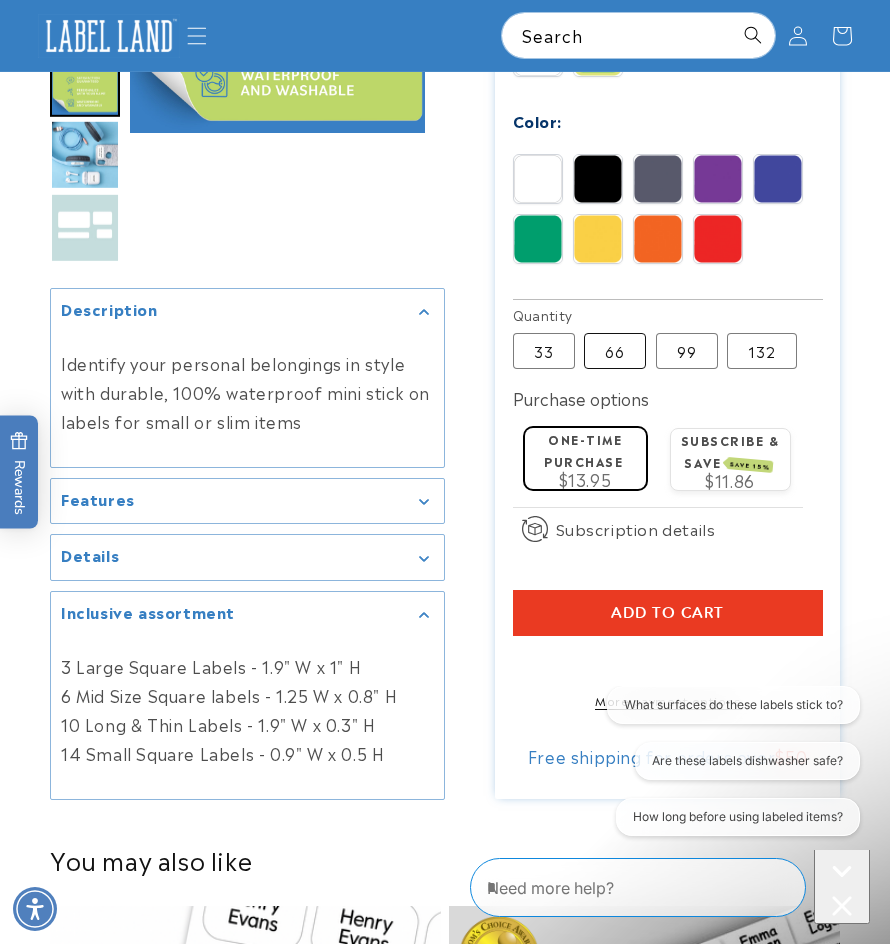 click on "66 Variant sold out or unavailable" at bounding box center [615, 351] 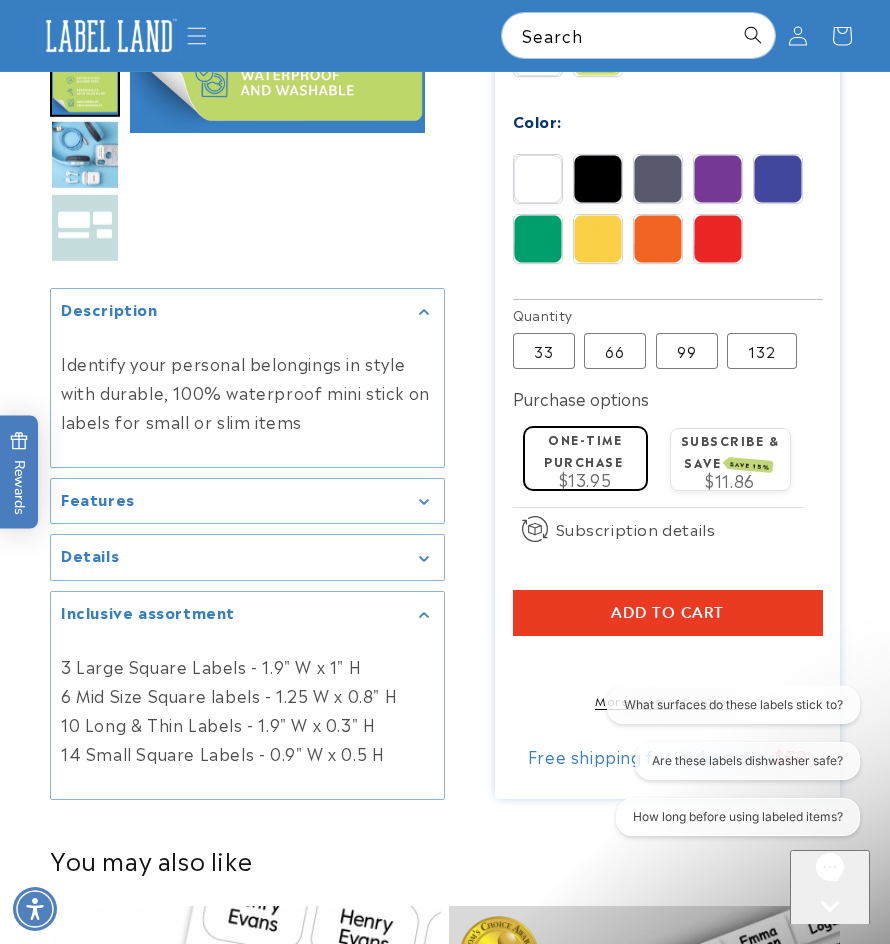 type 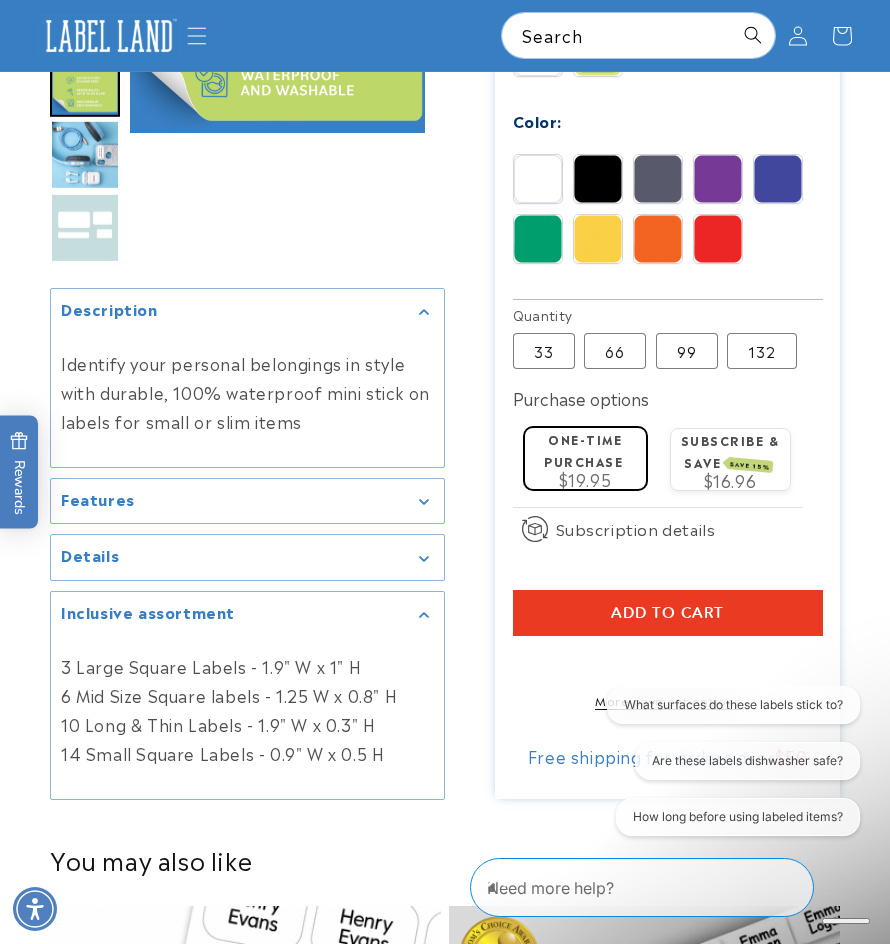 click on "Add to cart" at bounding box center (668, 613) 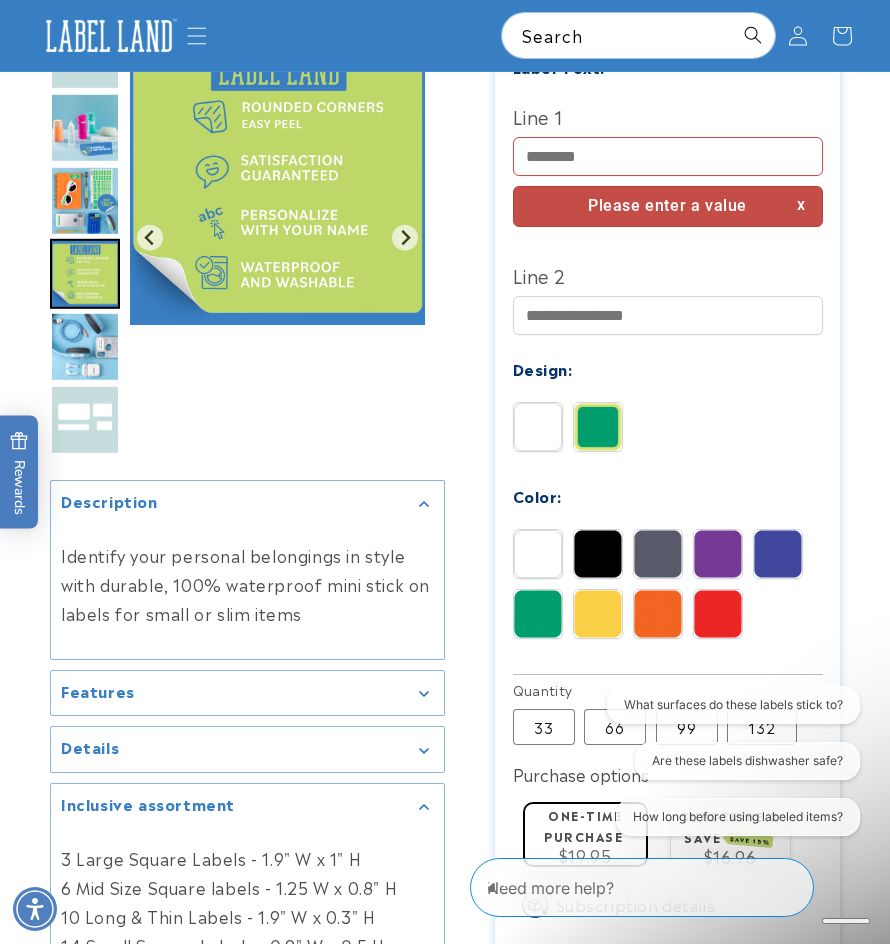 scroll, scrollTop: 387, scrollLeft: 0, axis: vertical 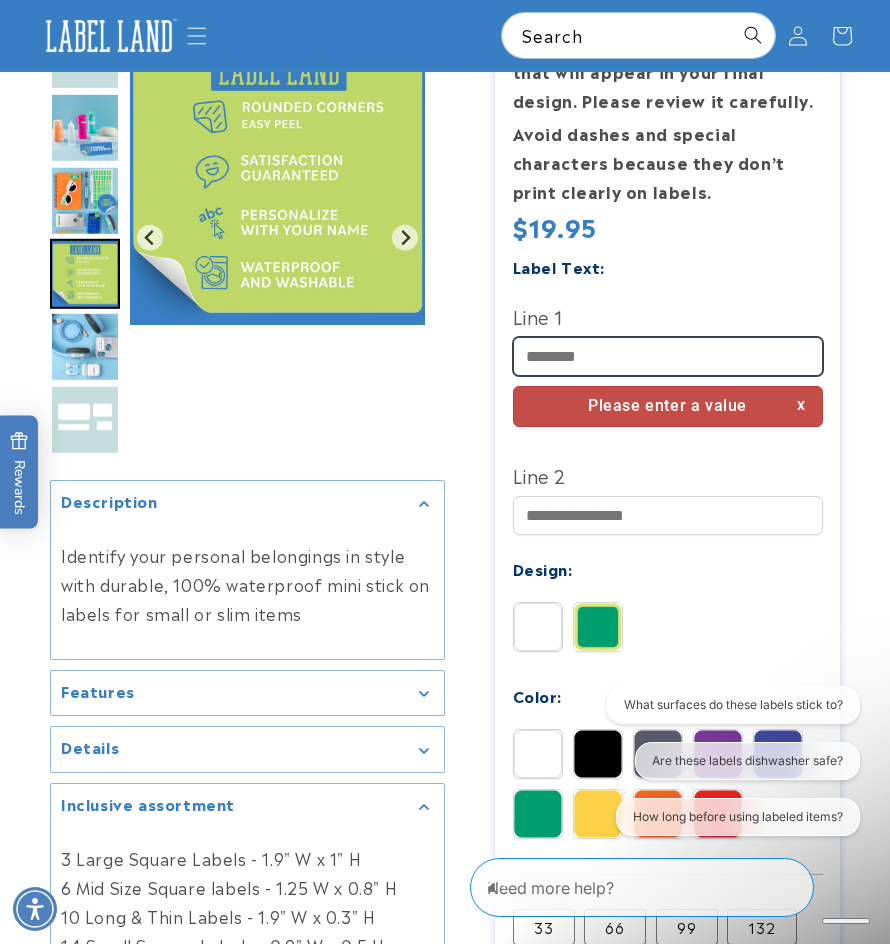 click on "Line 1" at bounding box center [668, 356] 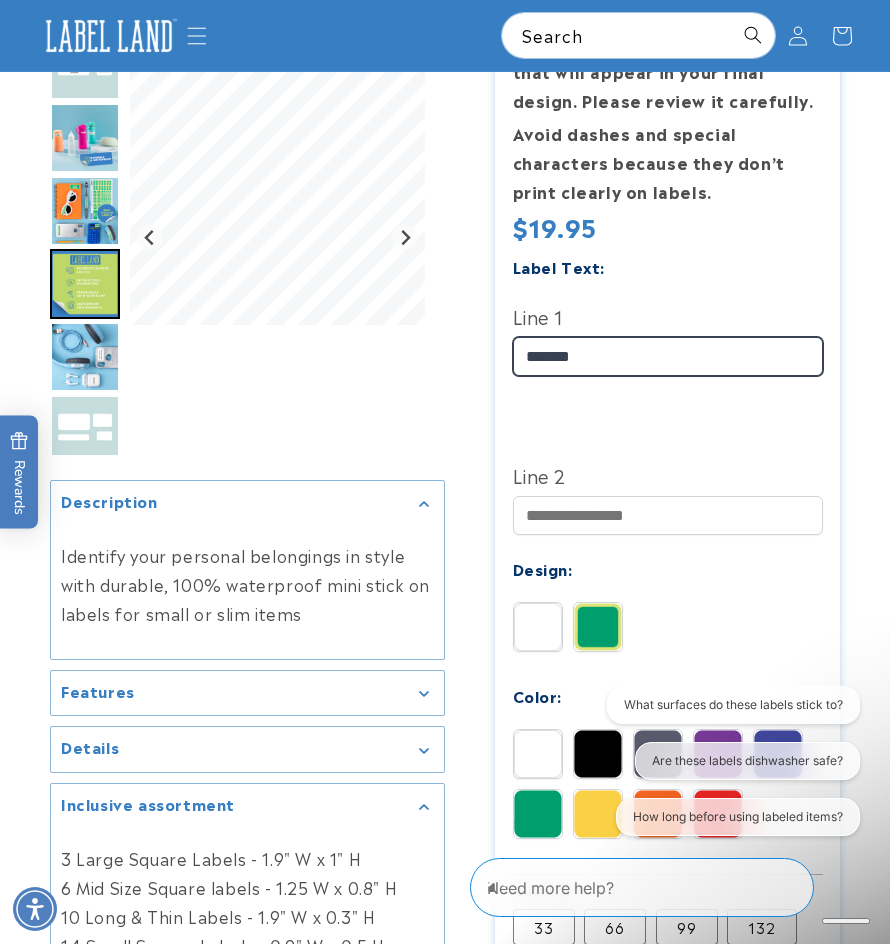 type on "*******" 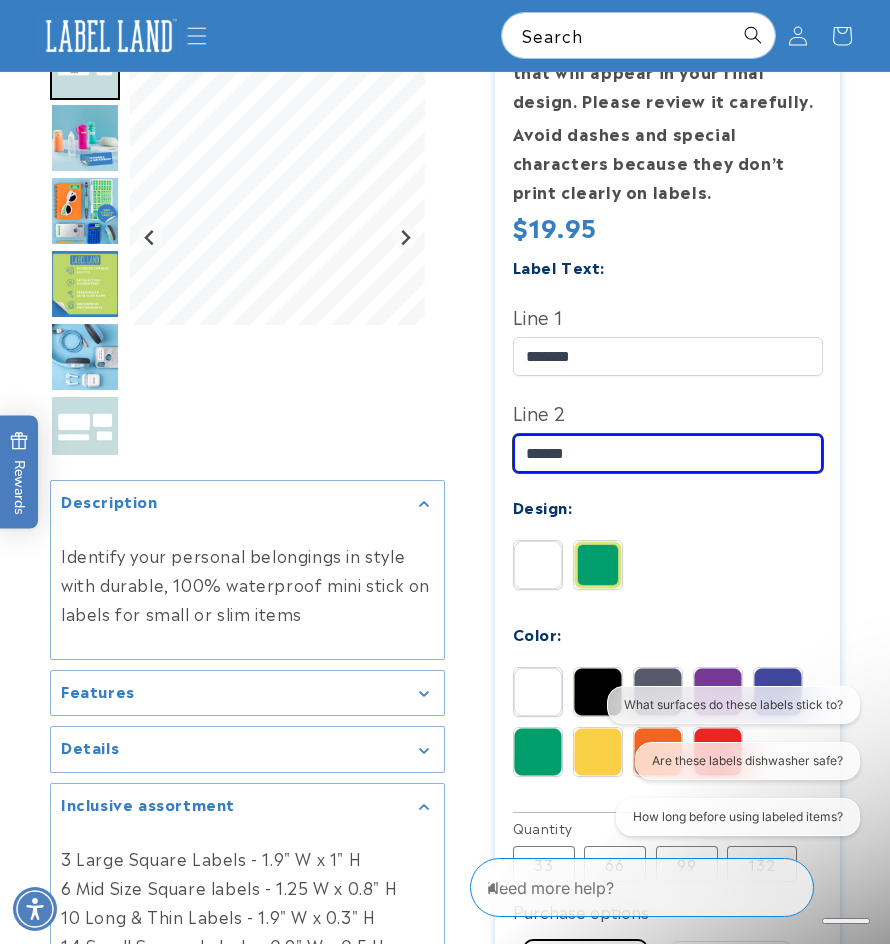 type on "******" 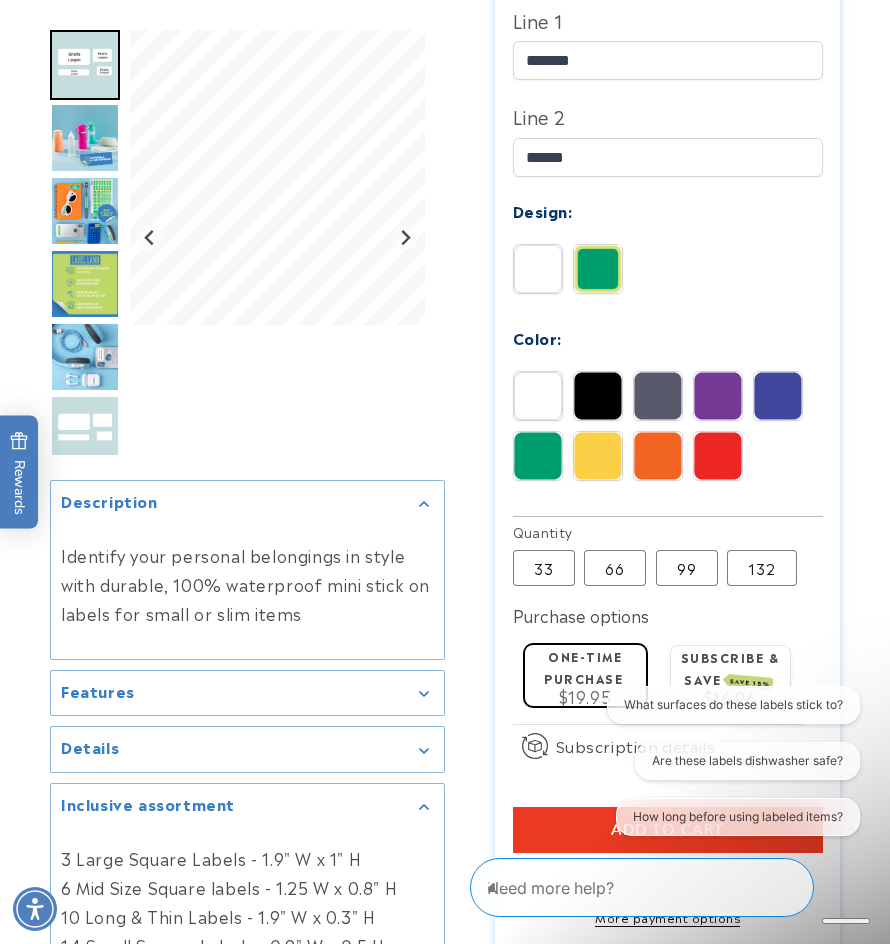 scroll, scrollTop: 687, scrollLeft: 0, axis: vertical 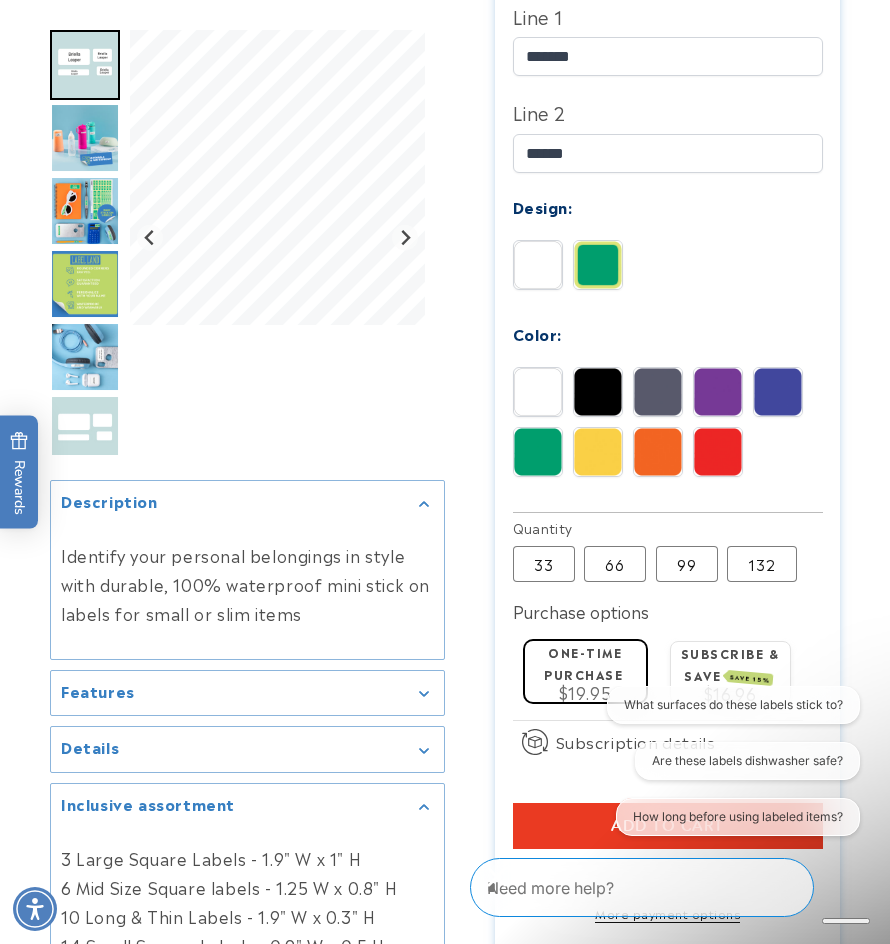 click at bounding box center (598, 265) 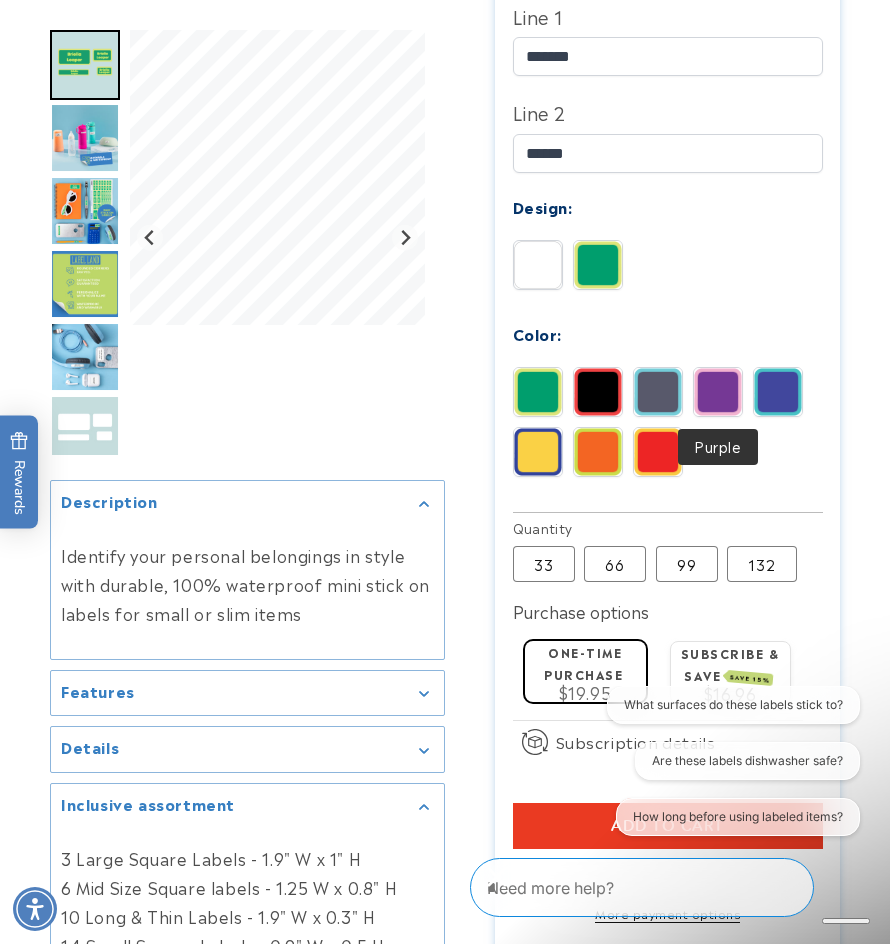 click at bounding box center [718, 392] 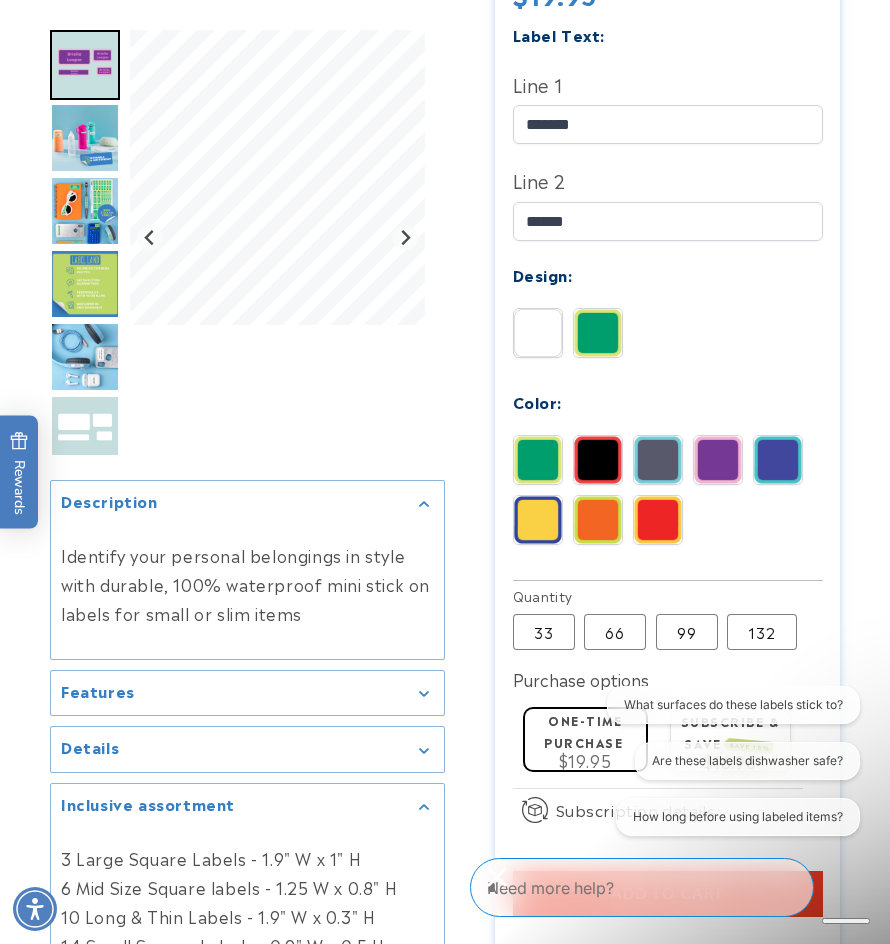 scroll, scrollTop: 1087, scrollLeft: 0, axis: vertical 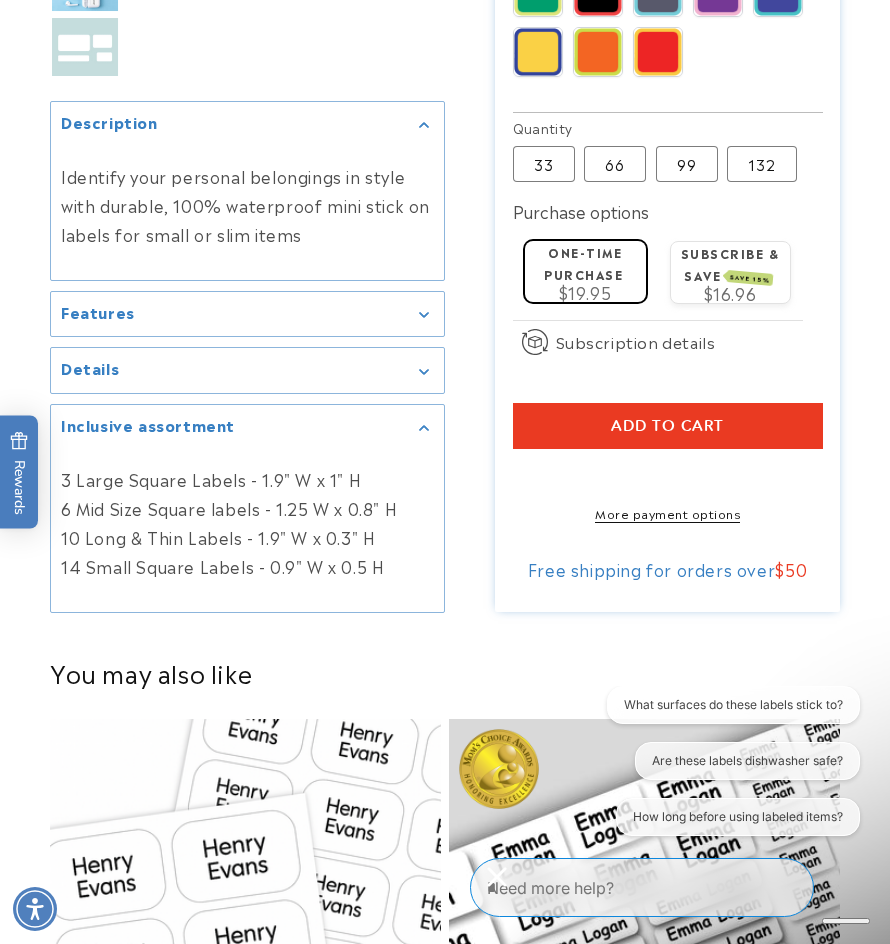 click on "Add to cart" at bounding box center (667, 426) 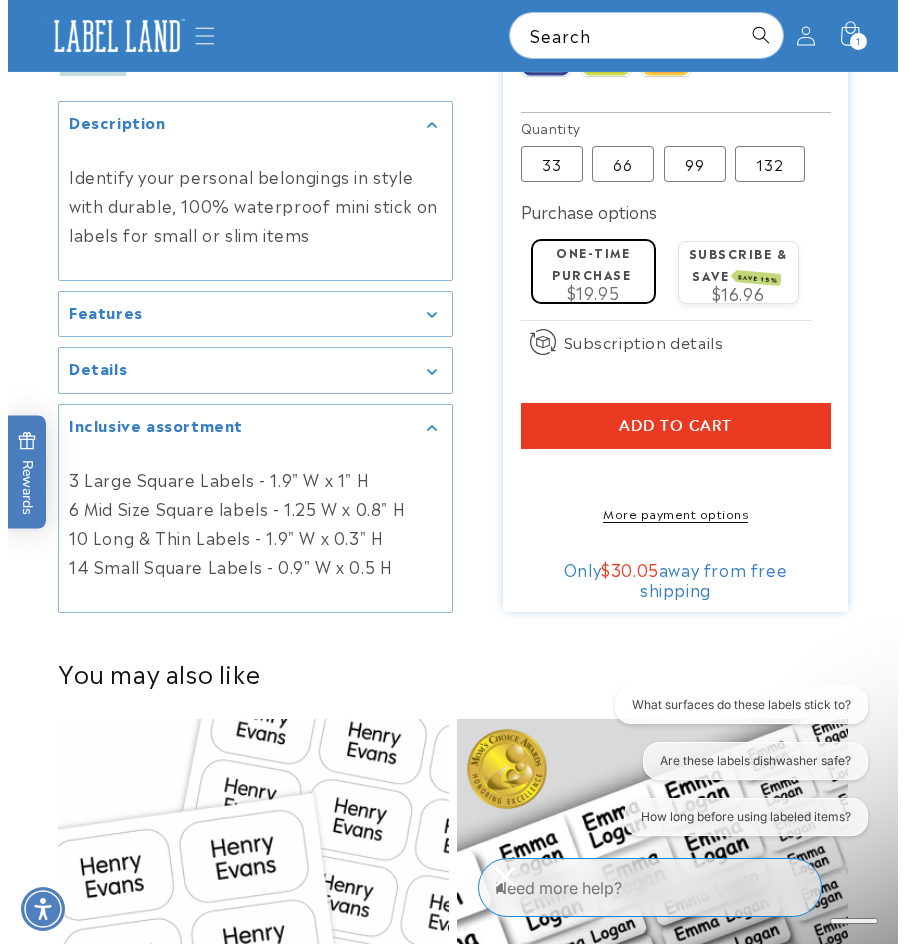 scroll, scrollTop: 1089, scrollLeft: 0, axis: vertical 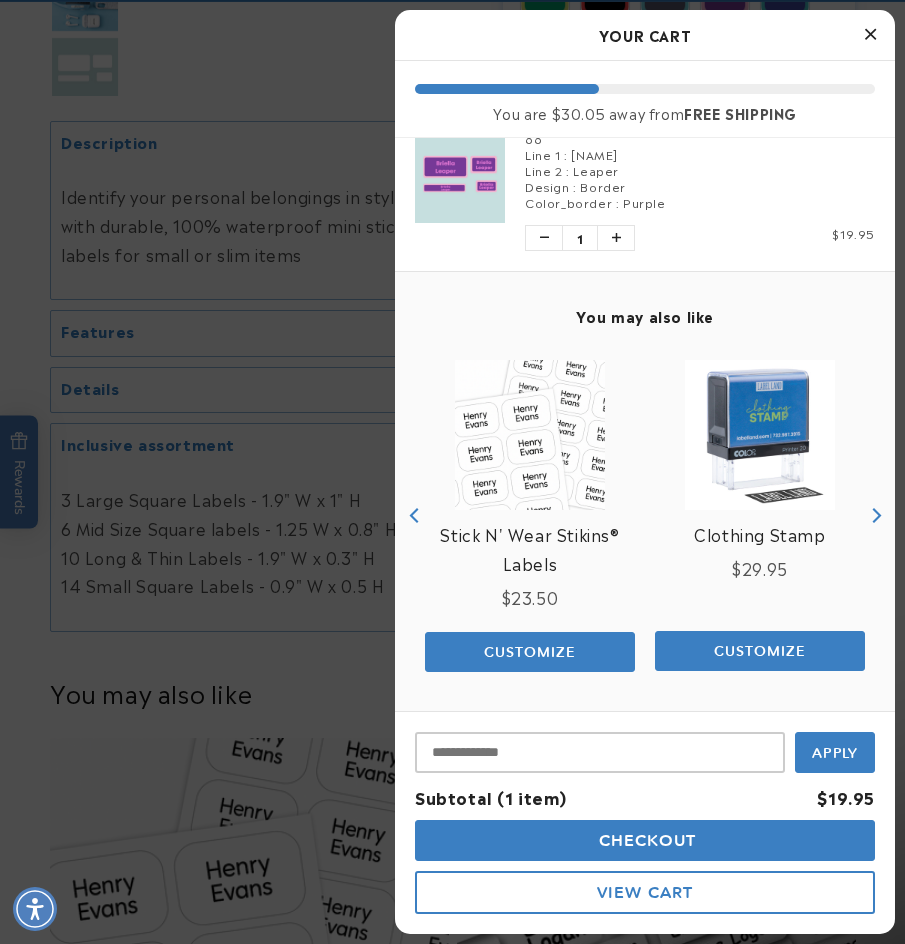 click at bounding box center [875, 515] 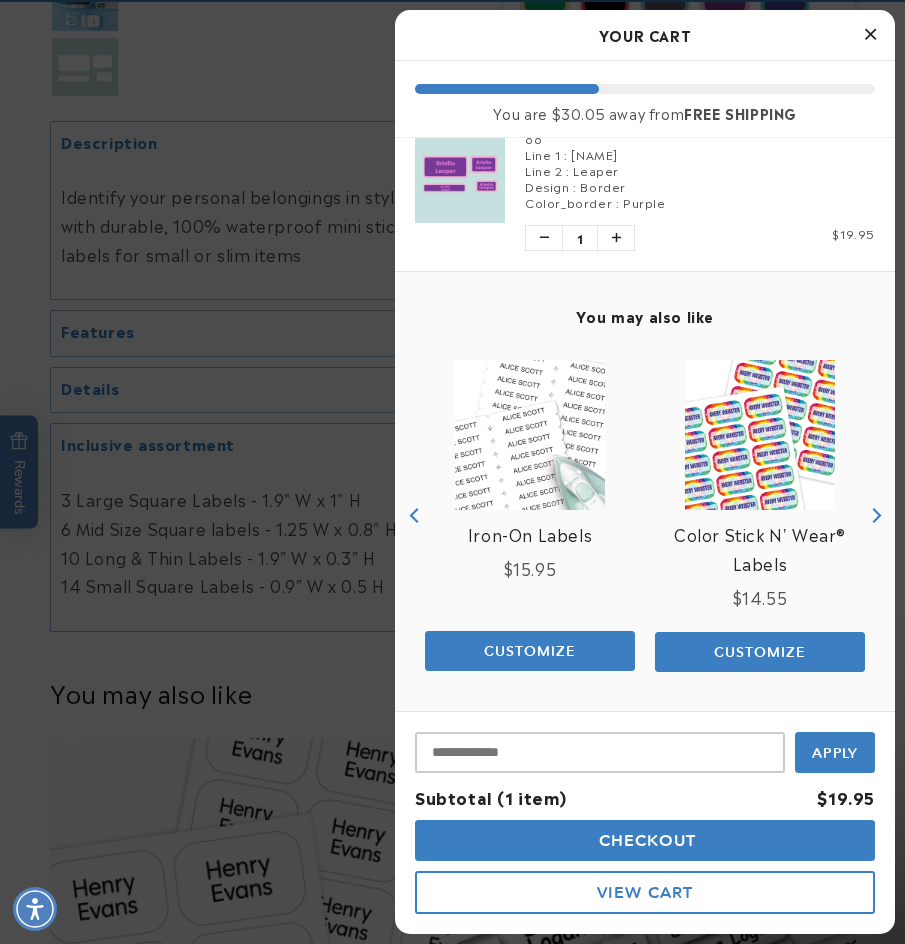 click at bounding box center (875, 515) 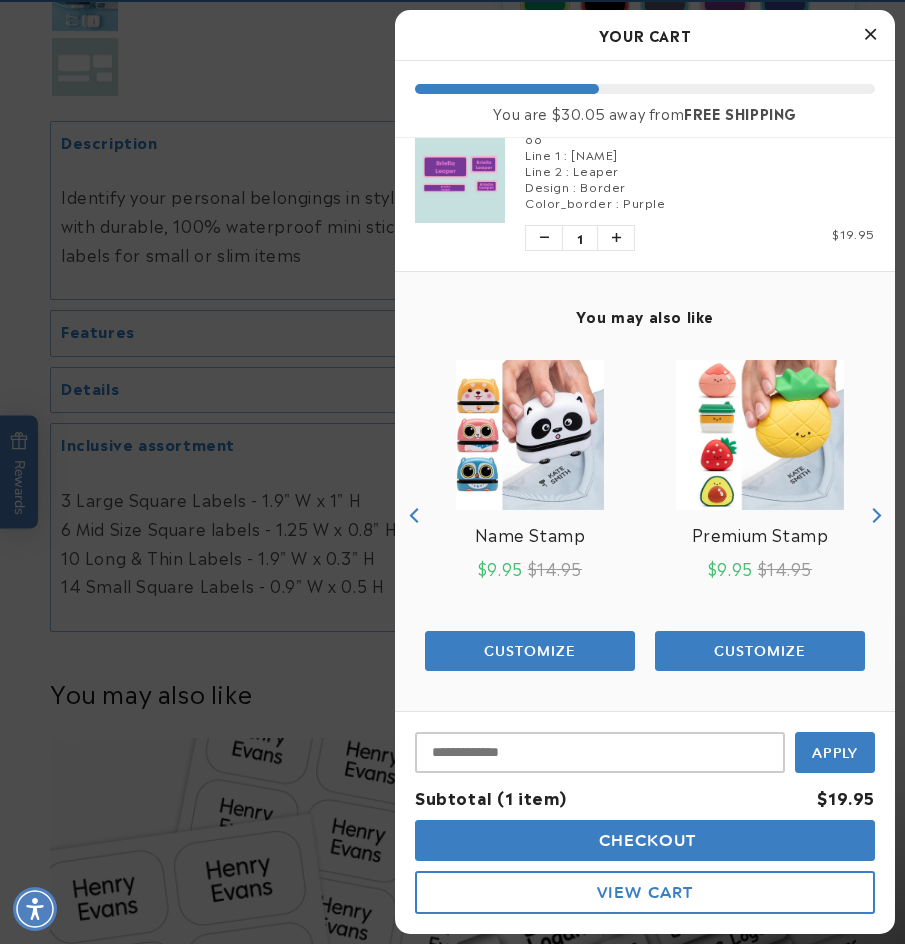 click at bounding box center (875, 515) 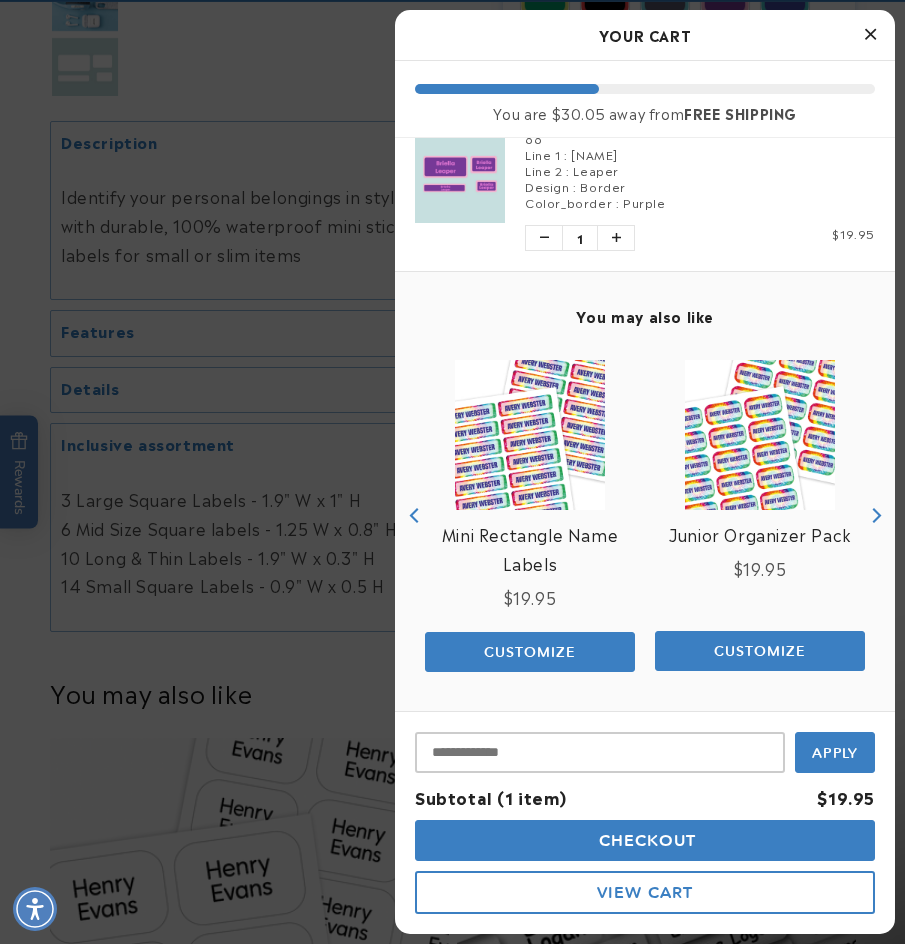 click 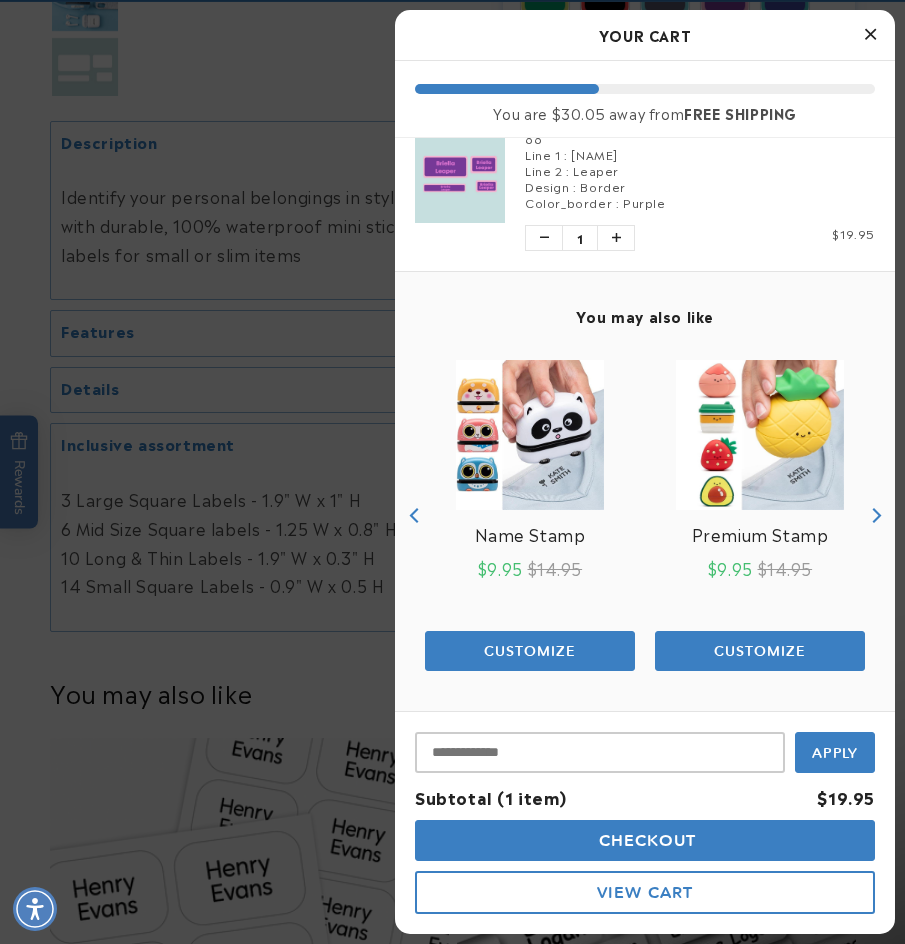click 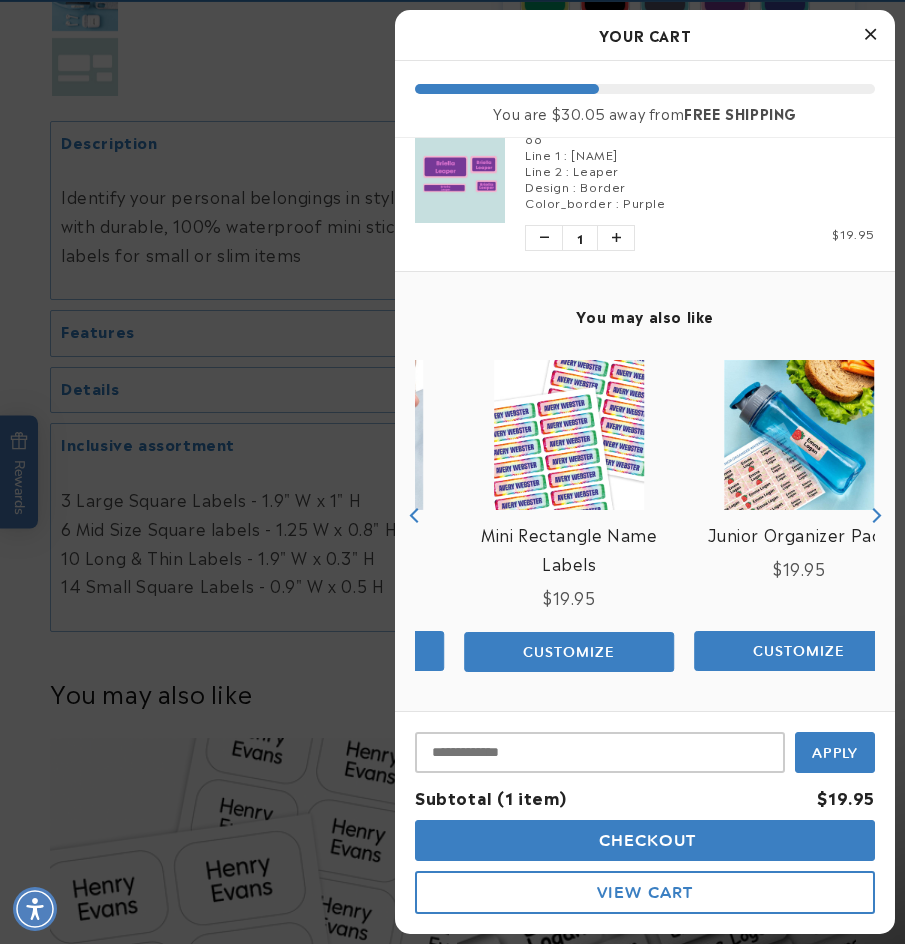click 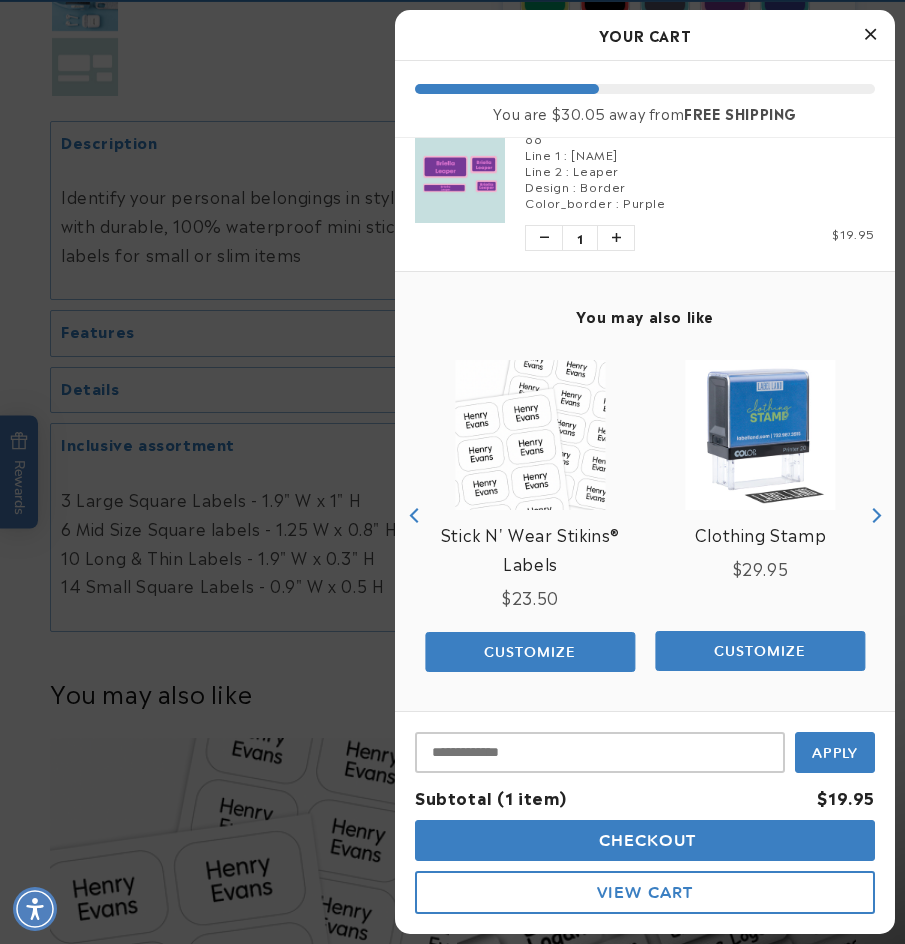 click 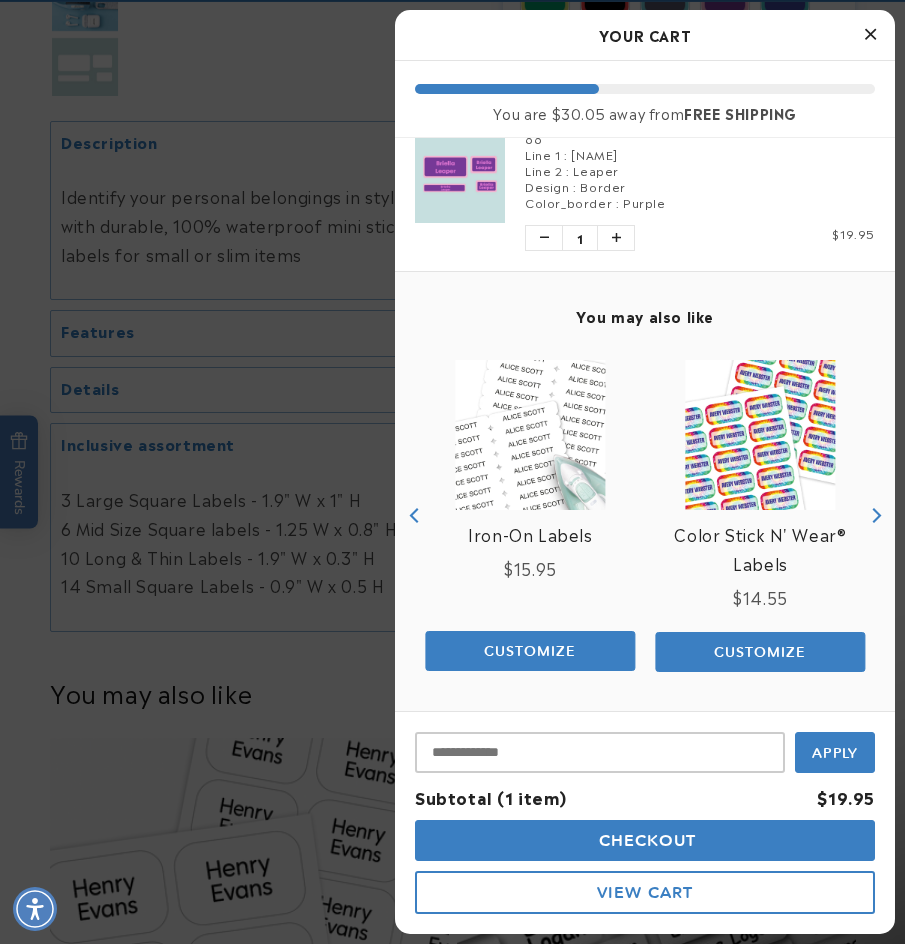 click 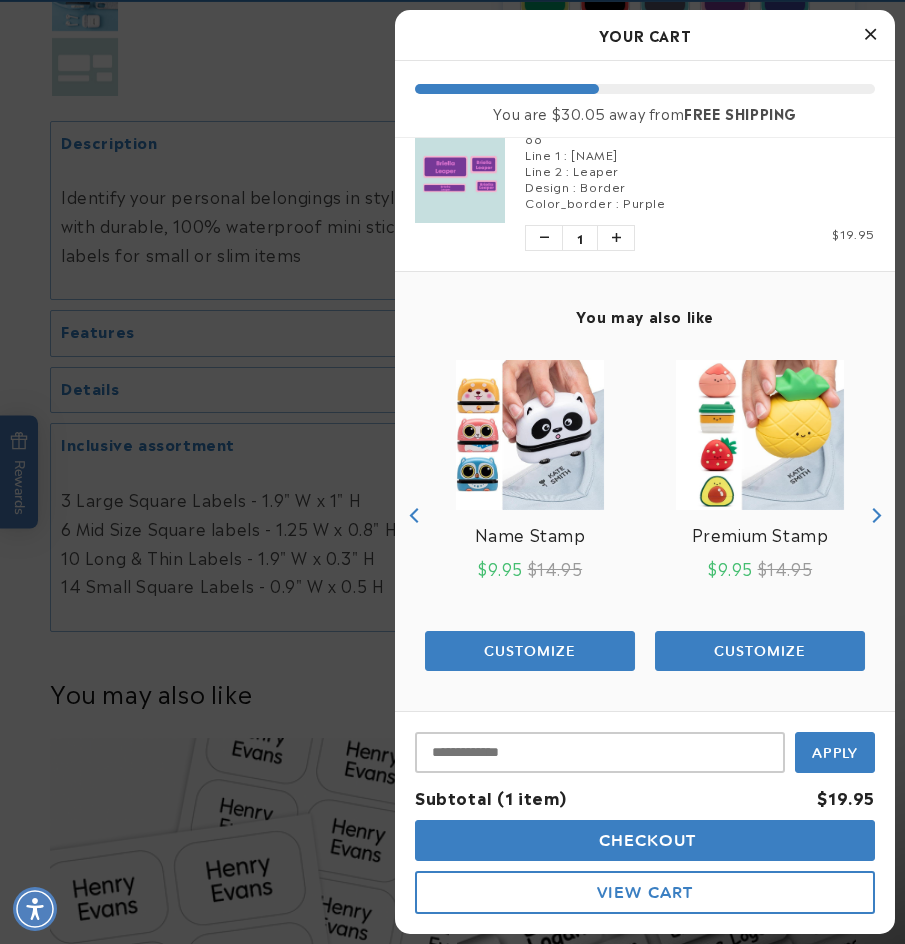 click 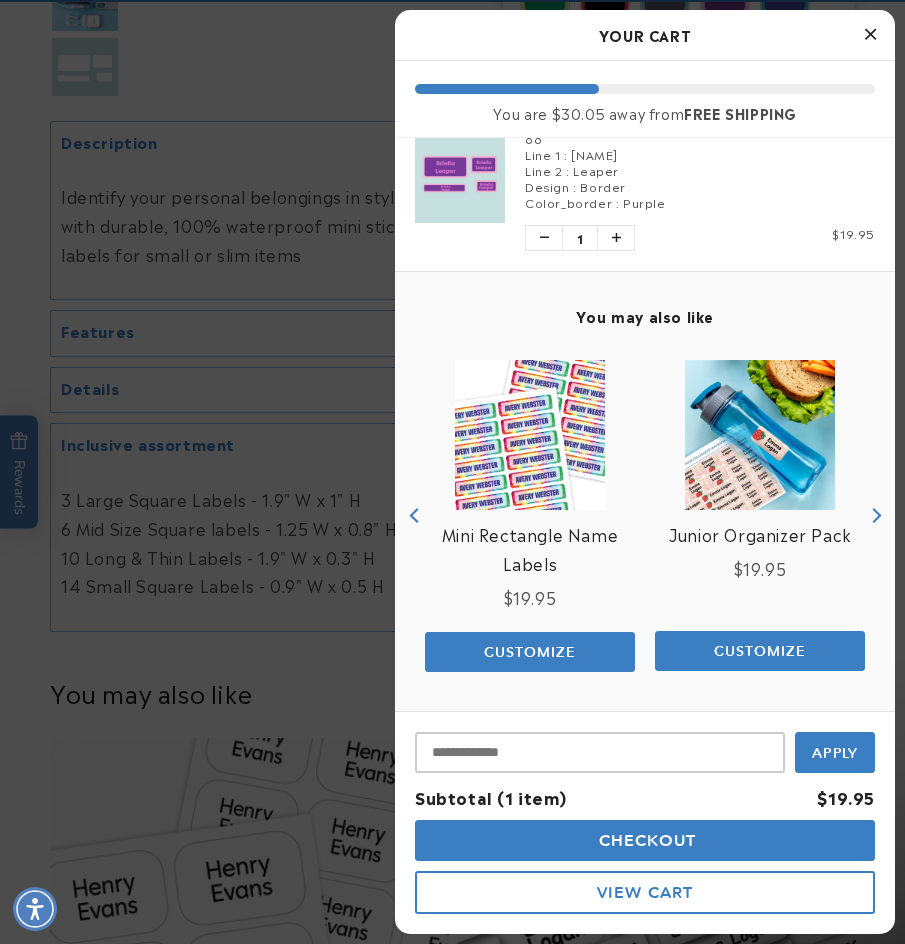 click 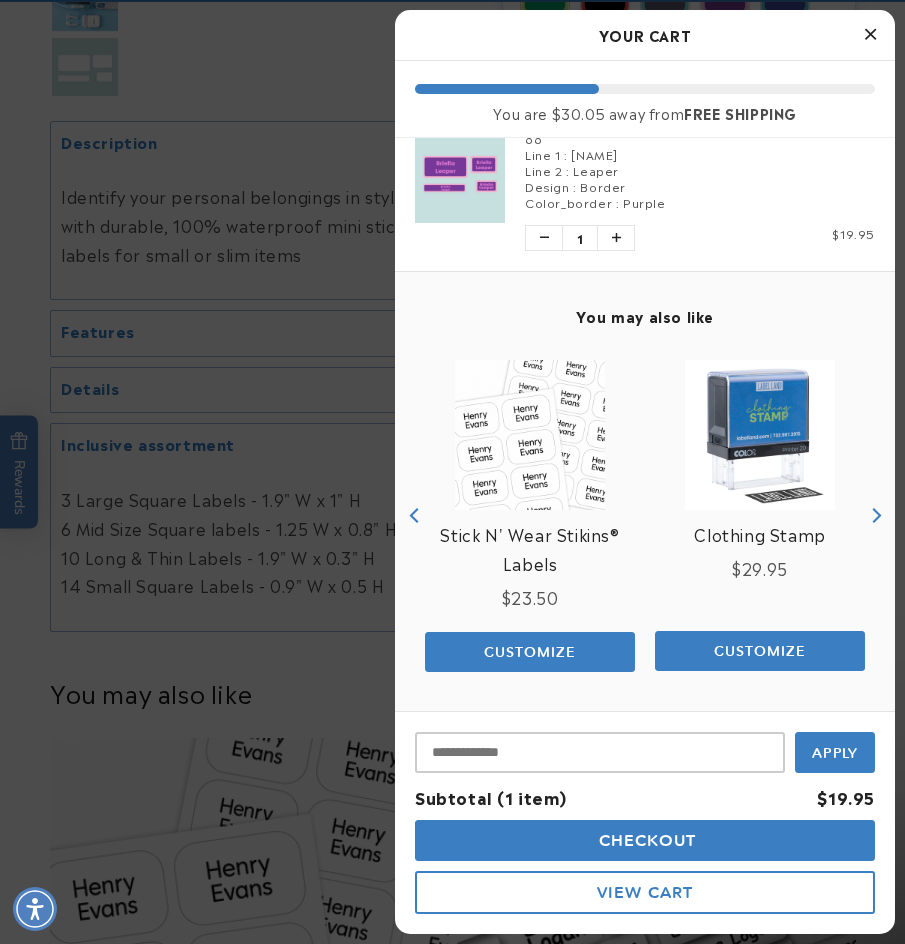 click 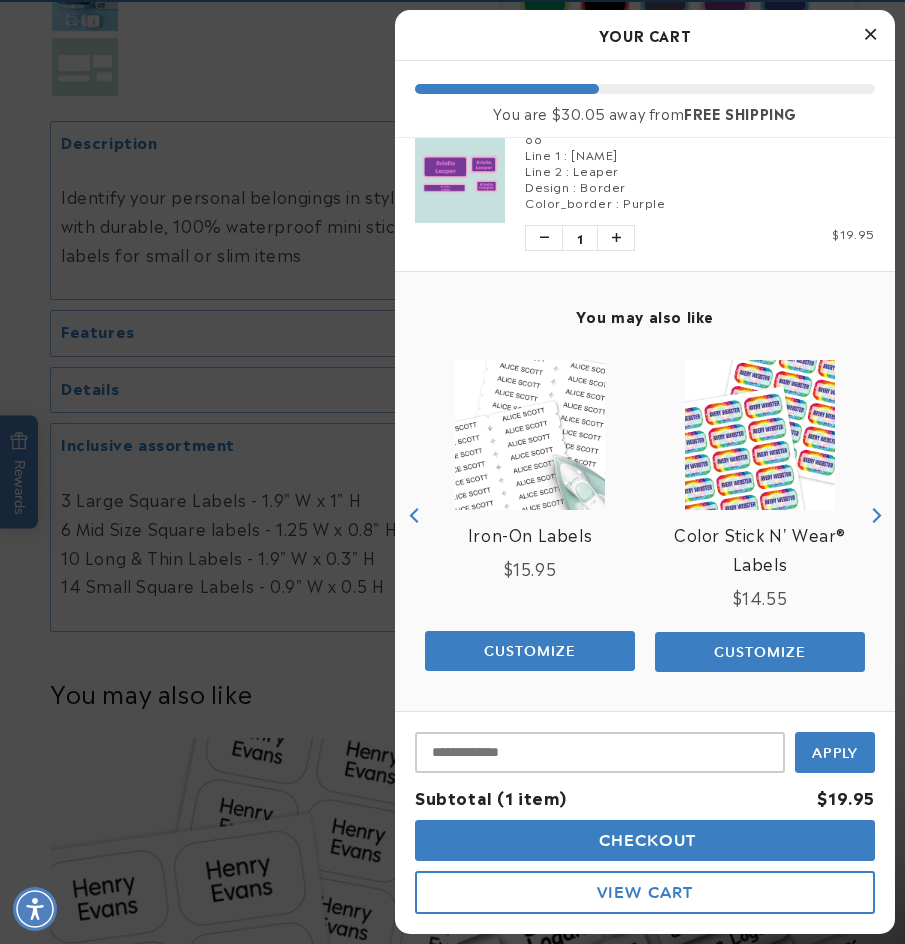 click 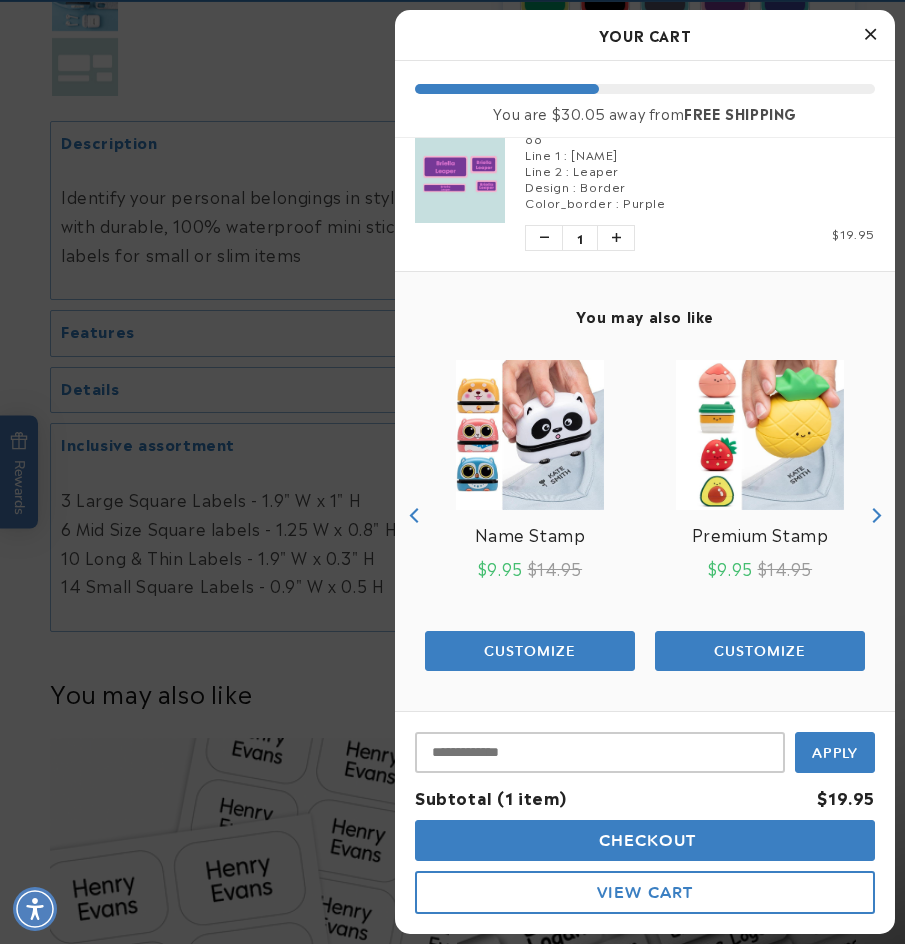 click at bounding box center (530, 435) 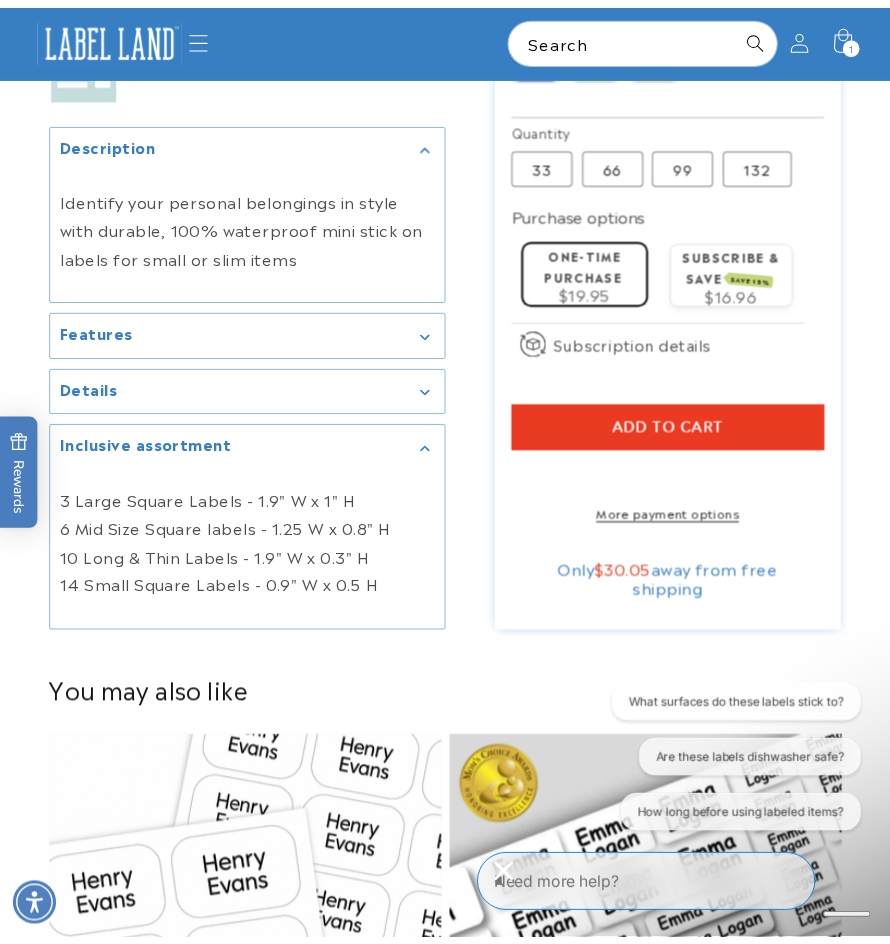 scroll, scrollTop: 1087, scrollLeft: 0, axis: vertical 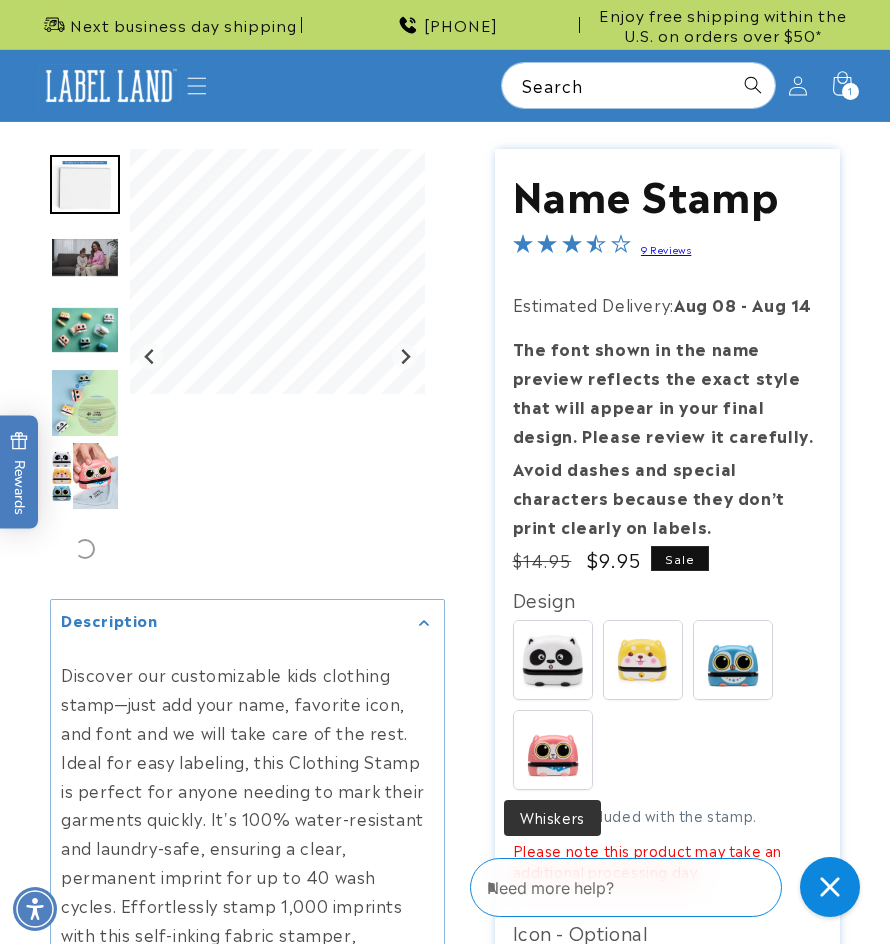 click at bounding box center [553, 750] 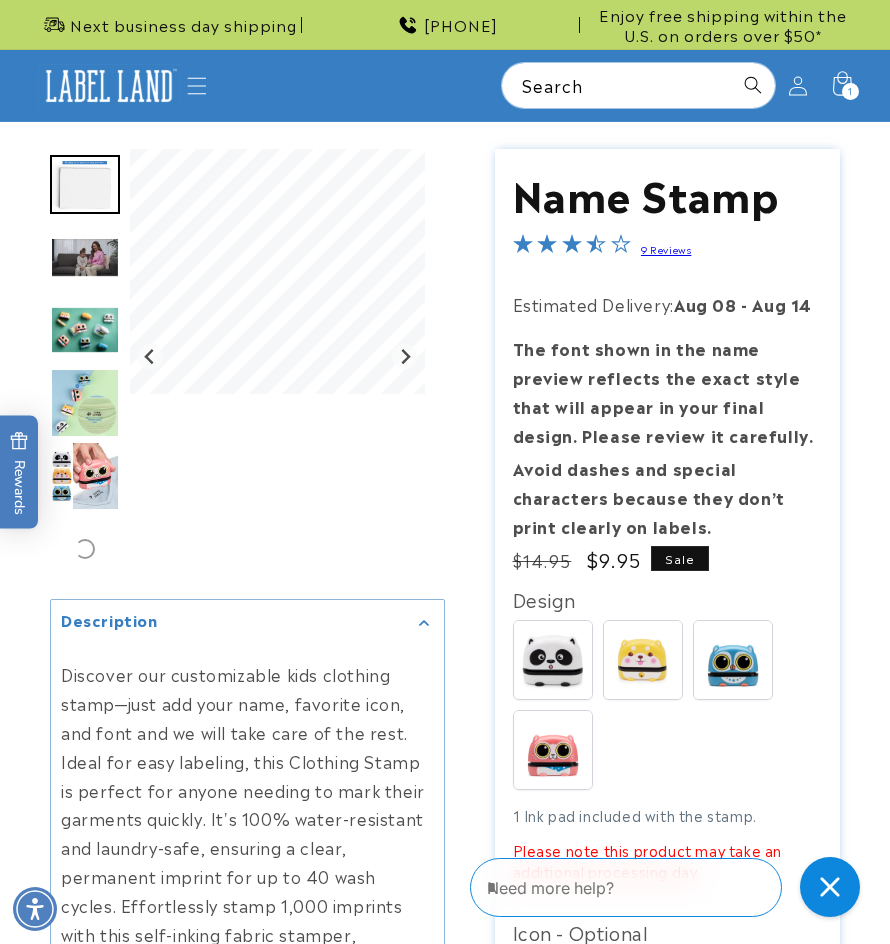 click at bounding box center (84, 476) 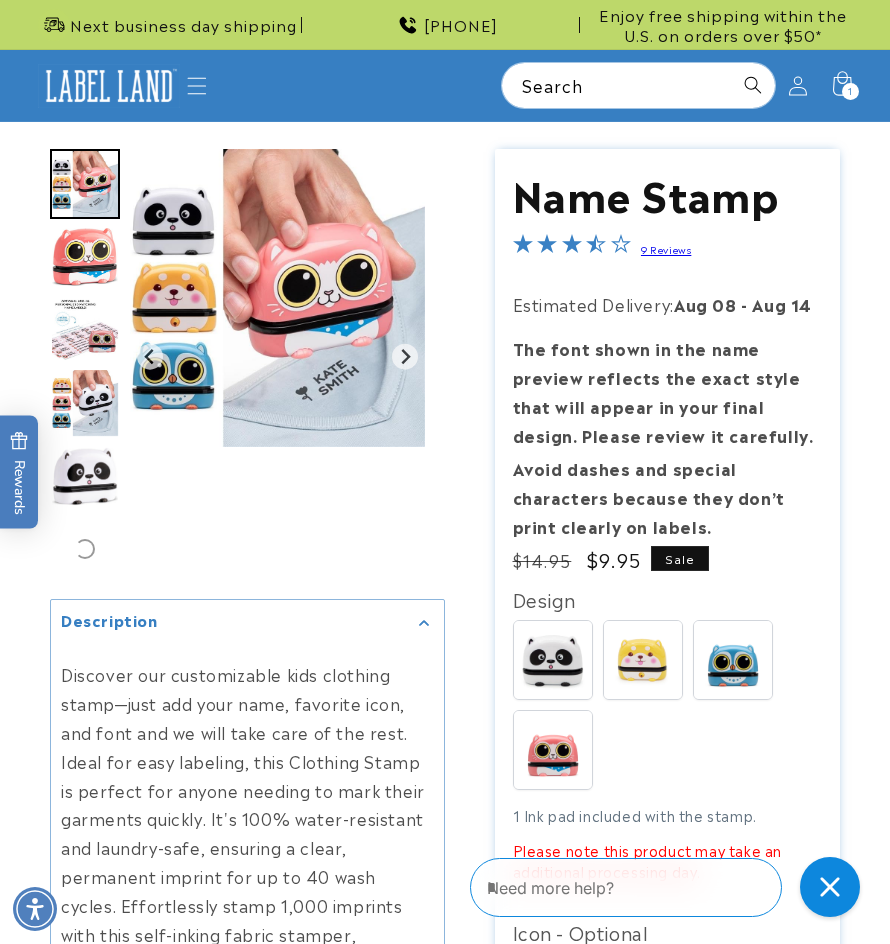 click at bounding box center [553, 750] 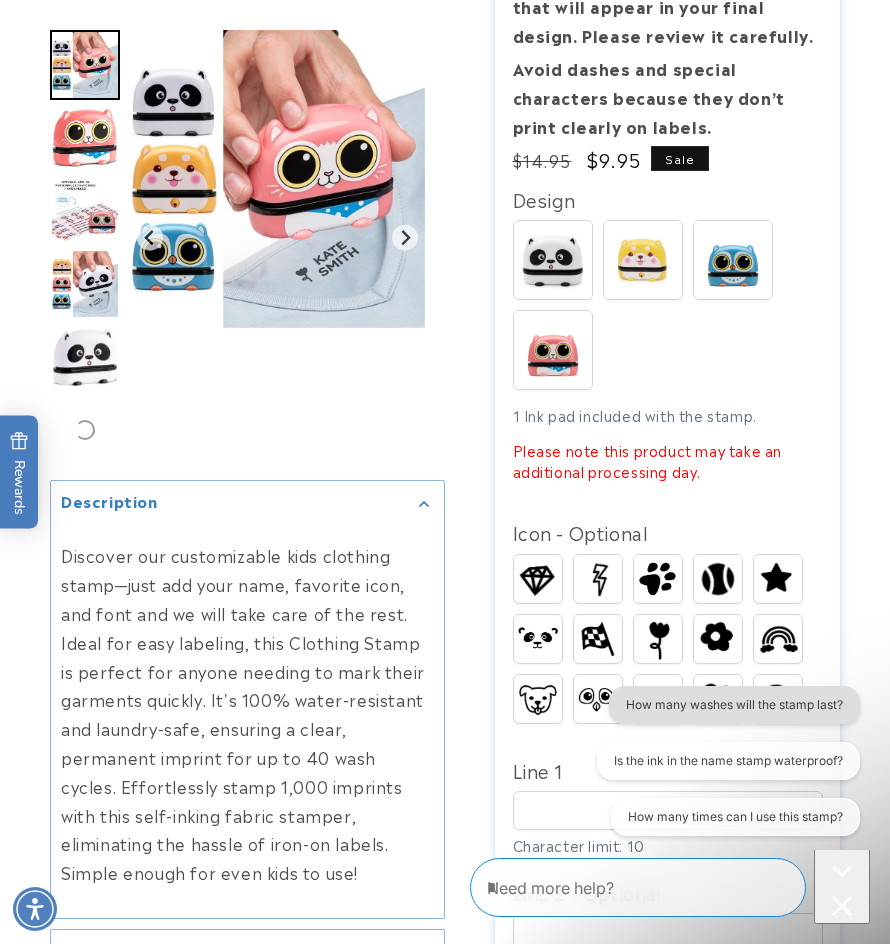 scroll, scrollTop: 0, scrollLeft: 0, axis: both 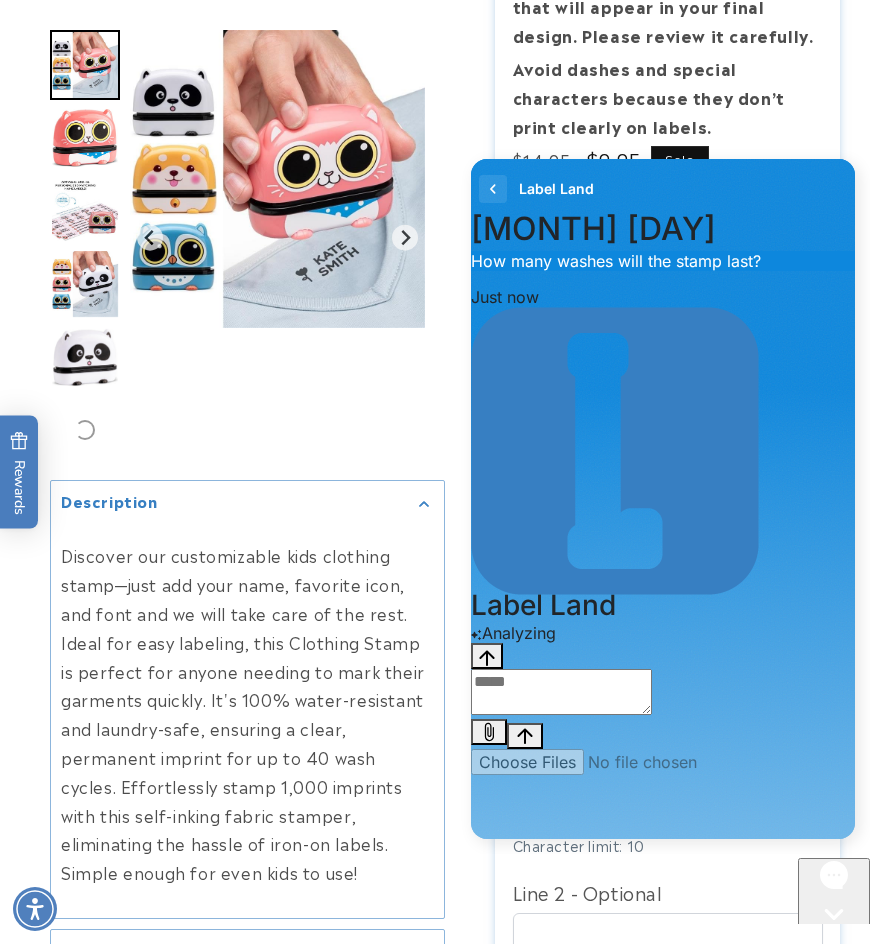 click 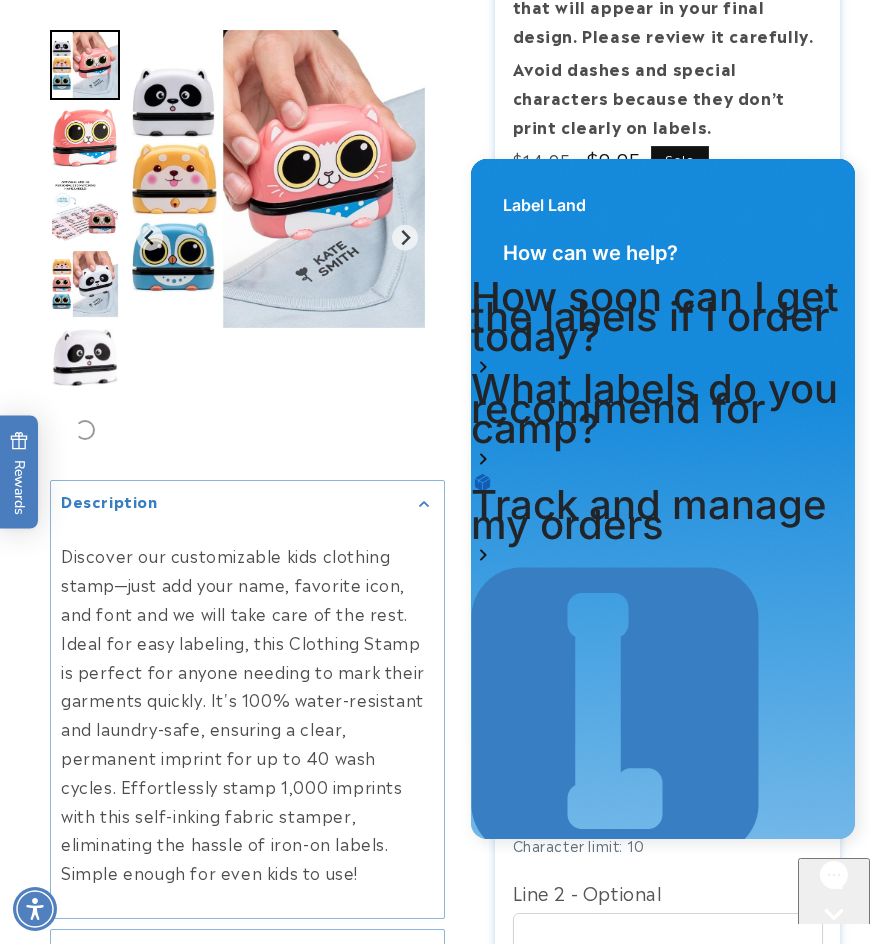 click on "Label Land" at bounding box center [663, 195] 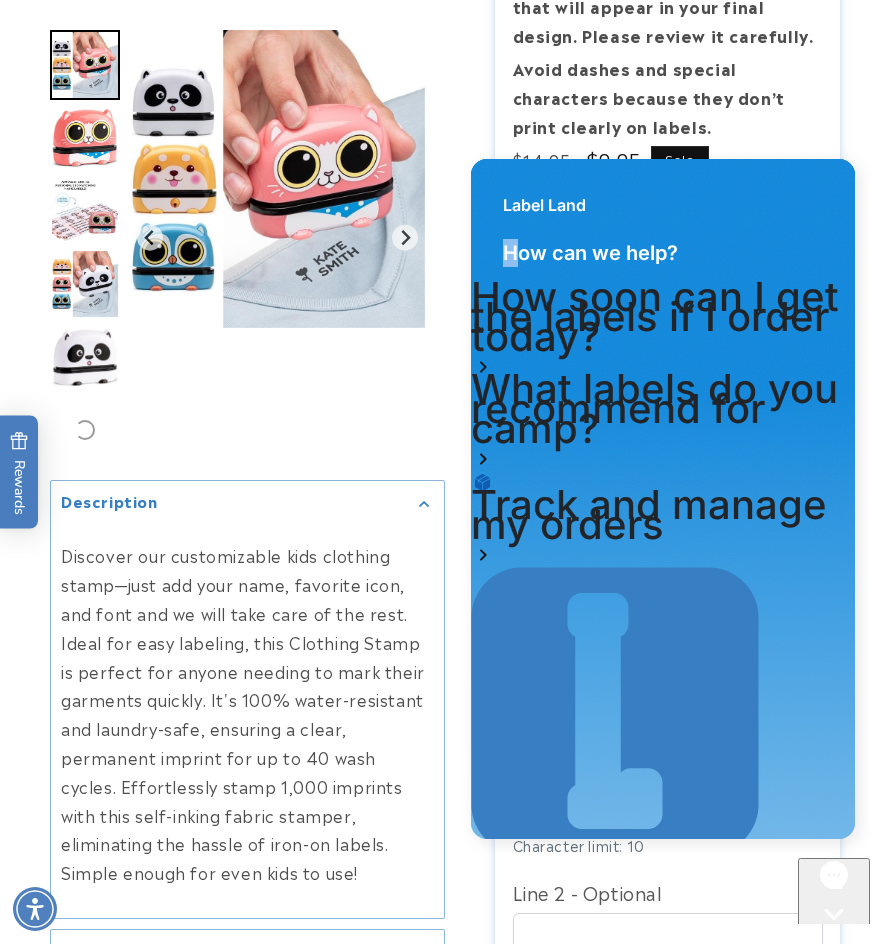 drag, startPoint x: 716, startPoint y: 196, endPoint x: 545, endPoint y: 253, distance: 180.24983 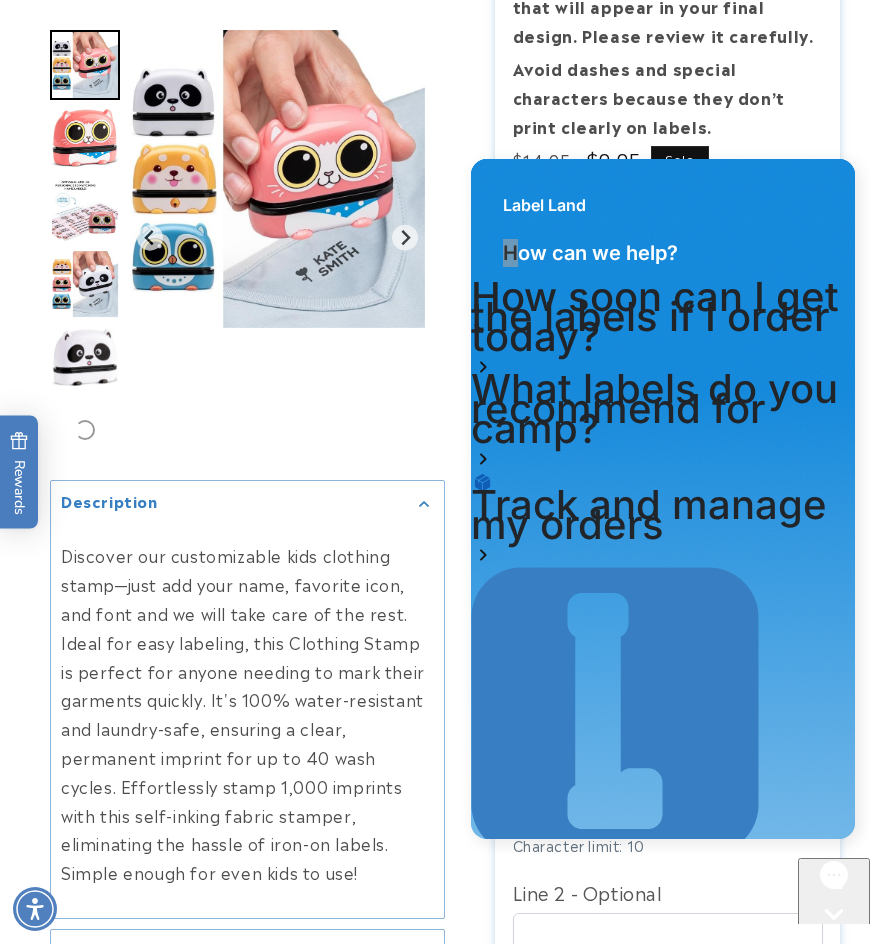 click 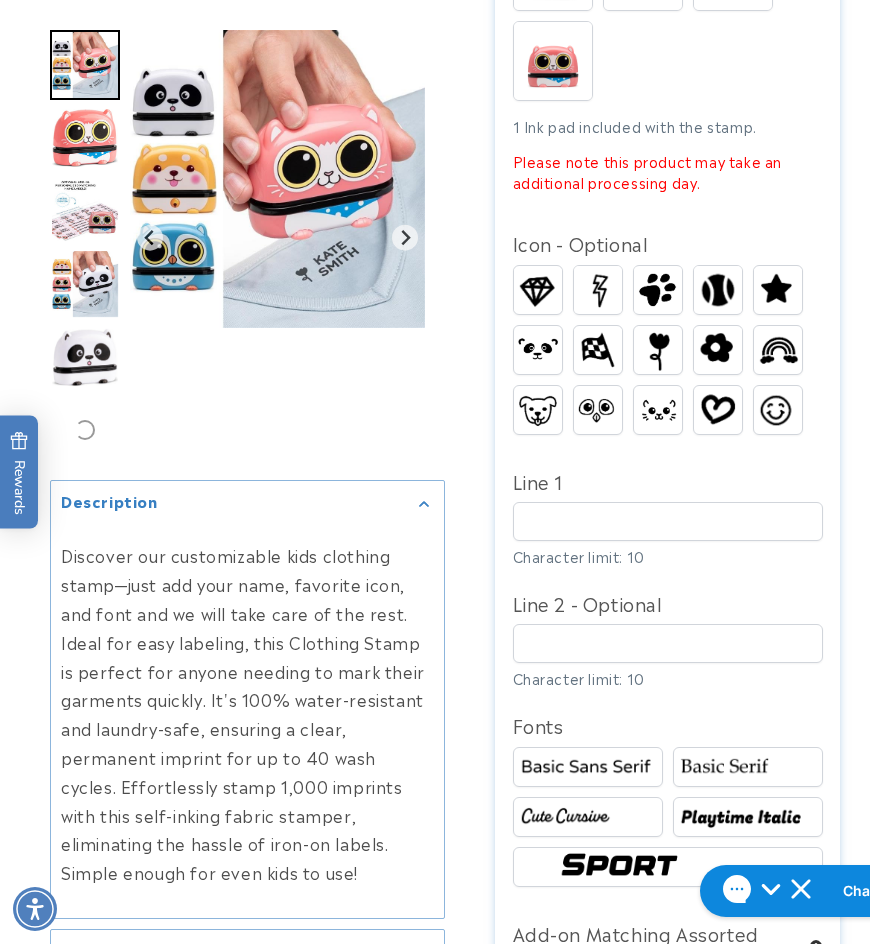 scroll, scrollTop: 700, scrollLeft: 0, axis: vertical 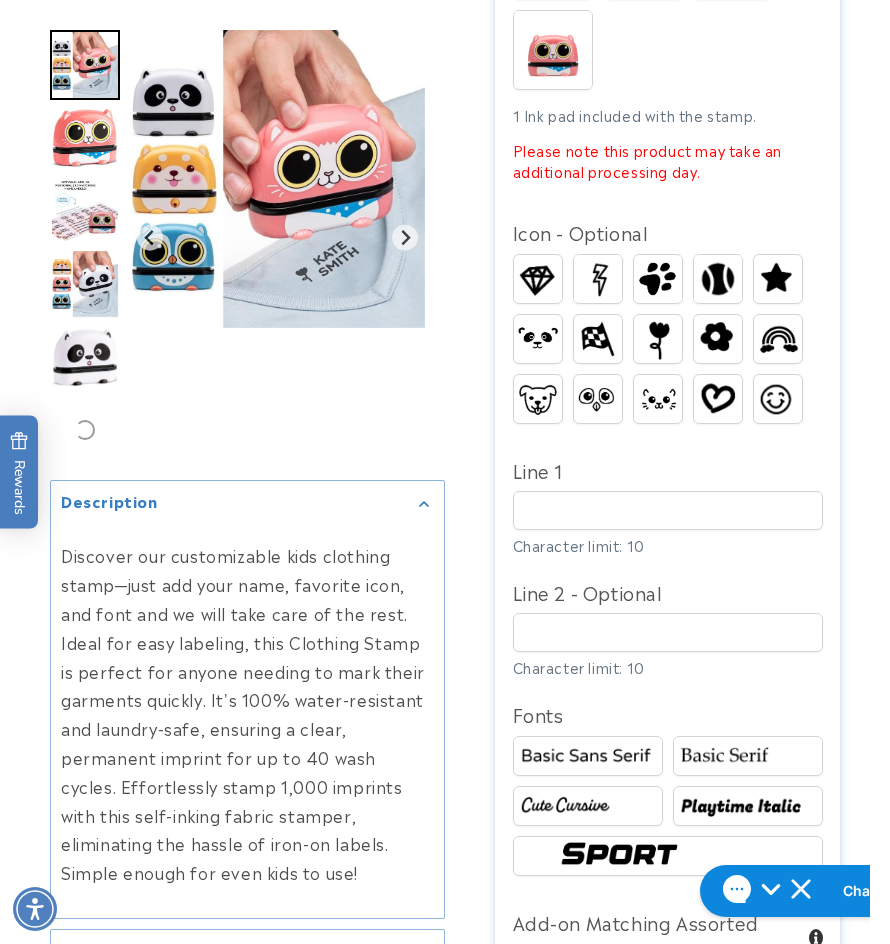 click at bounding box center [658, 398] 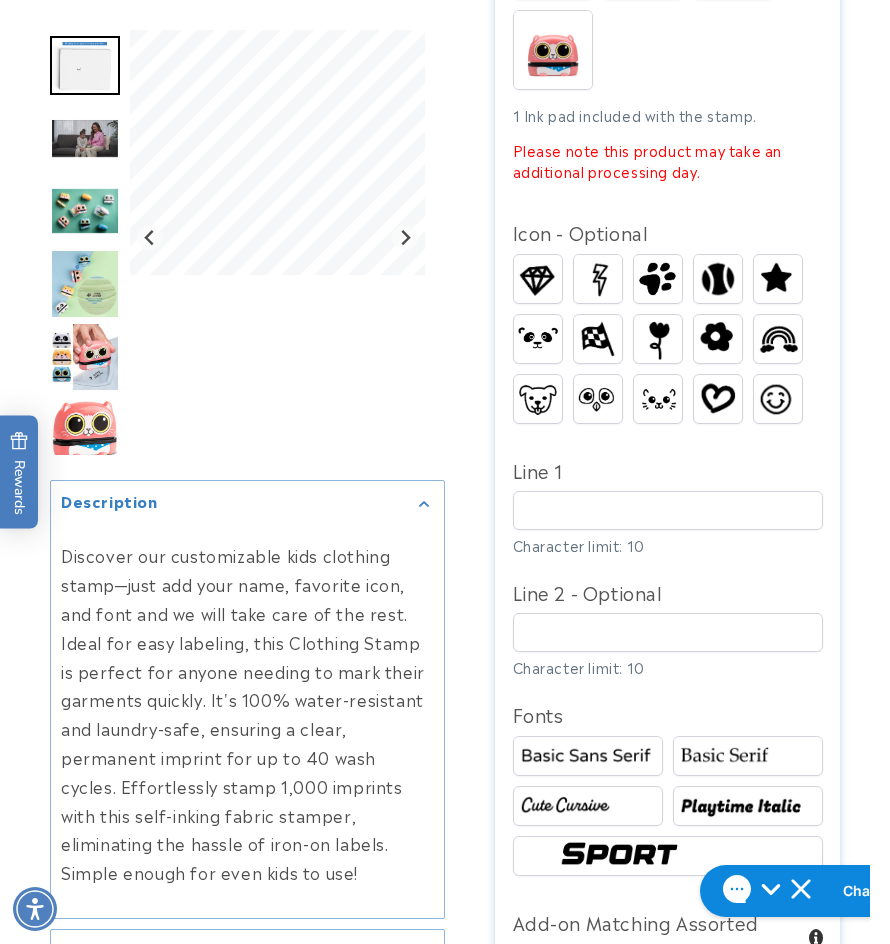 click at bounding box center [718, 398] 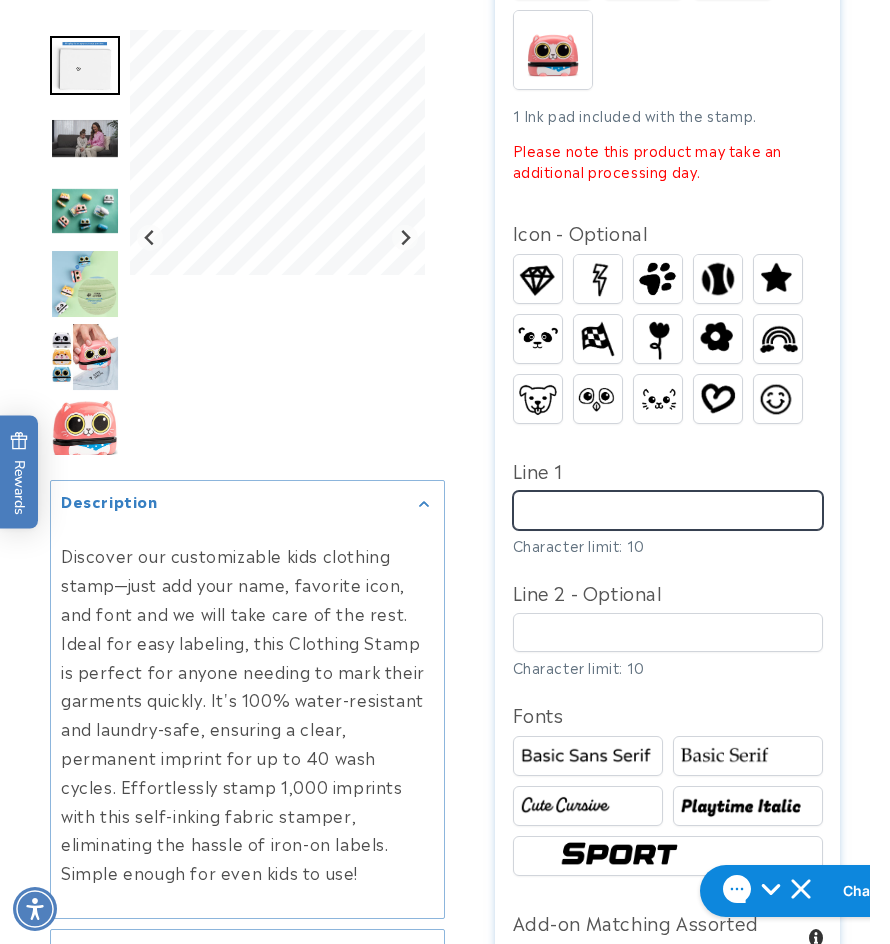 click on "Line 1" at bounding box center [668, 510] 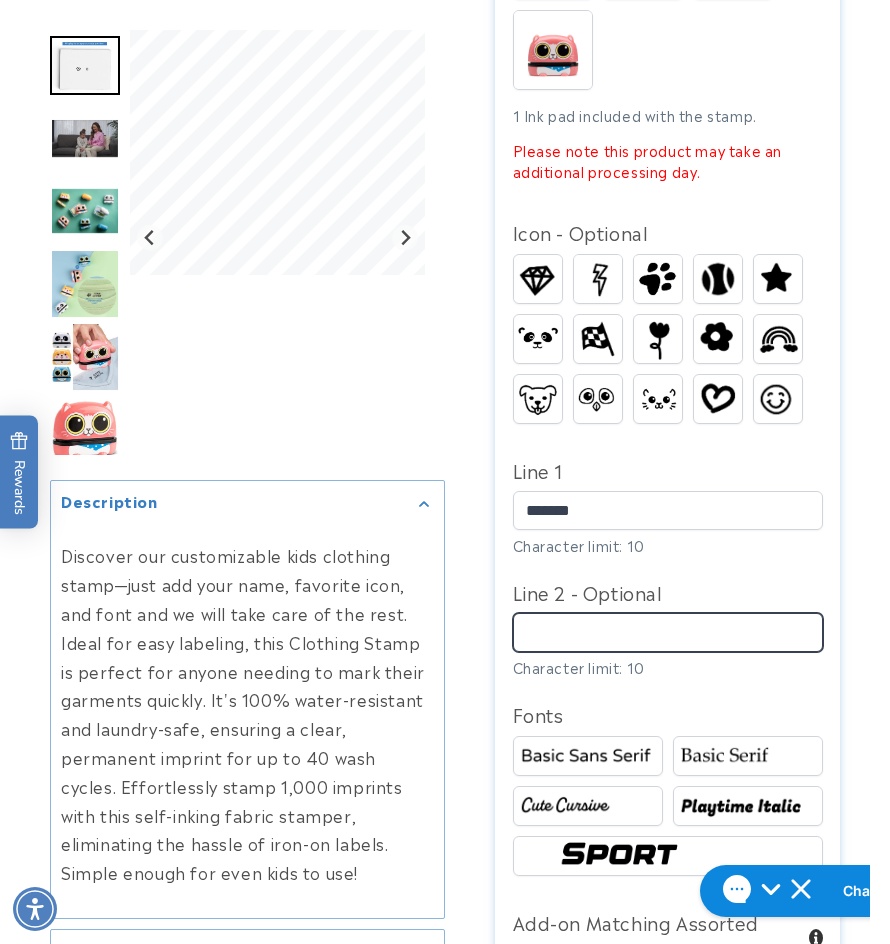 type on "*******" 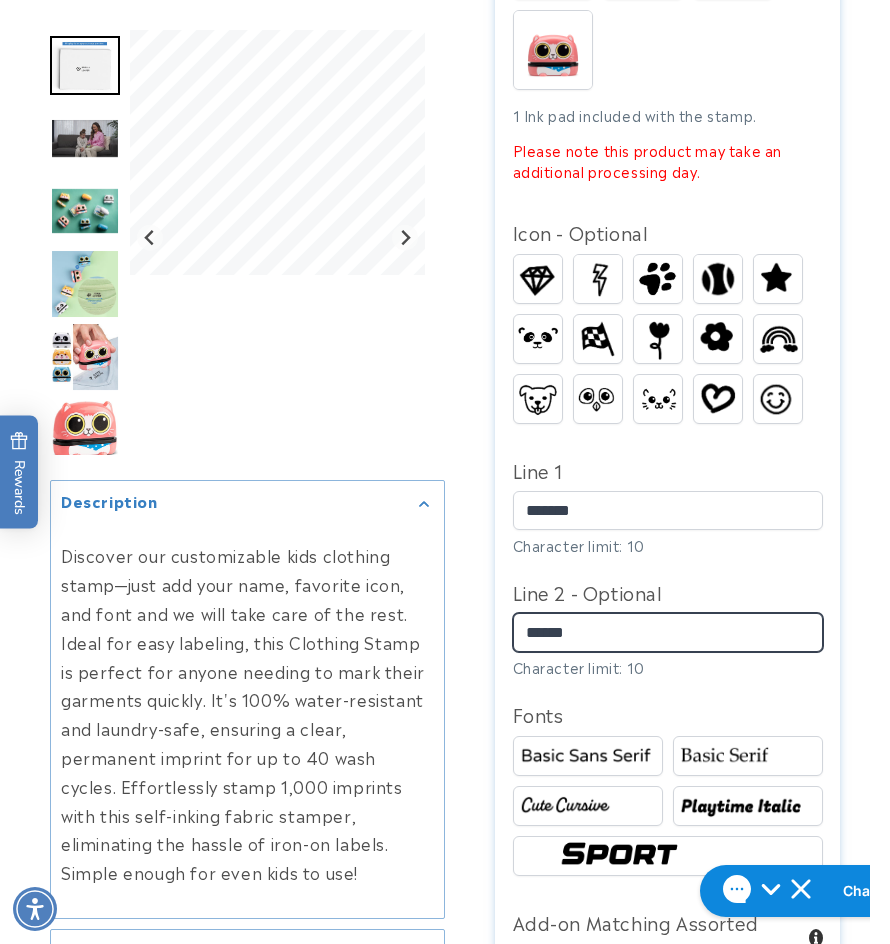 type on "******" 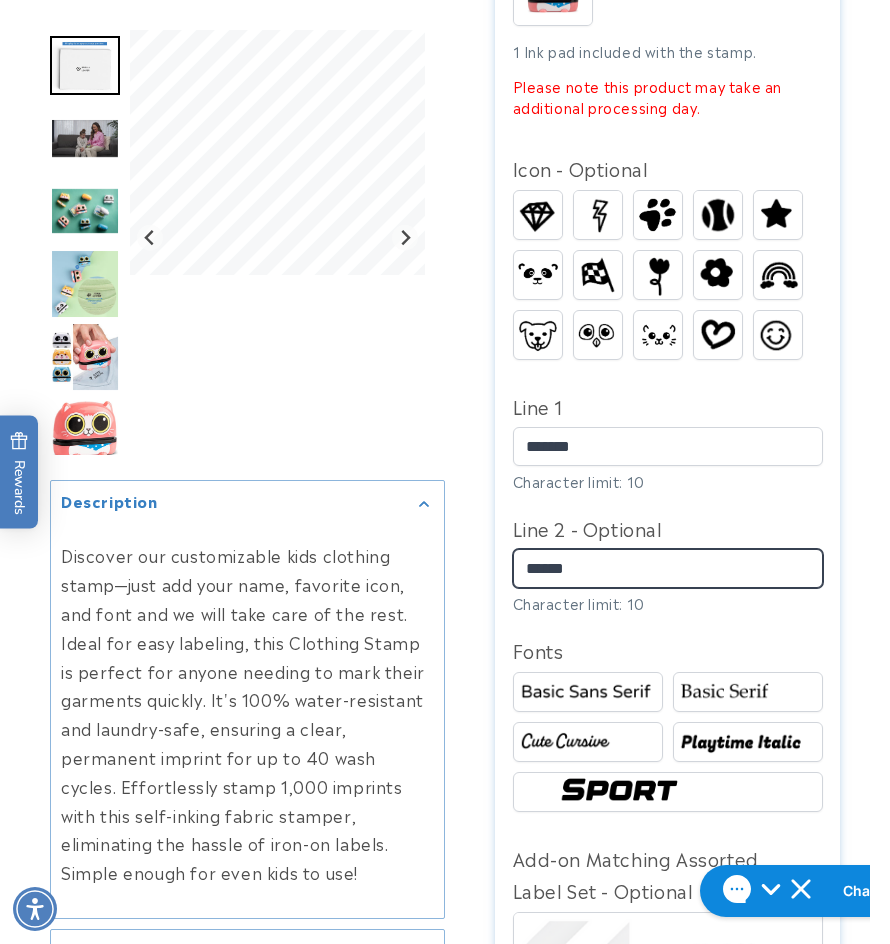 scroll, scrollTop: 800, scrollLeft: 0, axis: vertical 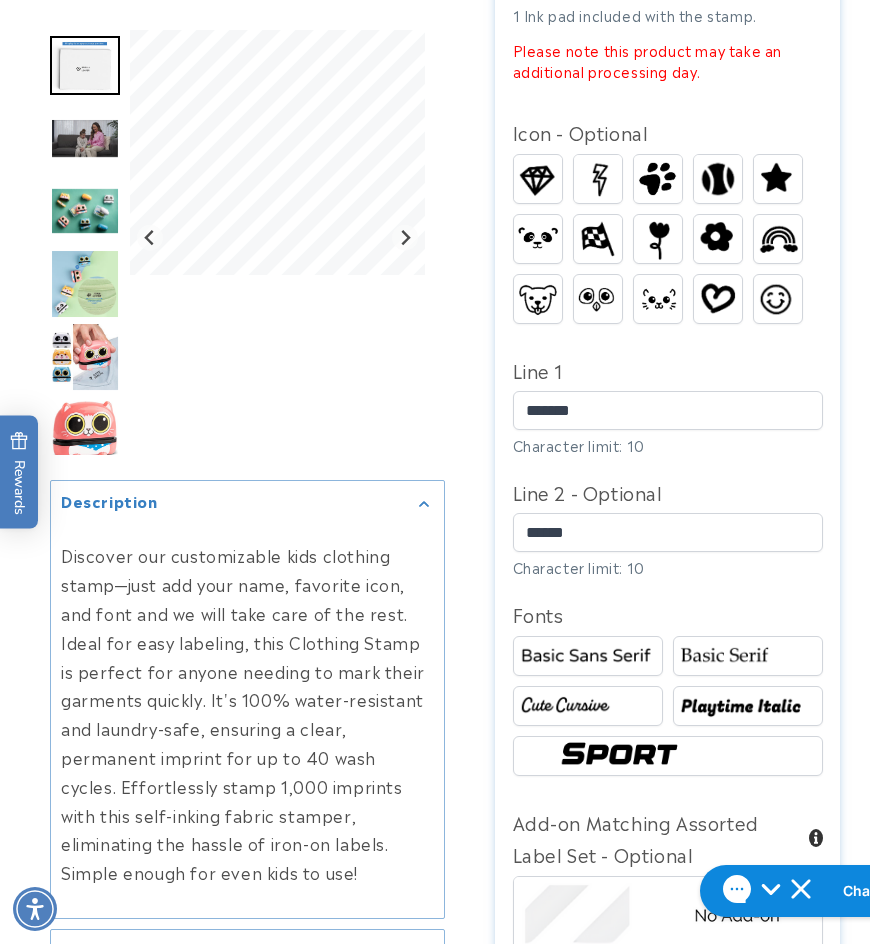 click at bounding box center [588, 706] 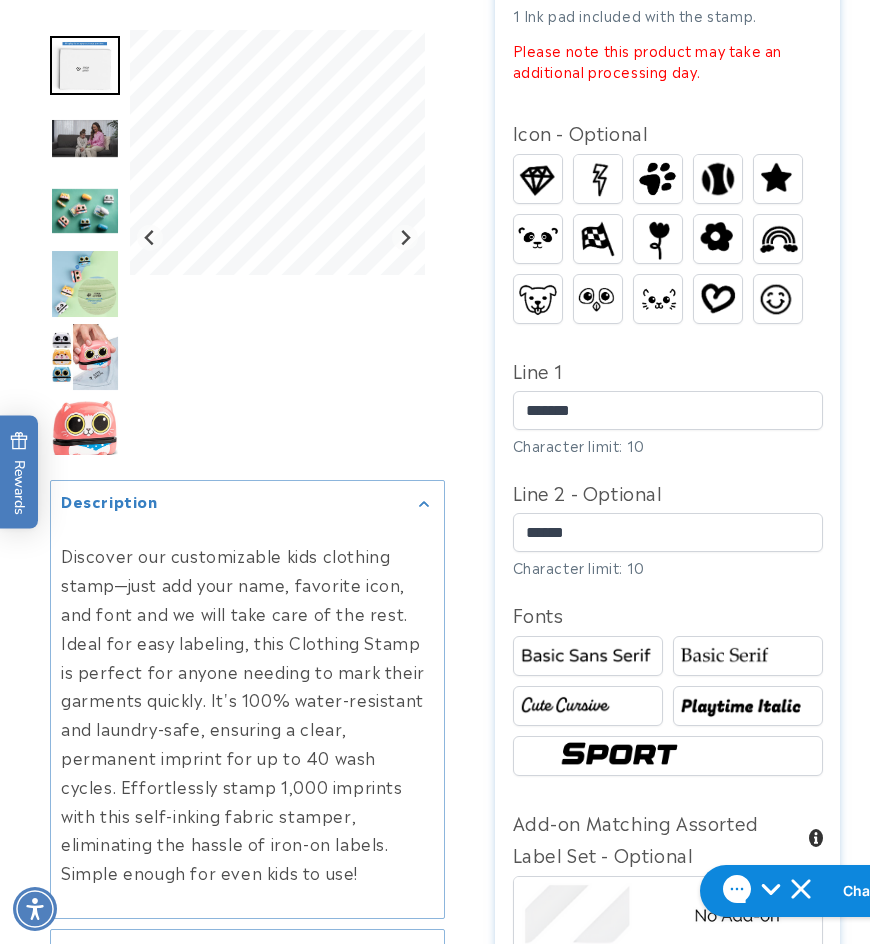 click at bounding box center (748, 706) 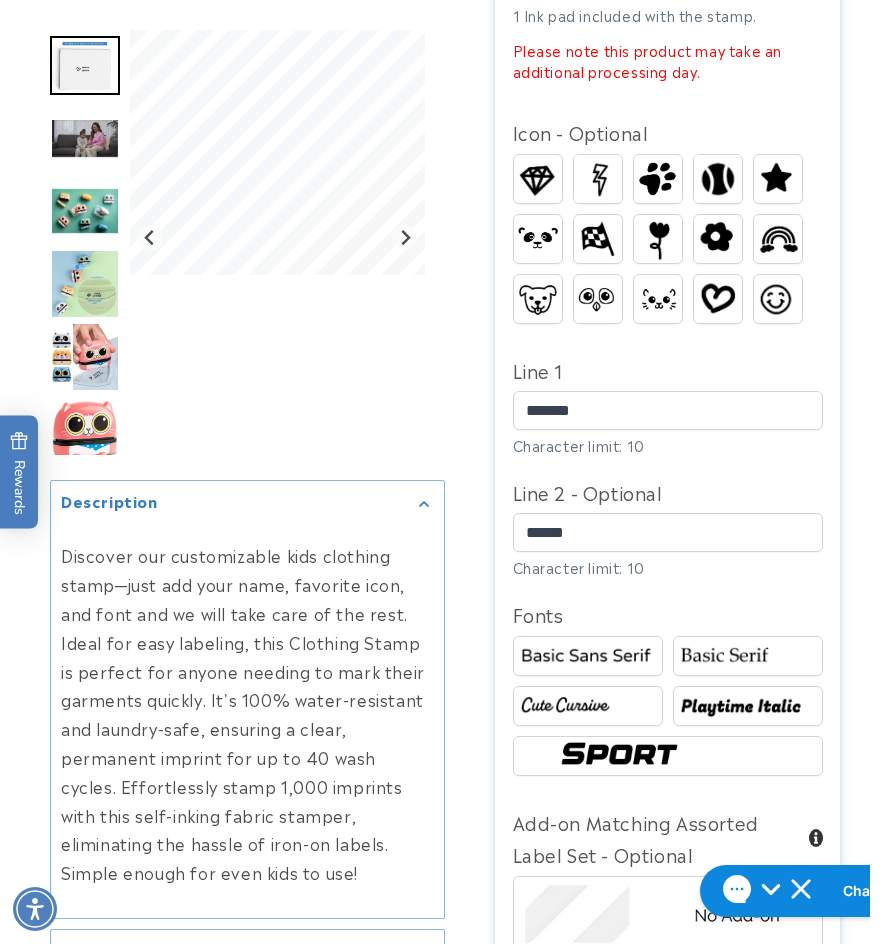 click at bounding box center (748, 656) 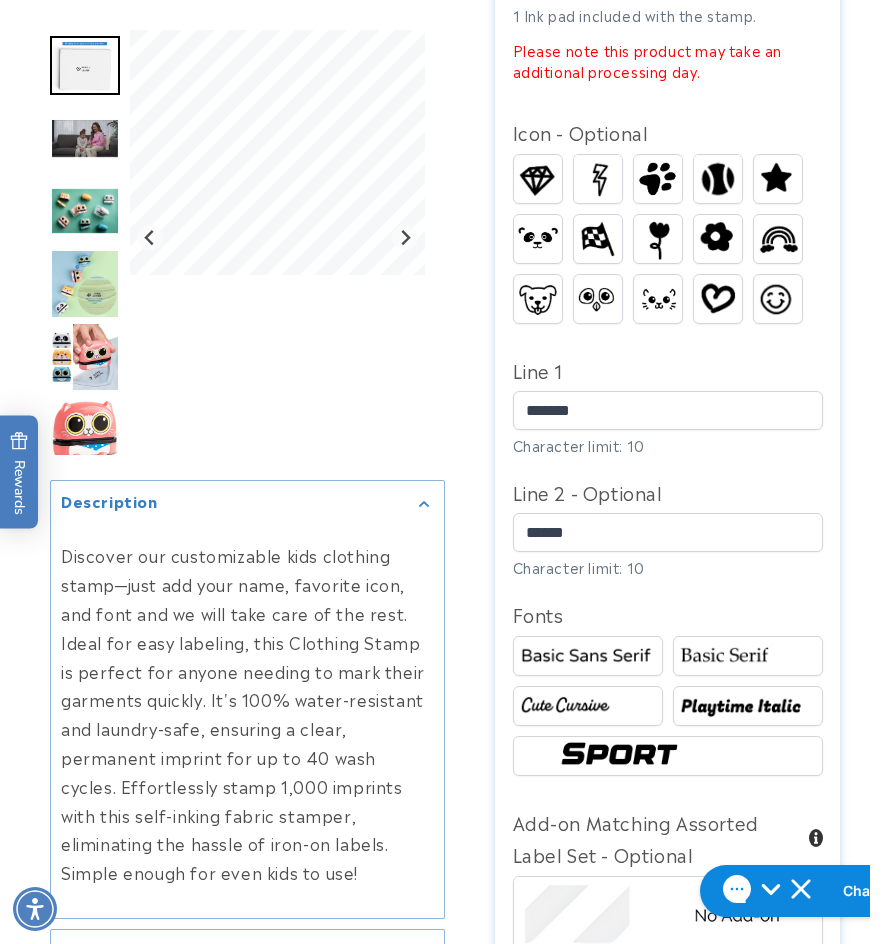 click at bounding box center [588, 656] 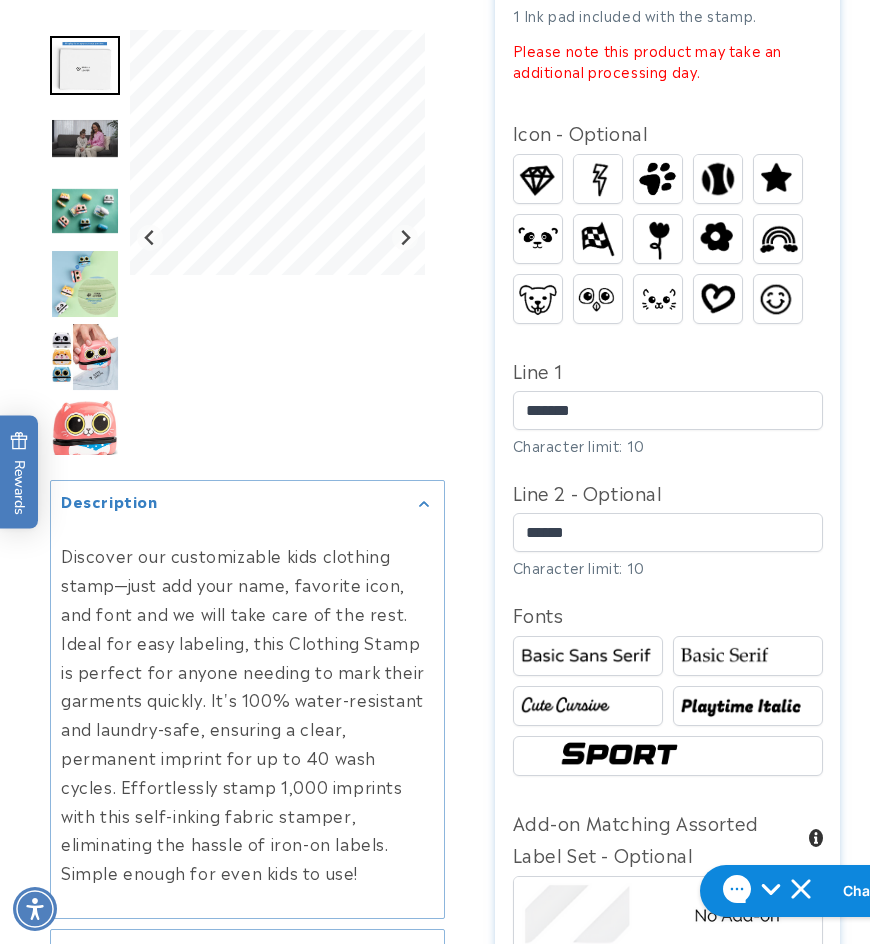 click at bounding box center (588, 706) 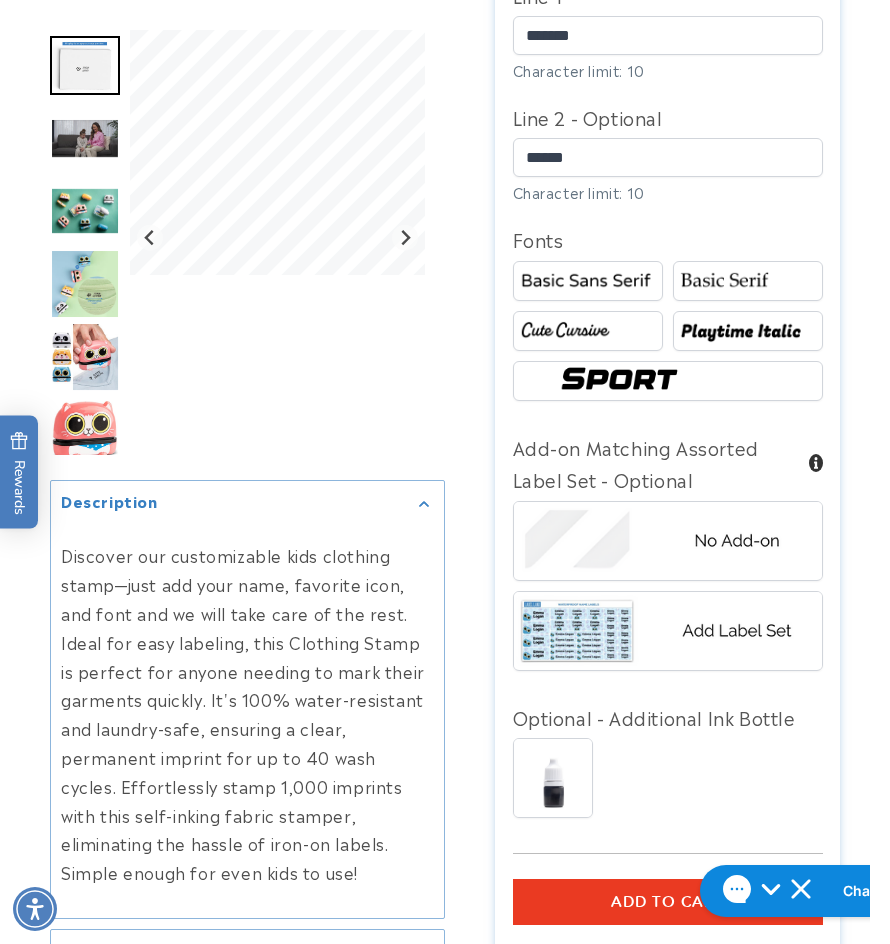 scroll, scrollTop: 1300, scrollLeft: 0, axis: vertical 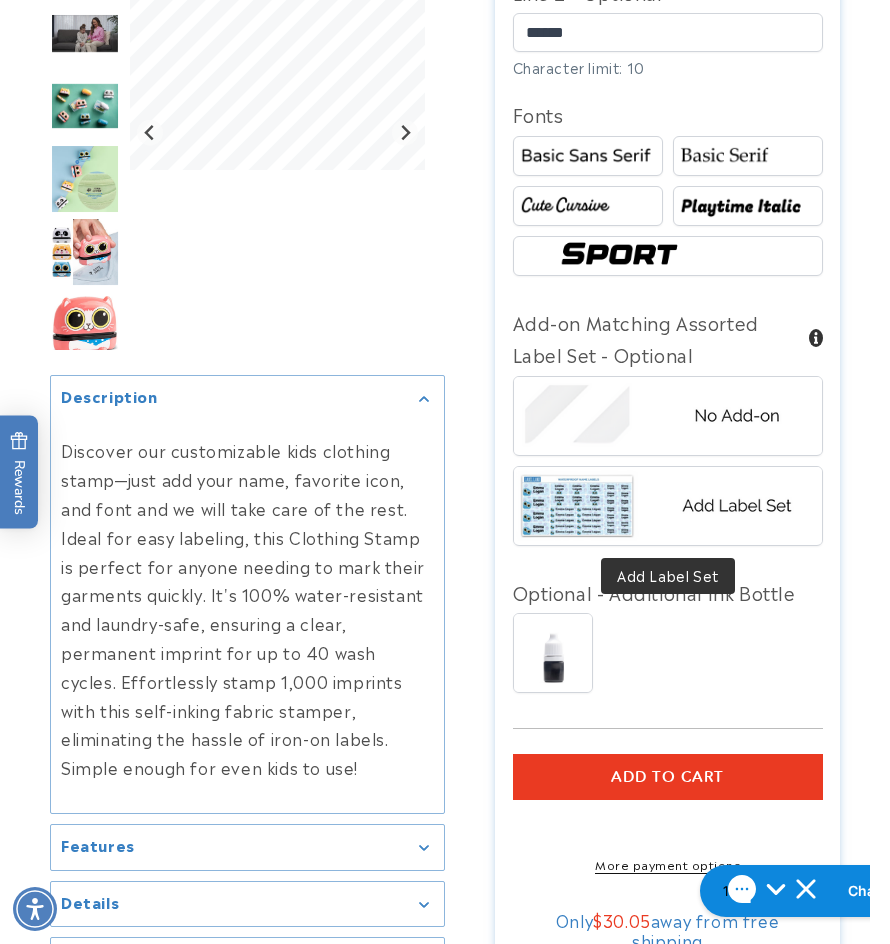 click at bounding box center (668, 505) 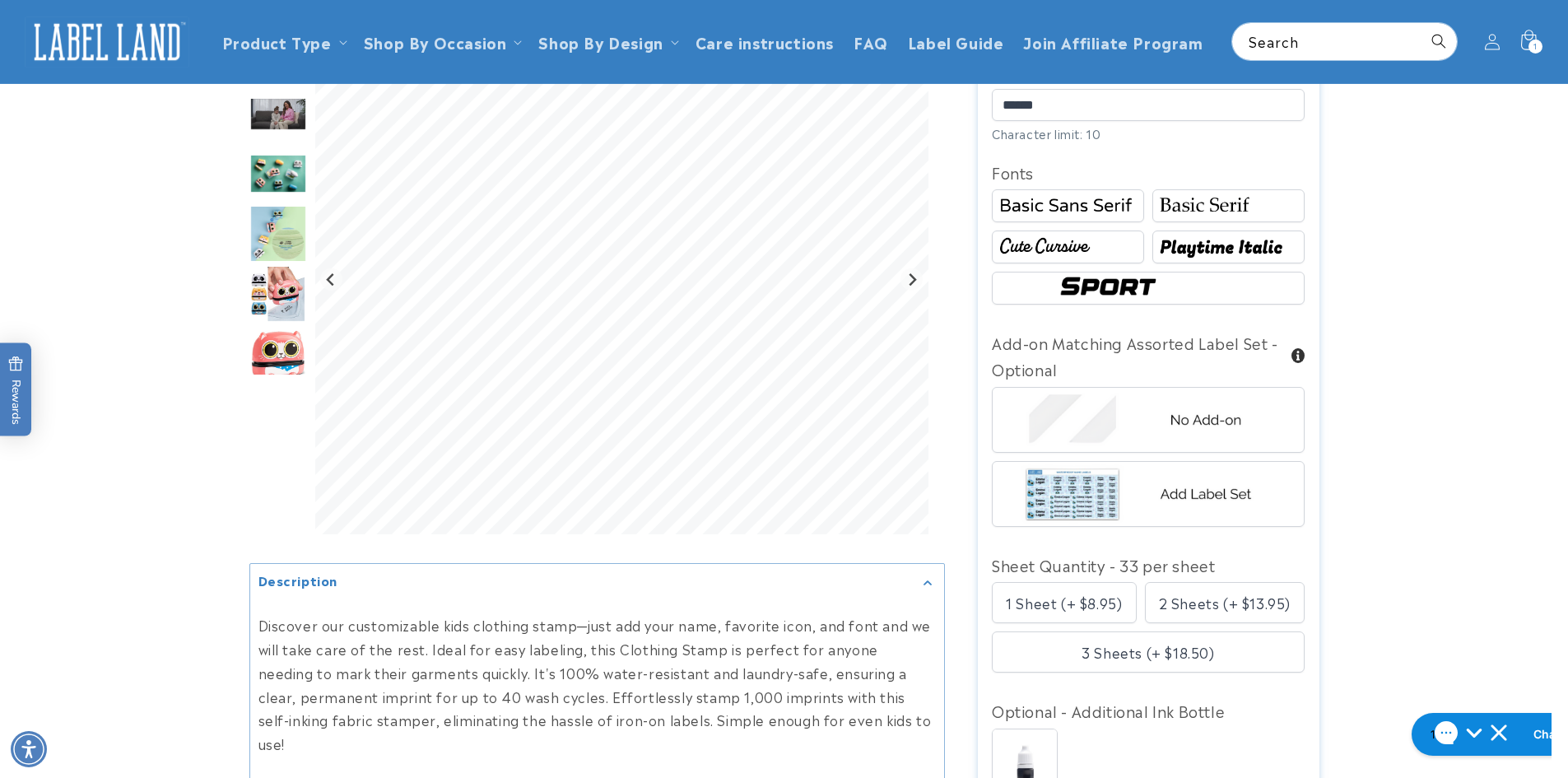 scroll, scrollTop: 906, scrollLeft: 0, axis: vertical 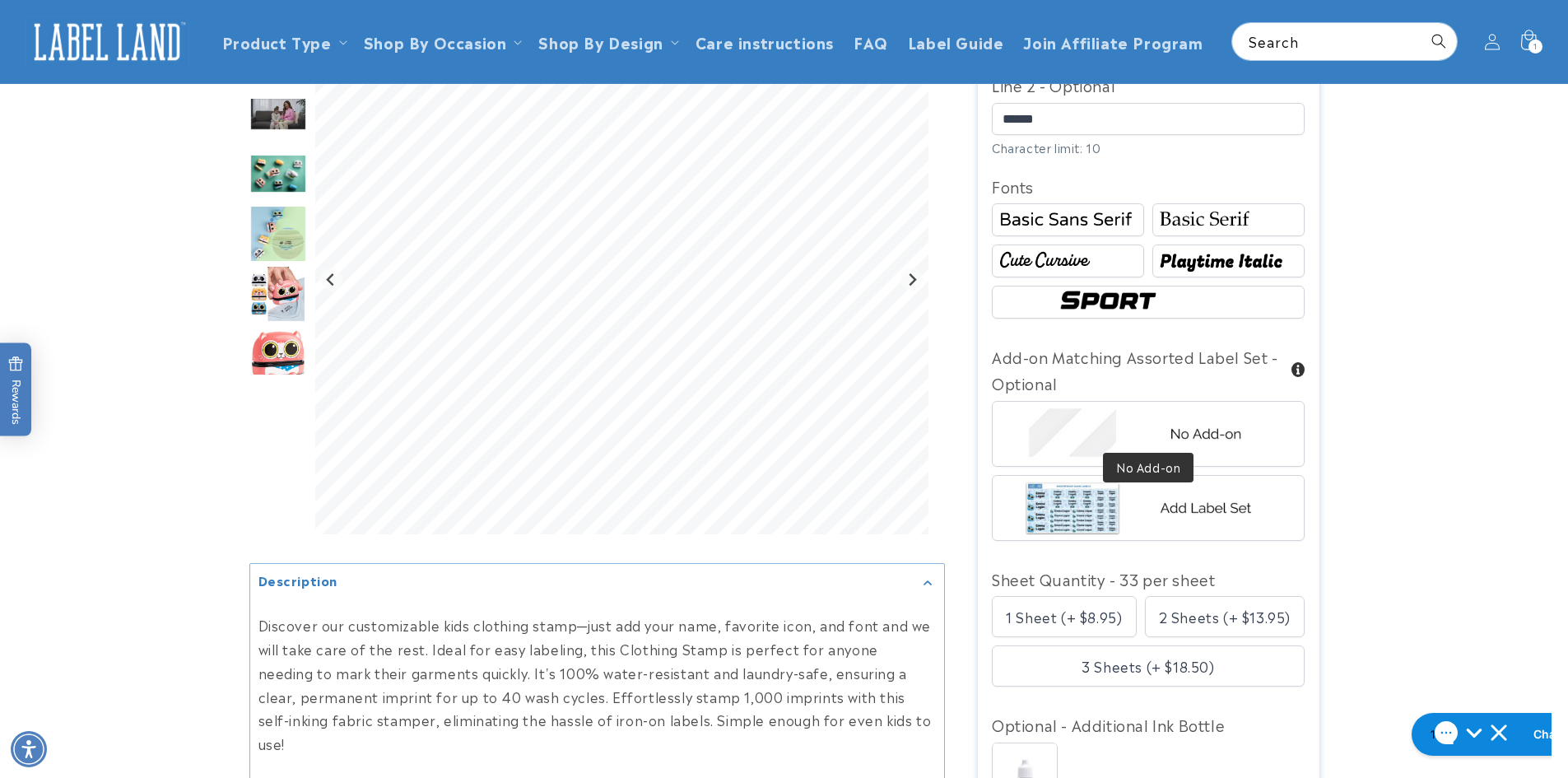 click at bounding box center (1148, 434) 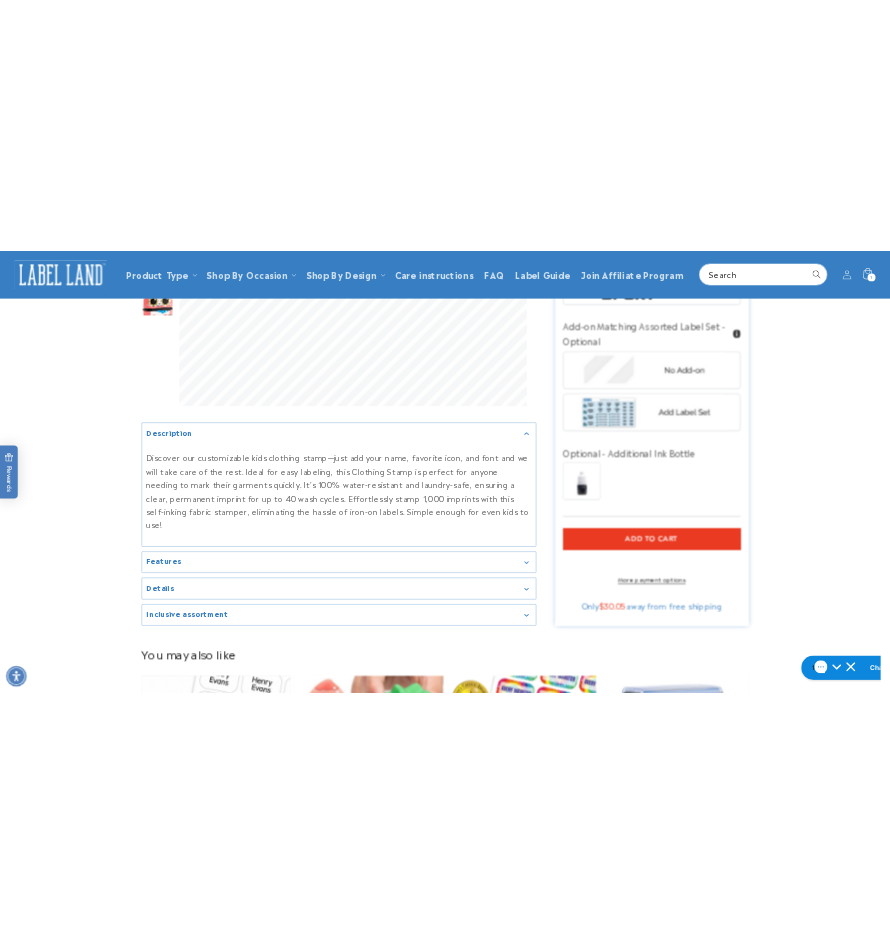 scroll, scrollTop: 1300, scrollLeft: 0, axis: vertical 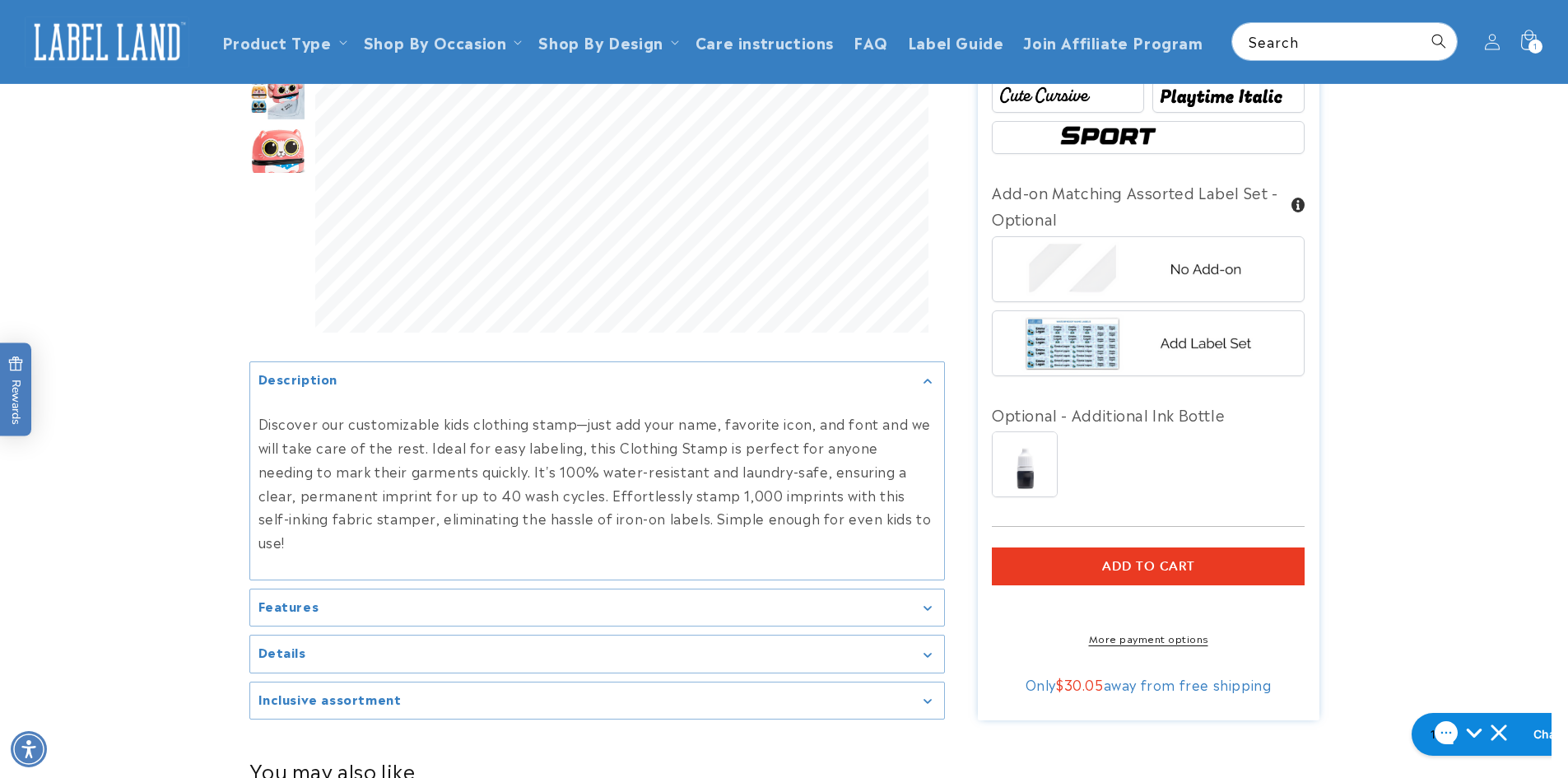 click on "Add to cart" at bounding box center [1148, 566] 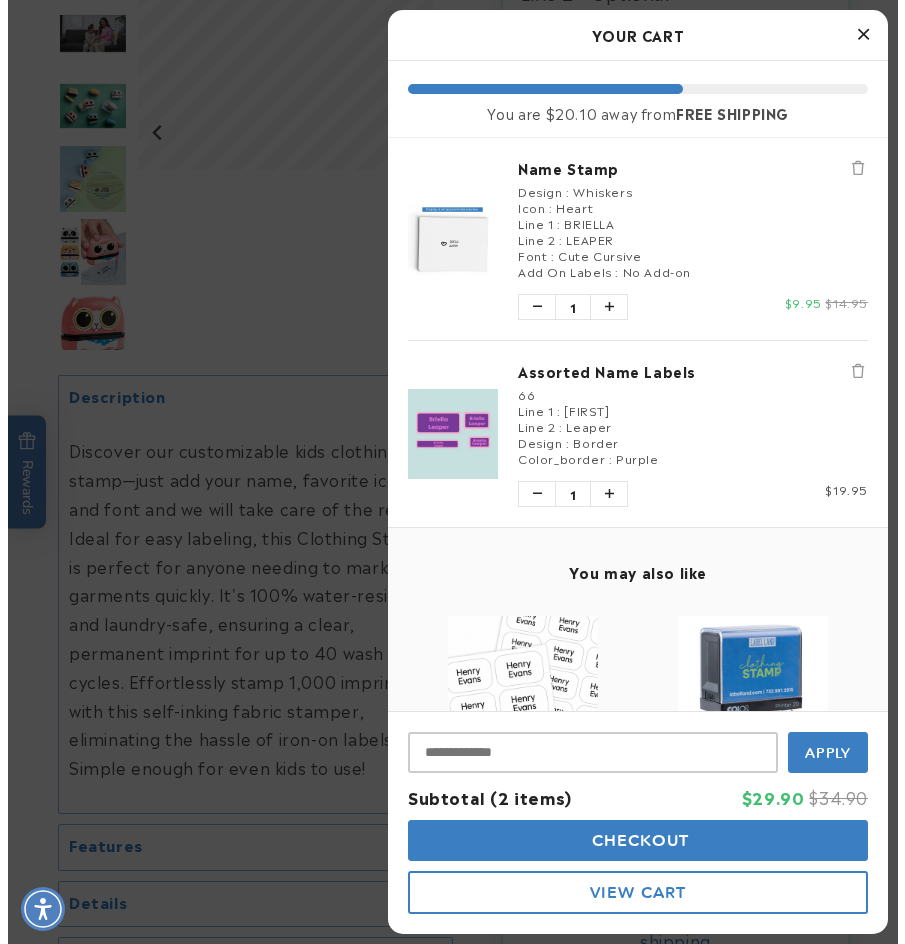 scroll, scrollTop: 1302, scrollLeft: 0, axis: vertical 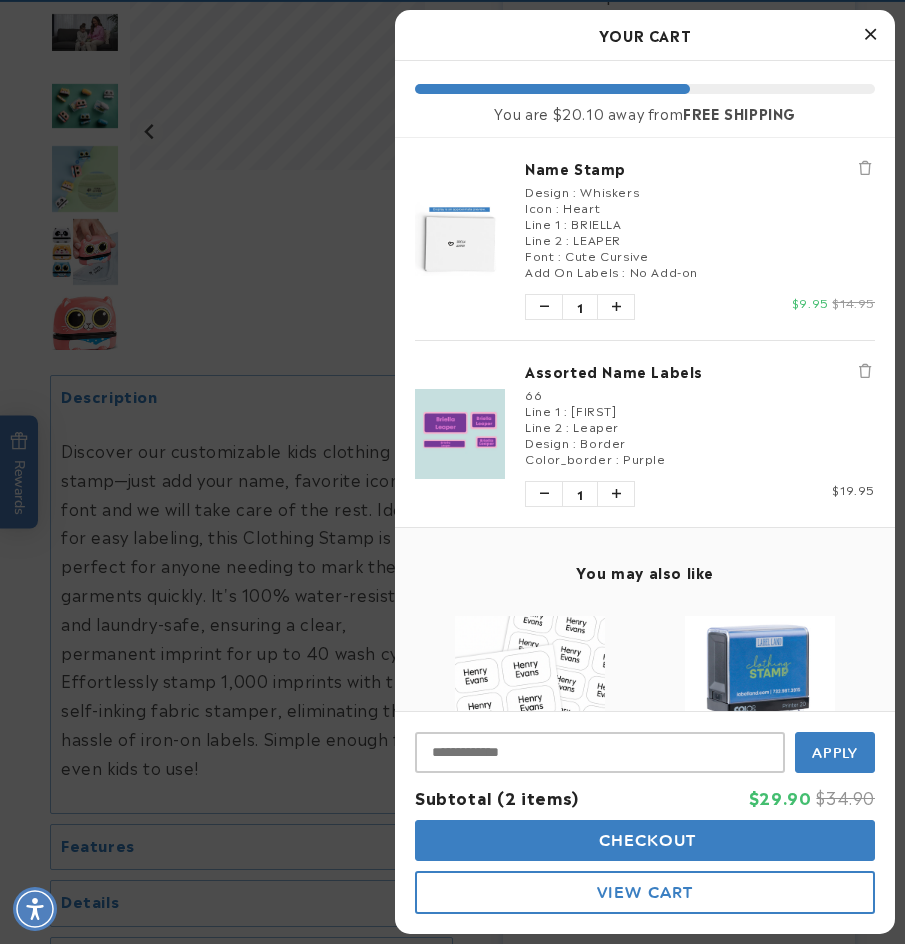 click on "Checkout" at bounding box center (645, 840) 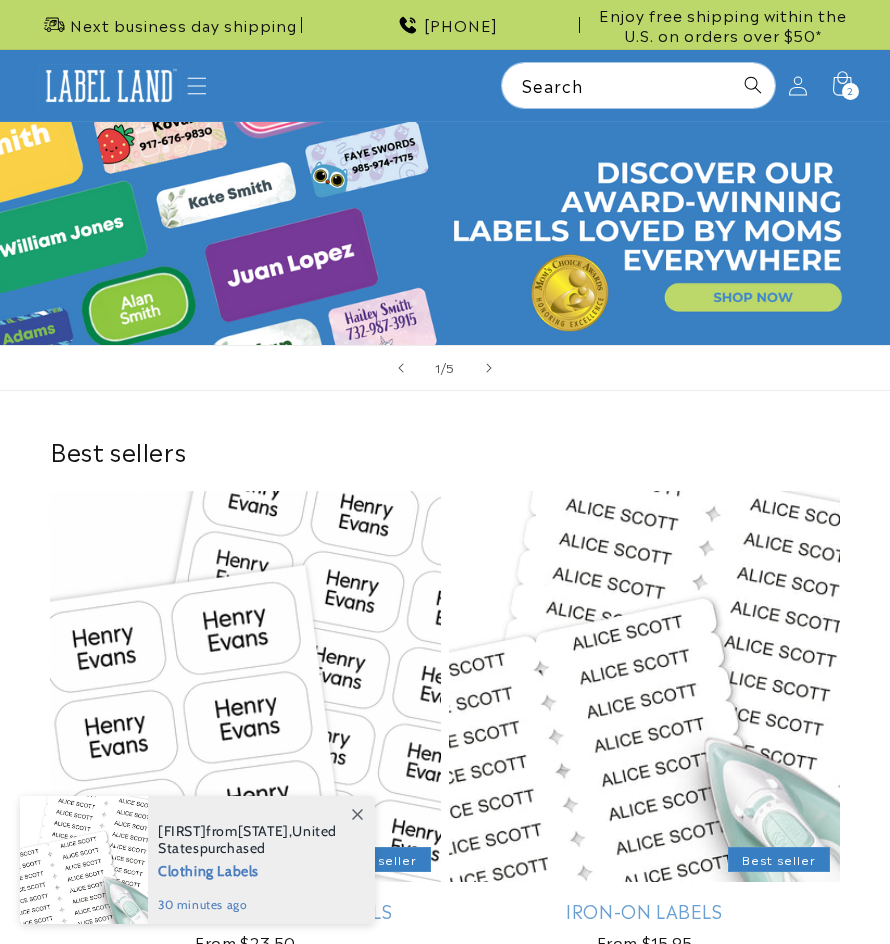 scroll, scrollTop: 0, scrollLeft: 0, axis: both 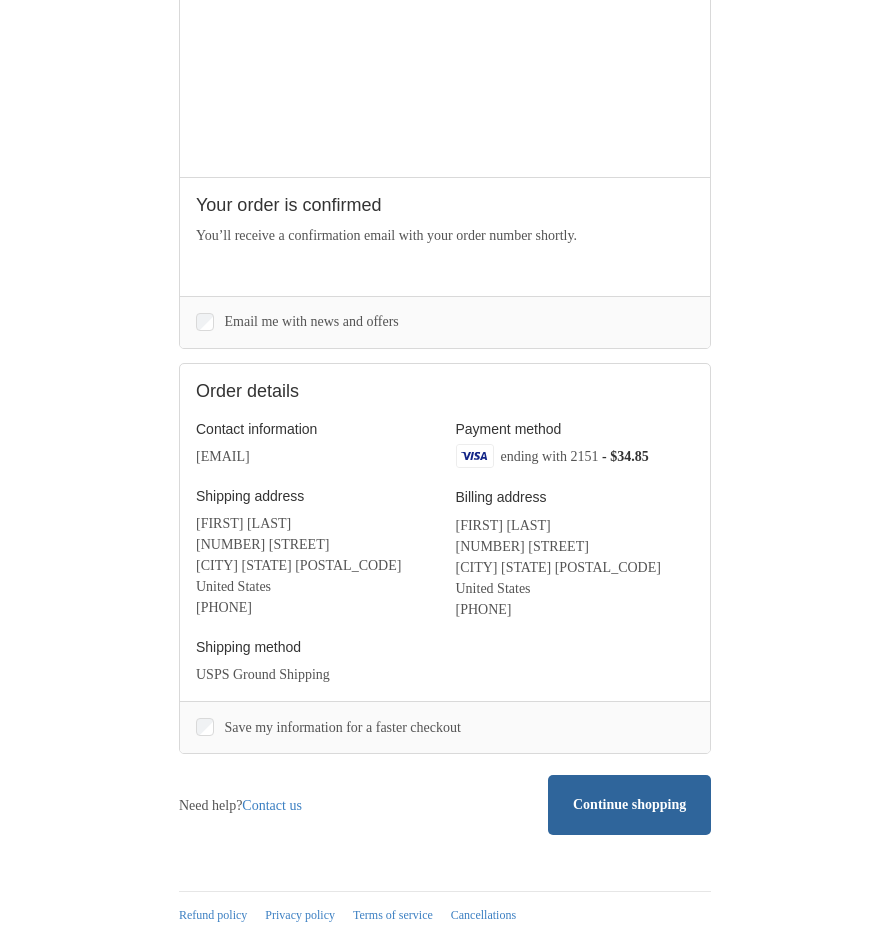 click 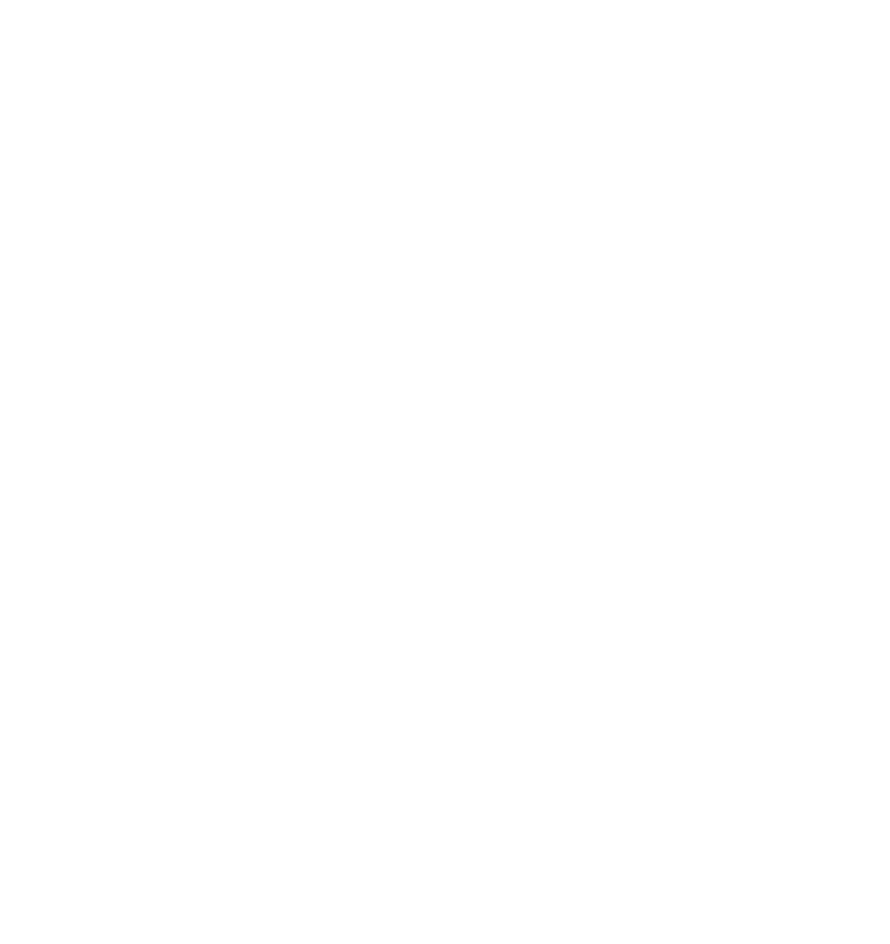 scroll, scrollTop: 0, scrollLeft: 0, axis: both 